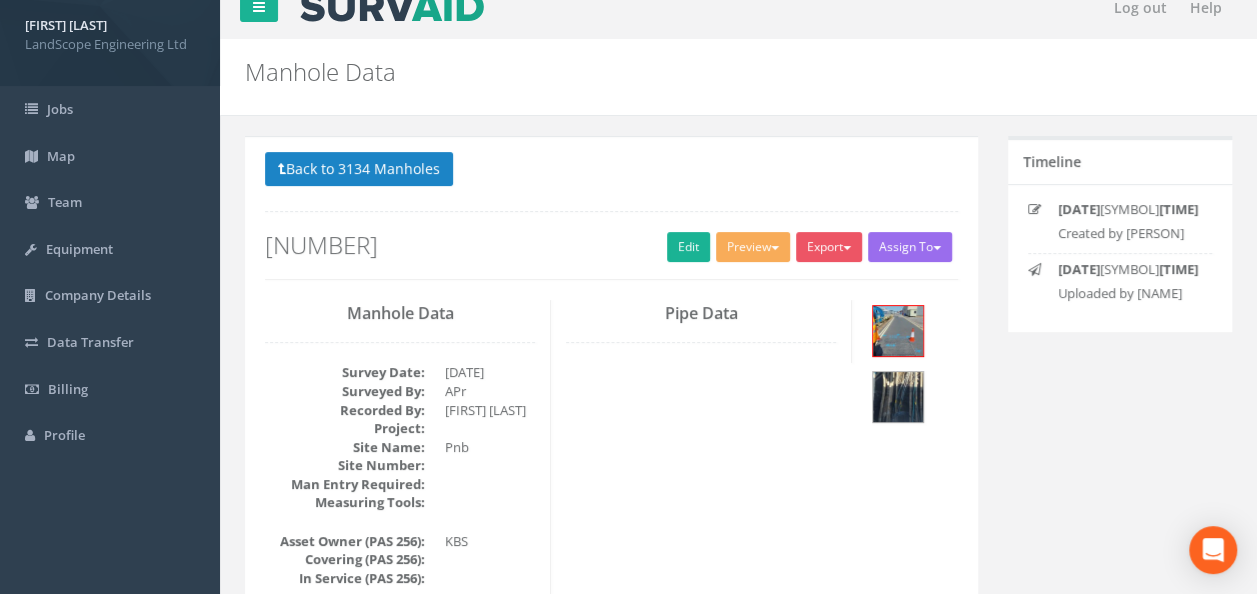 scroll, scrollTop: 0, scrollLeft: 0, axis: both 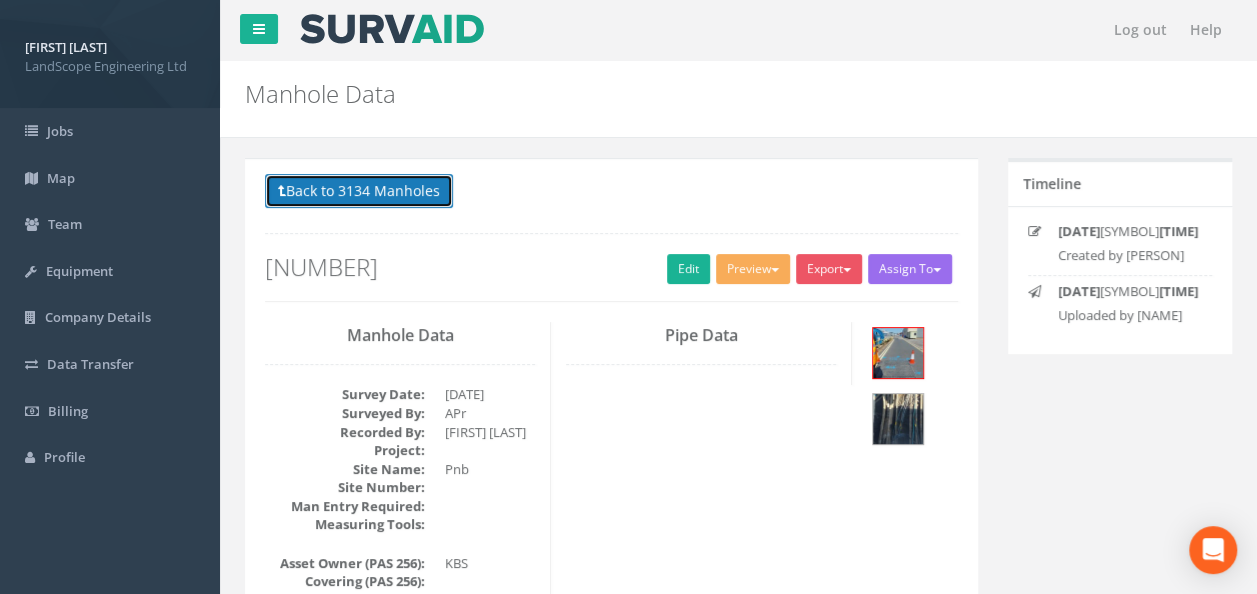 click on "Back to 3134 Manholes" at bounding box center (359, 191) 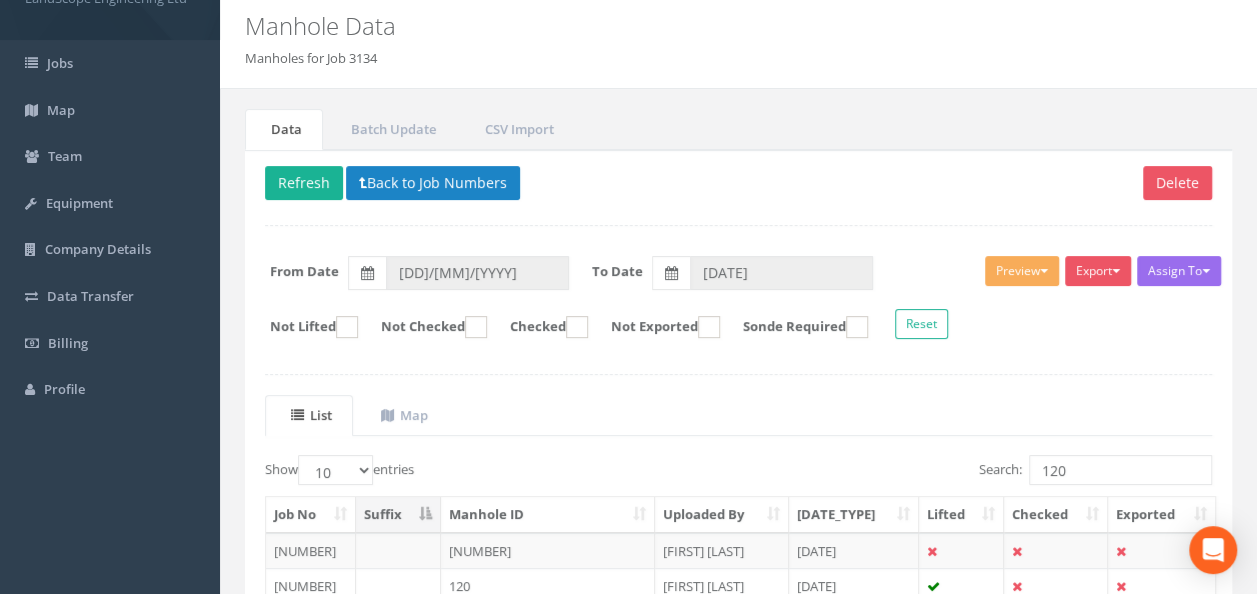 scroll, scrollTop: 100, scrollLeft: 0, axis: vertical 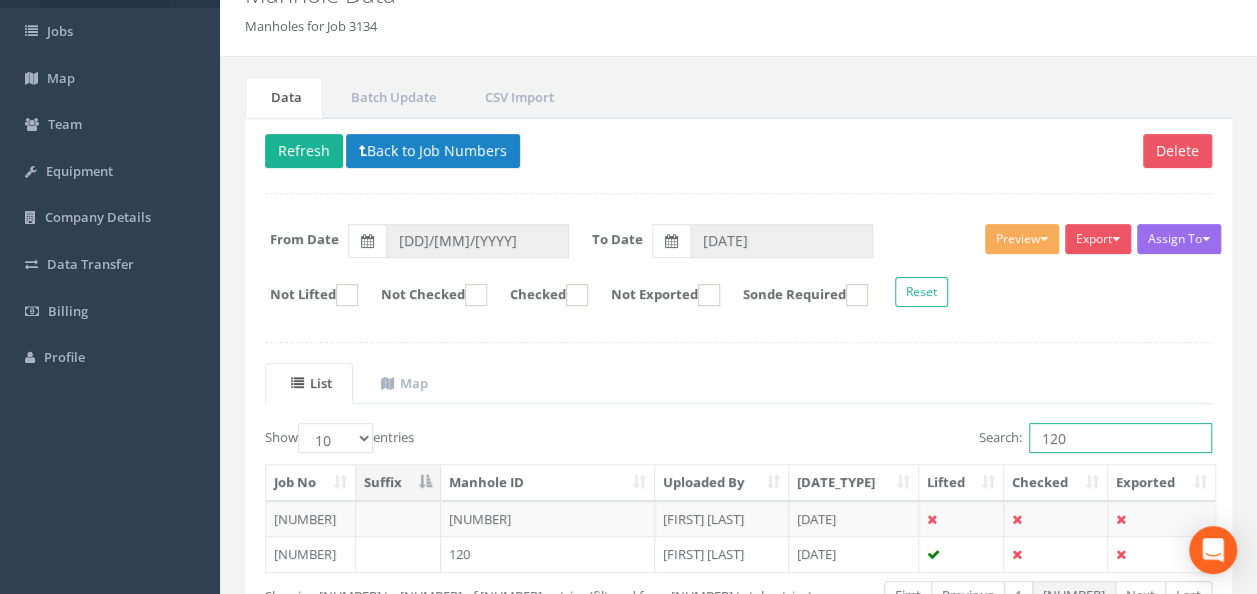 click on "120" at bounding box center [1120, 438] 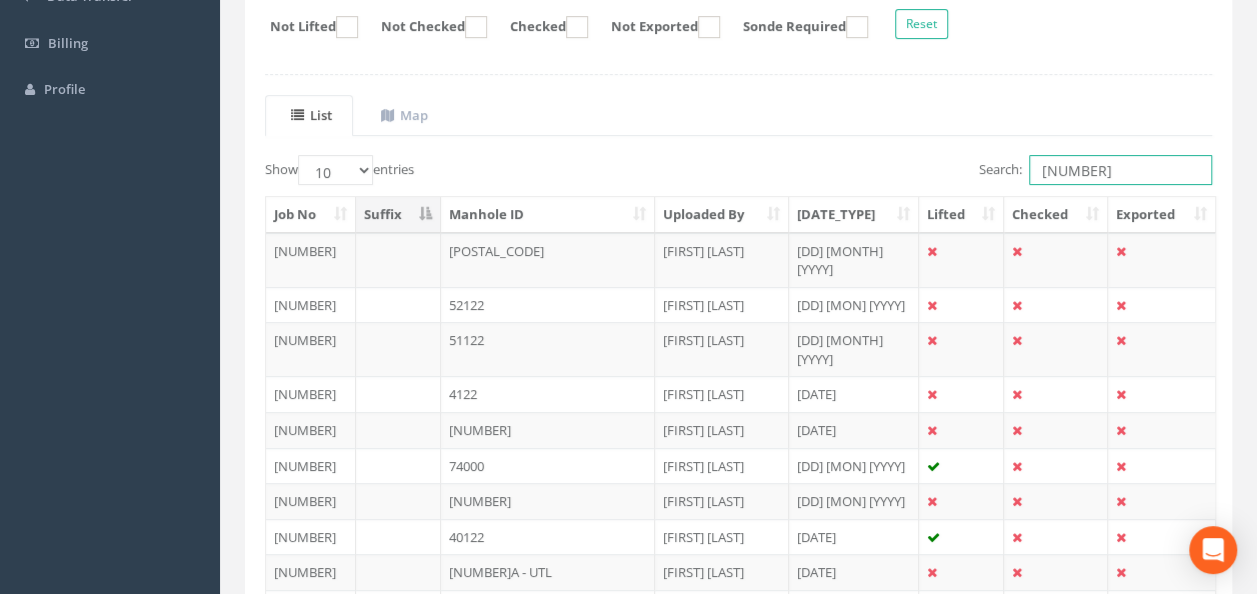 scroll, scrollTop: 400, scrollLeft: 0, axis: vertical 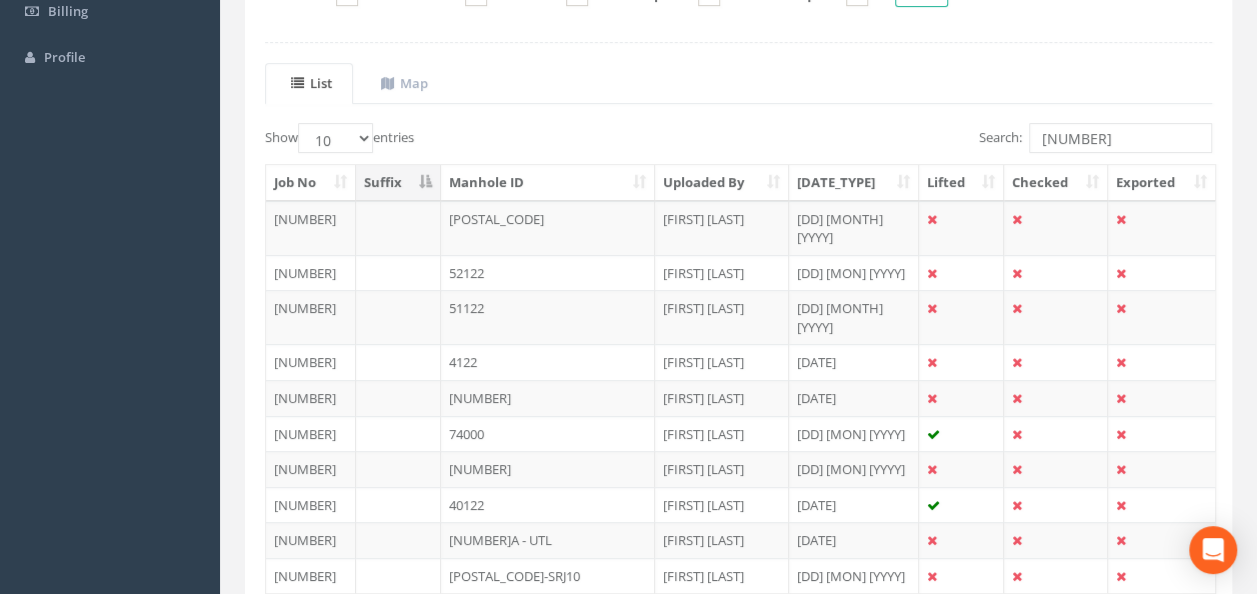 click on "[NUMBER]" at bounding box center (908, 616) 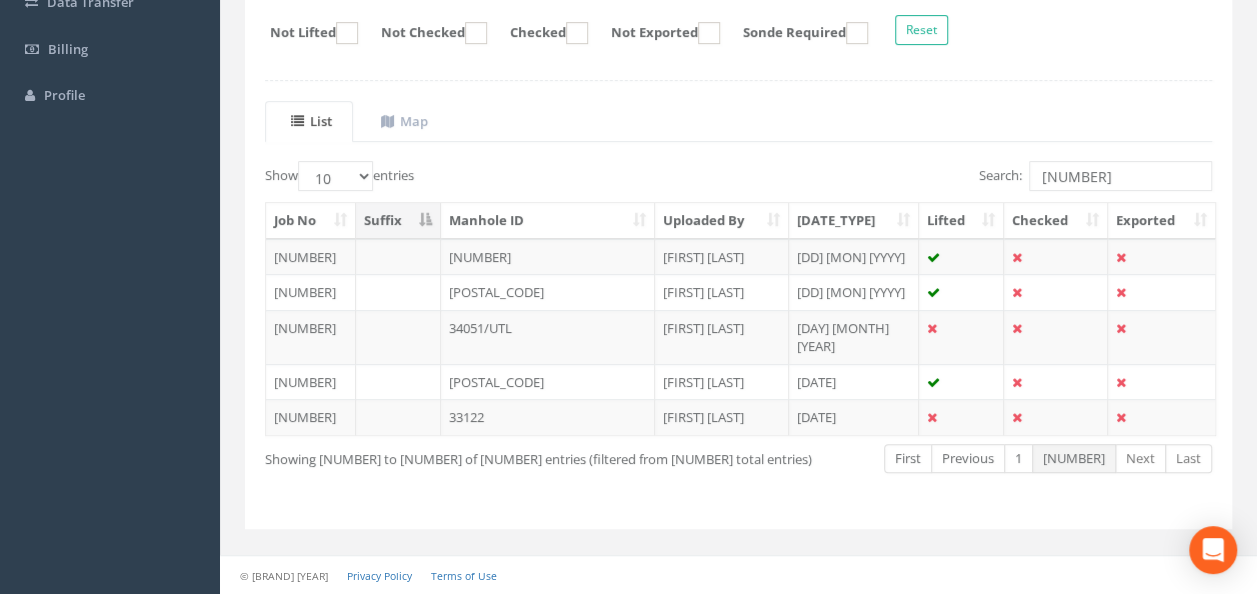 scroll, scrollTop: 336, scrollLeft: 0, axis: vertical 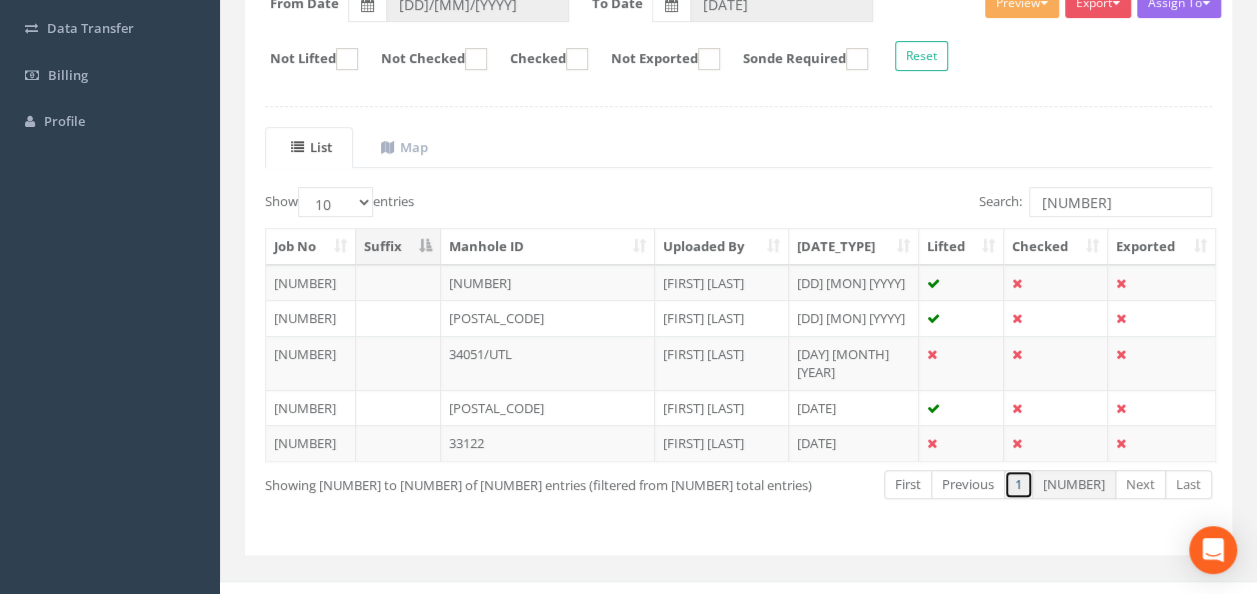 click on "1" at bounding box center (908, 484) 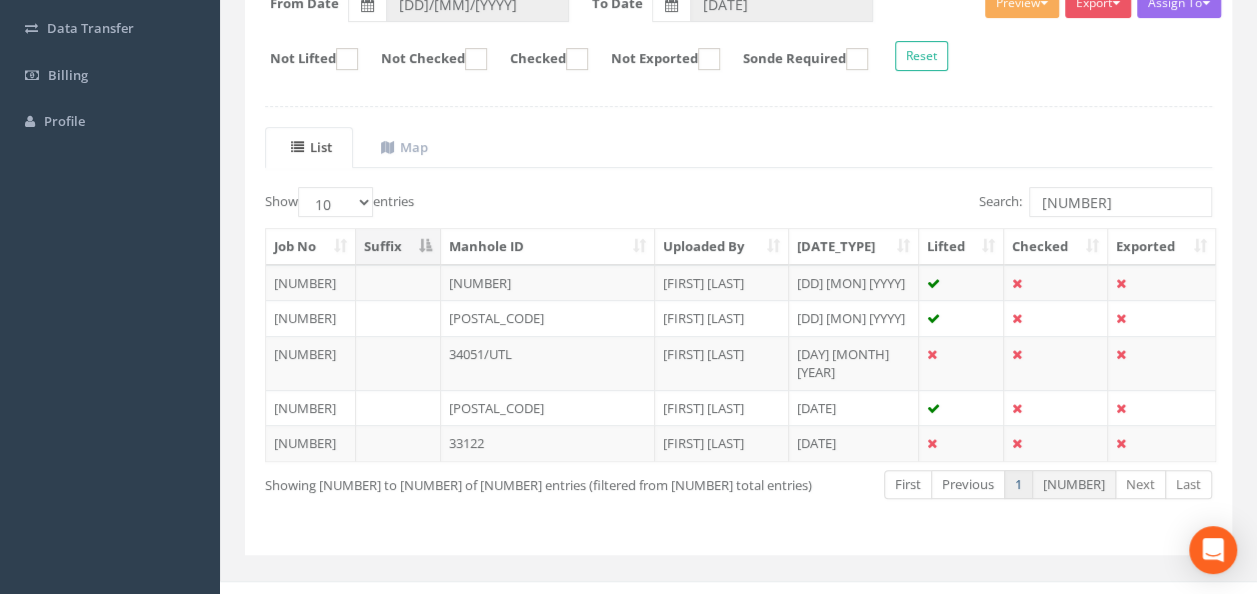 scroll, scrollTop: 512, scrollLeft: 0, axis: vertical 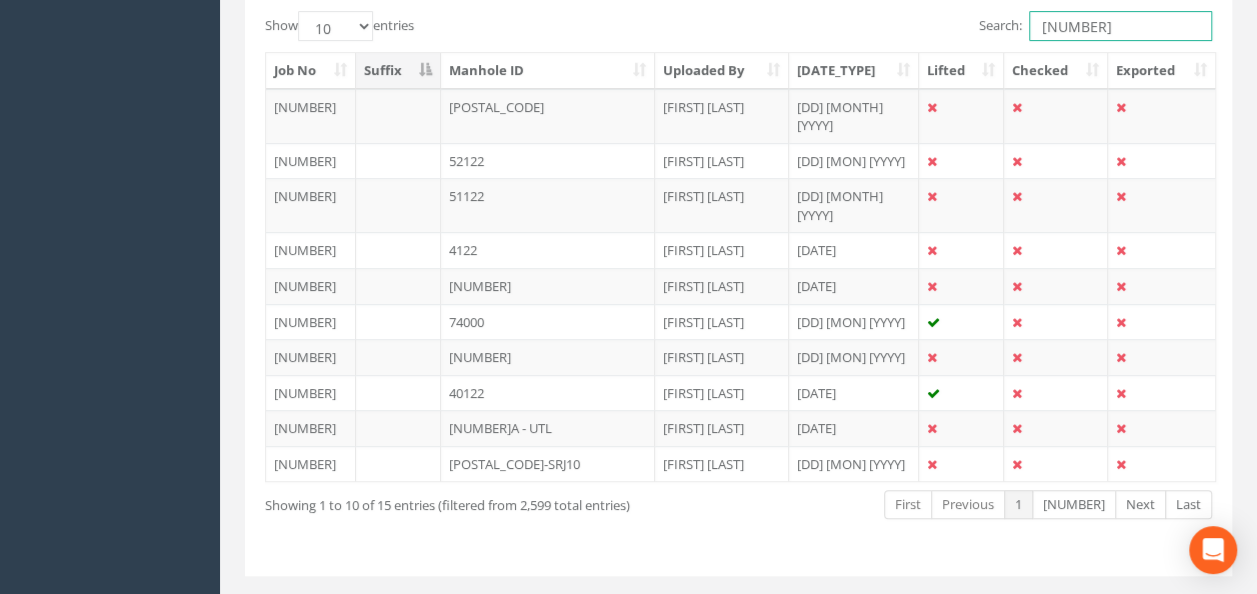 click on "[NUMBER]" at bounding box center (1120, 26) 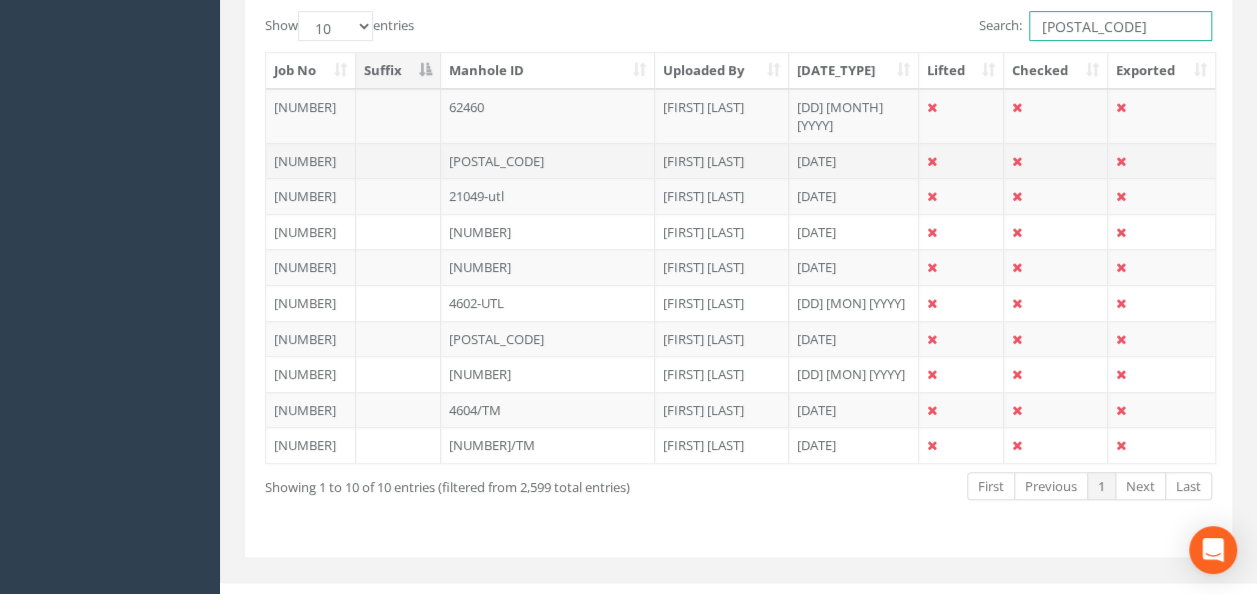 scroll, scrollTop: 230, scrollLeft: 0, axis: vertical 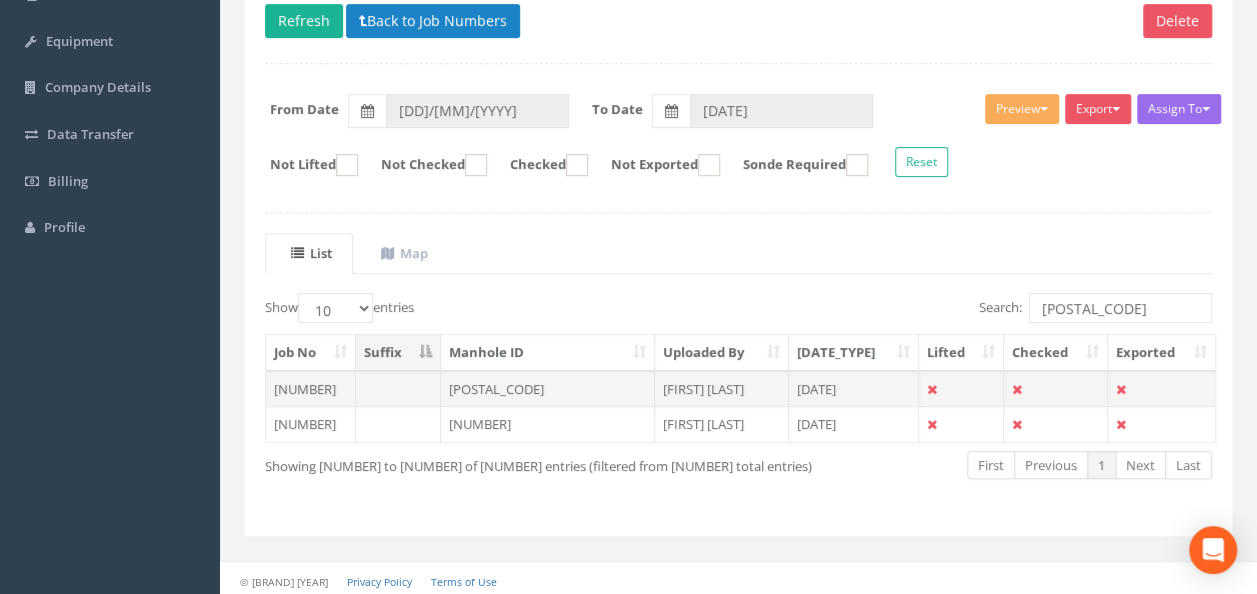 click on "[POSTAL_CODE]" at bounding box center [548, 389] 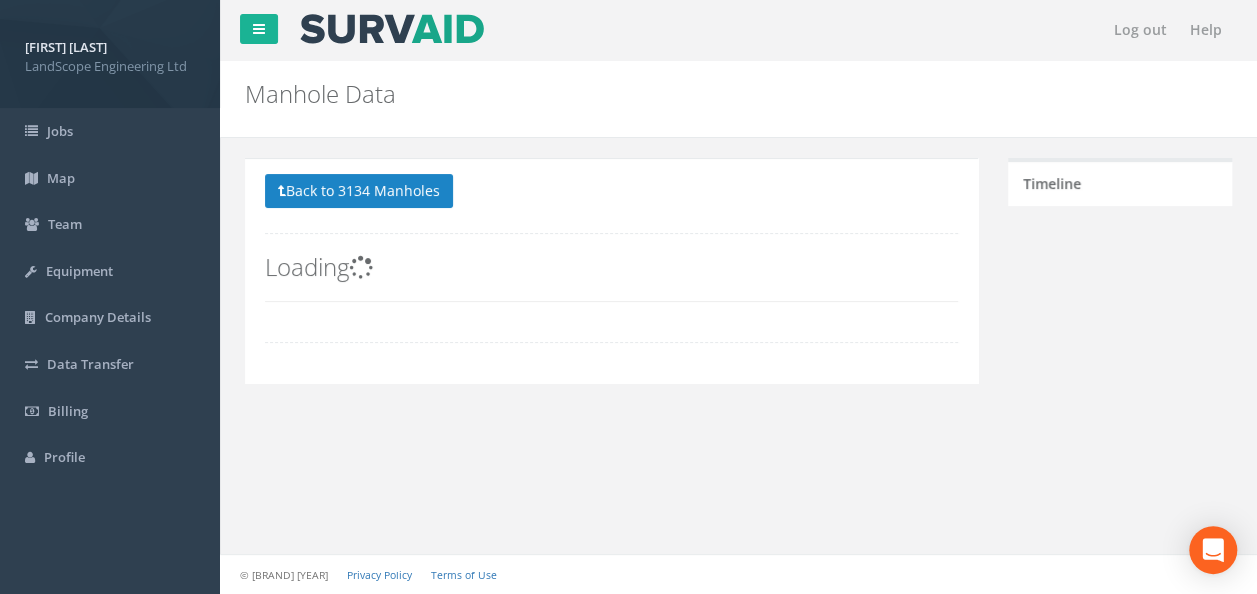 scroll, scrollTop: 0, scrollLeft: 0, axis: both 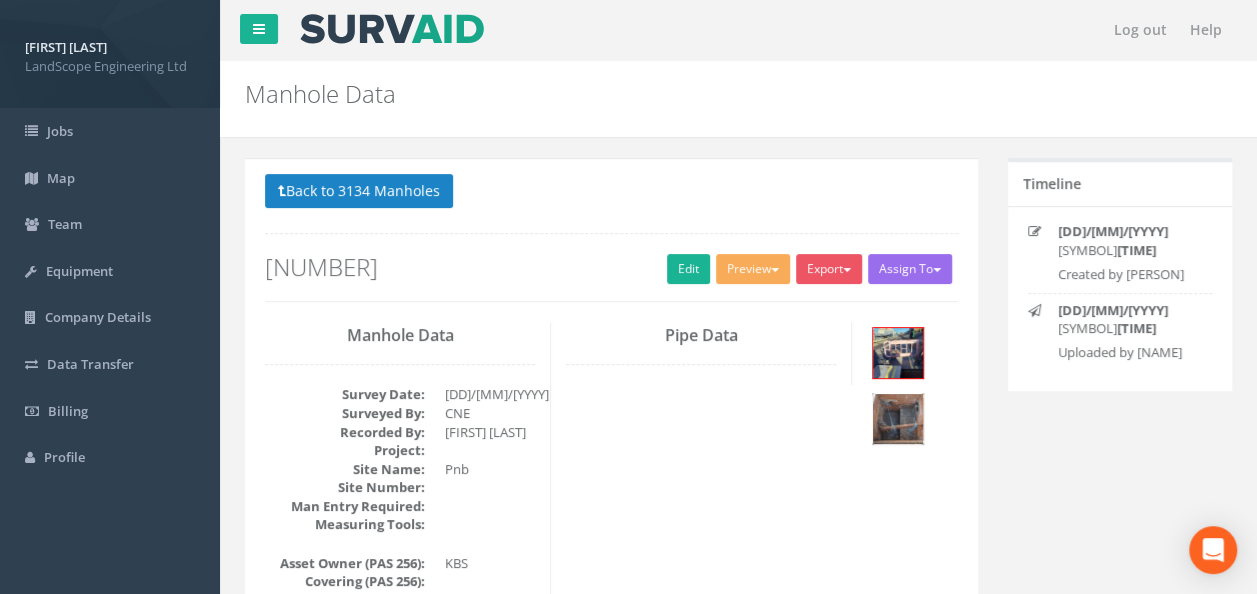 click at bounding box center (898, 419) 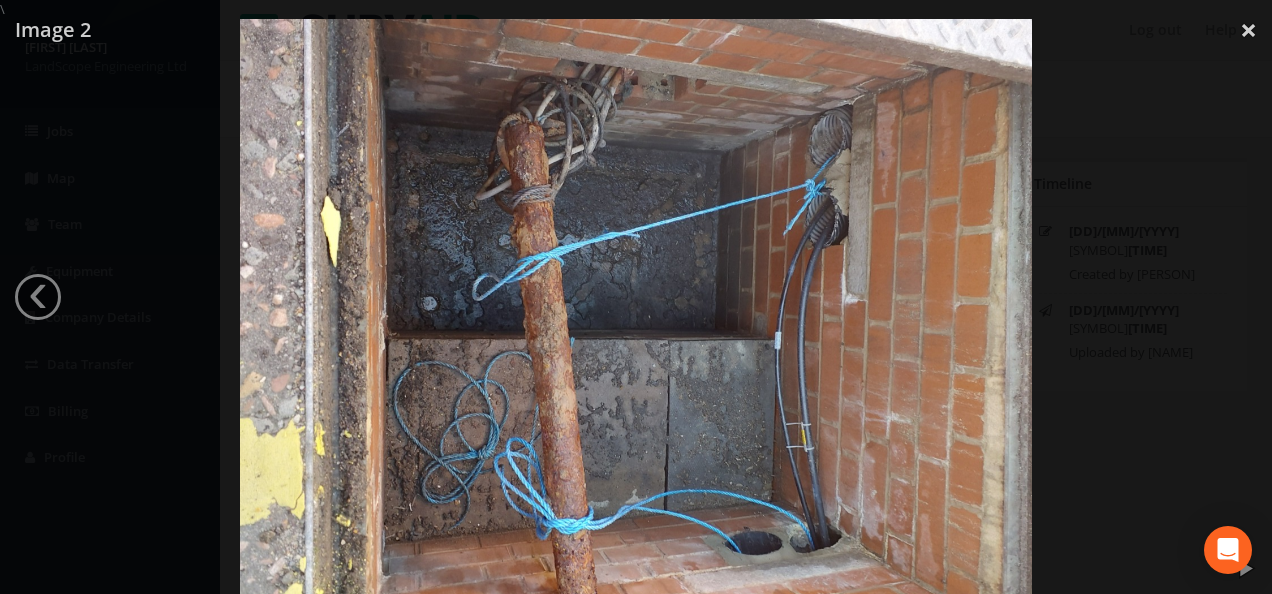 click at bounding box center [636, 316] 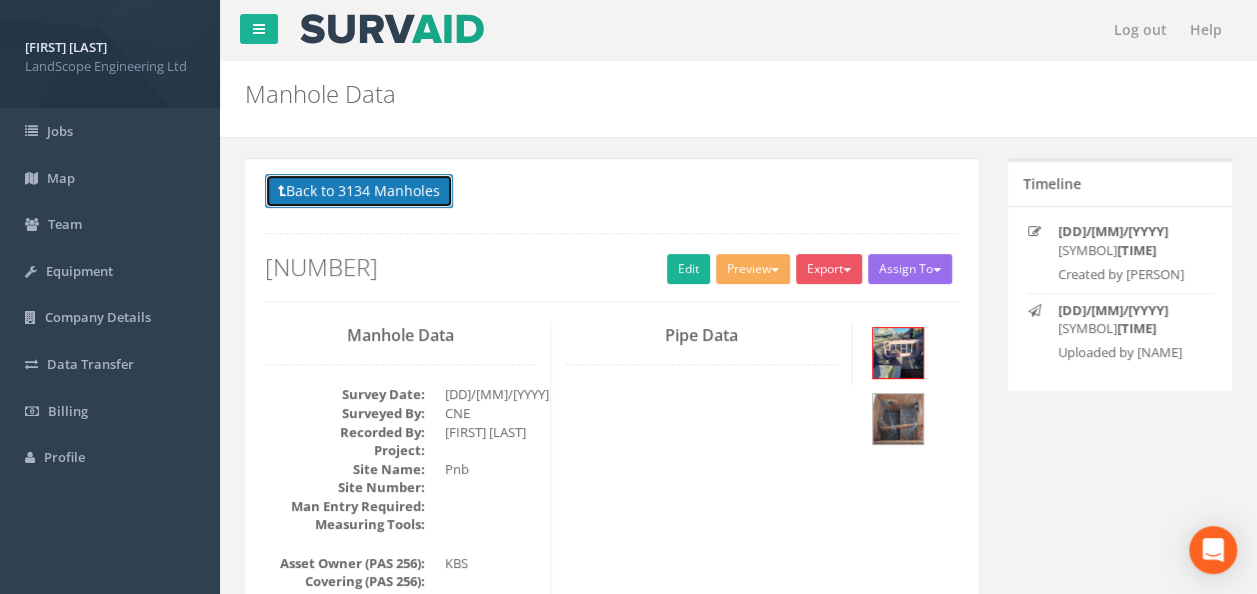 click on "Back to 3134 Manholes" at bounding box center (359, 191) 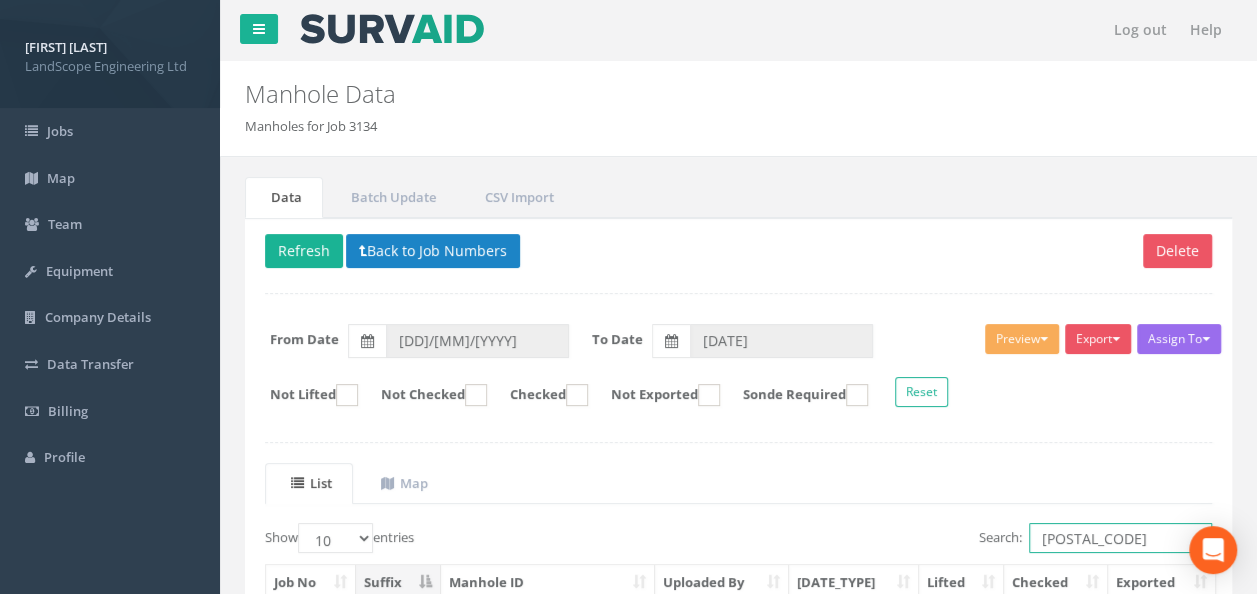 click on "[POSTAL_CODE]" at bounding box center [1120, 538] 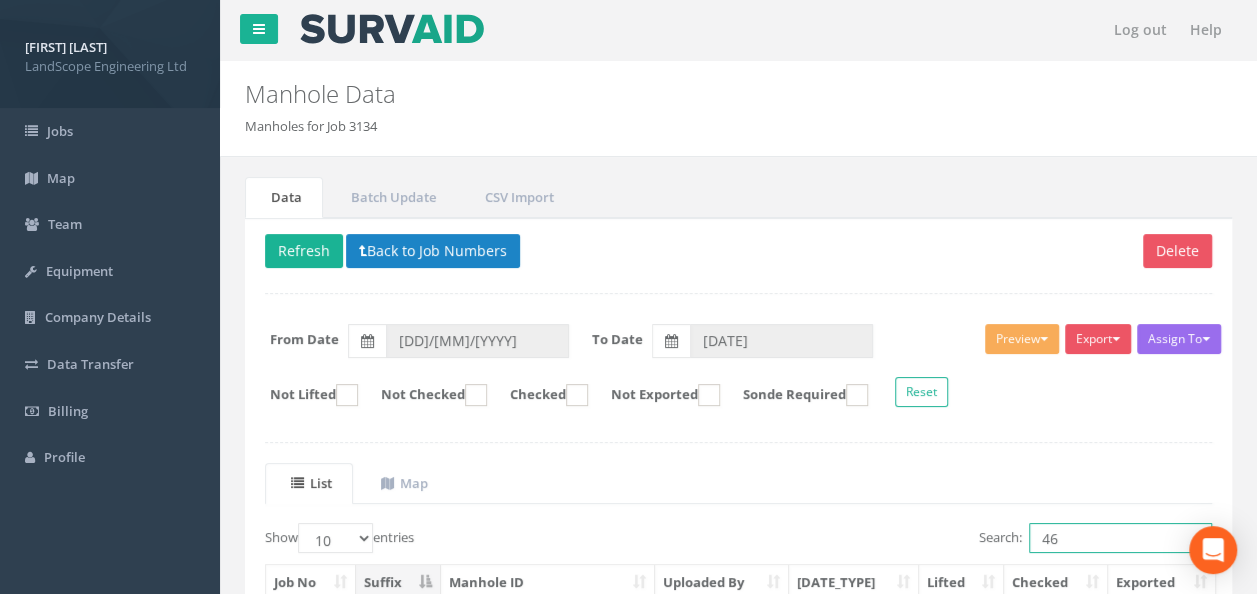 type on "[NUMBER]" 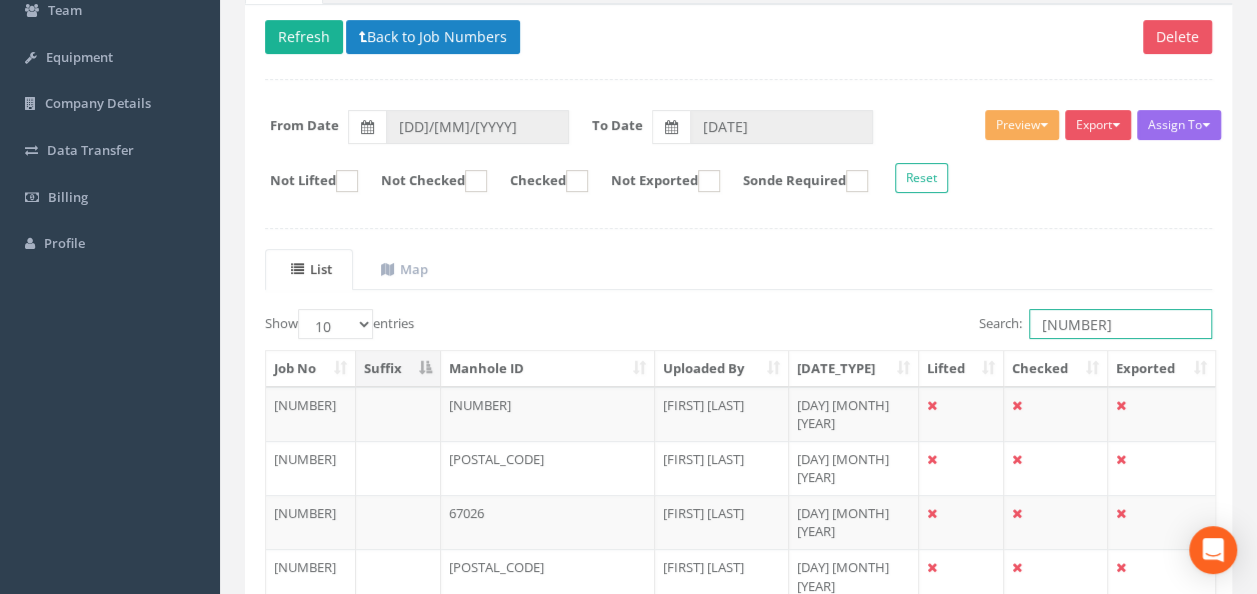 scroll, scrollTop: 500, scrollLeft: 0, axis: vertical 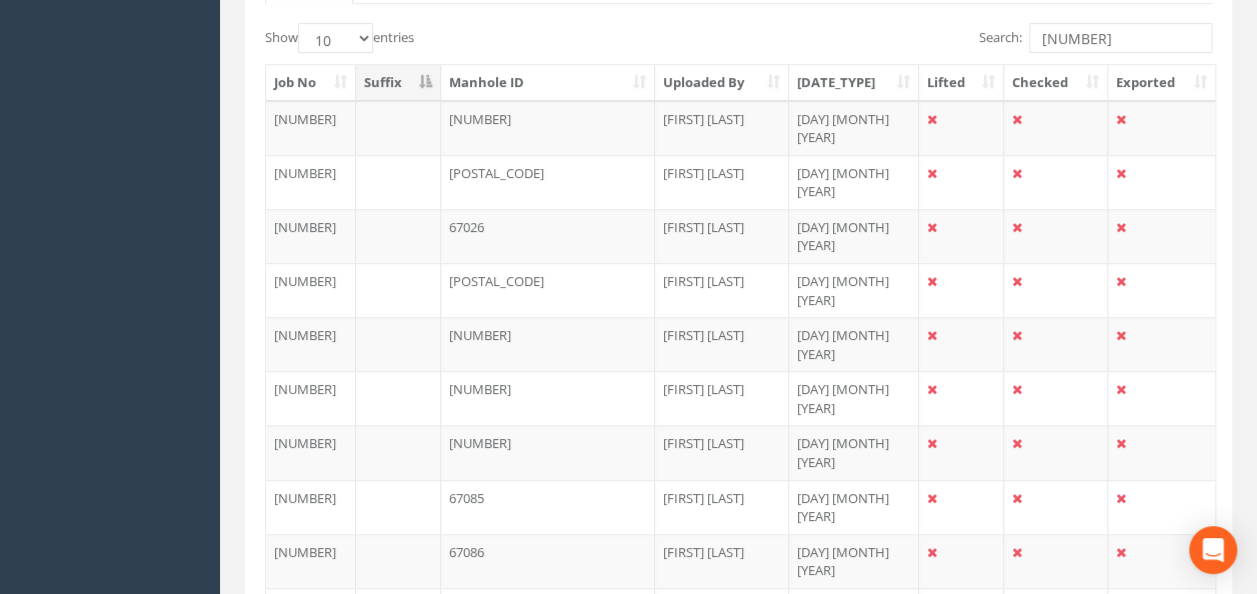 click on "[NUMBER]" at bounding box center [696, 665] 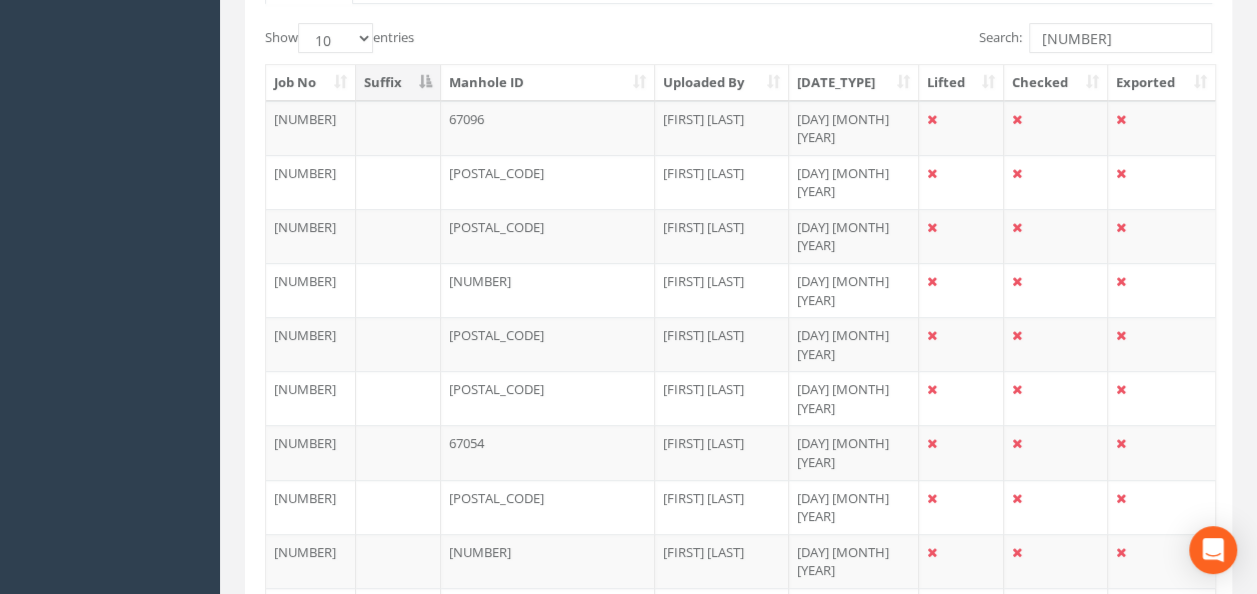 click on "3" at bounding box center [696, 665] 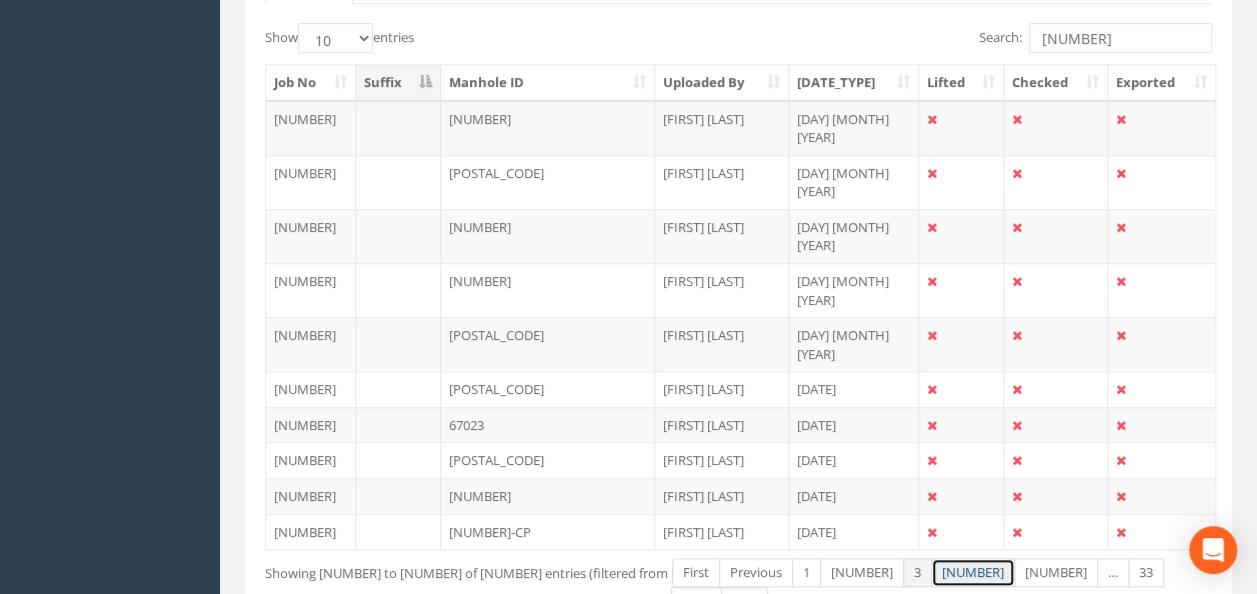 click on "[NUMBER]" at bounding box center (696, 572) 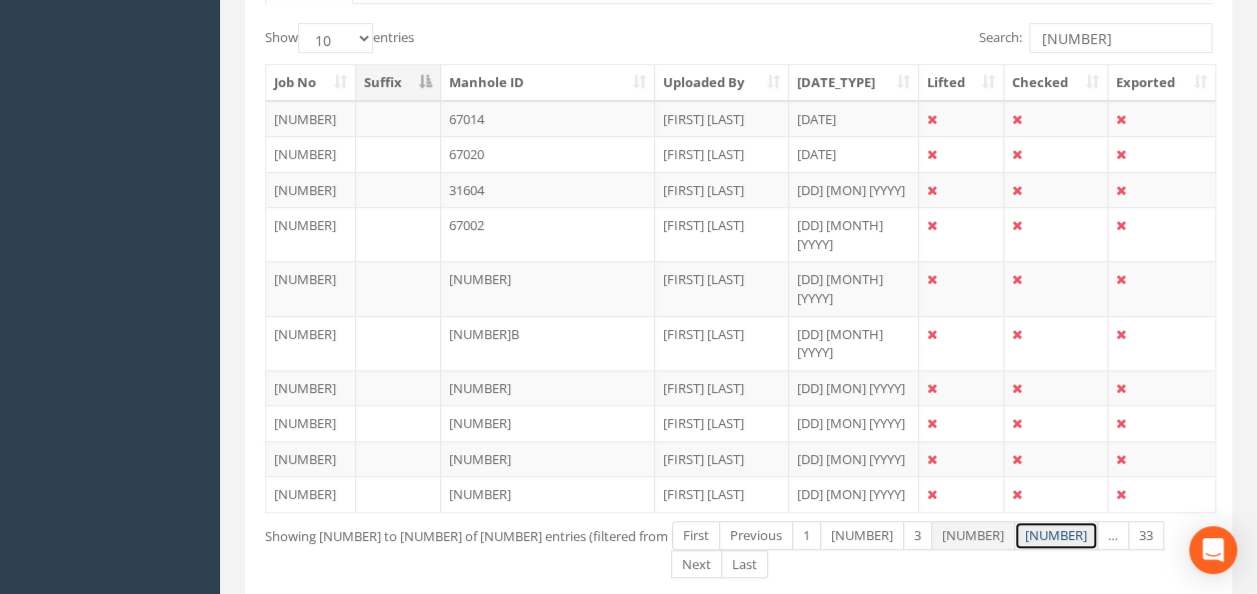 click on "[NUMBER]" at bounding box center (696, 535) 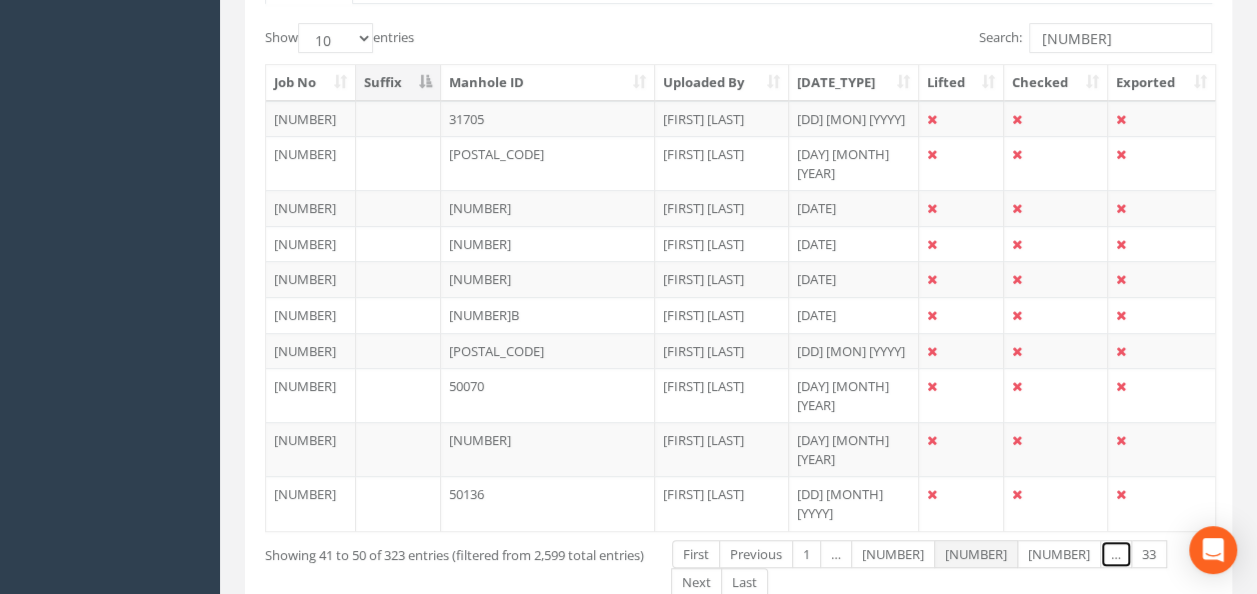 click on "…" at bounding box center (836, 554) 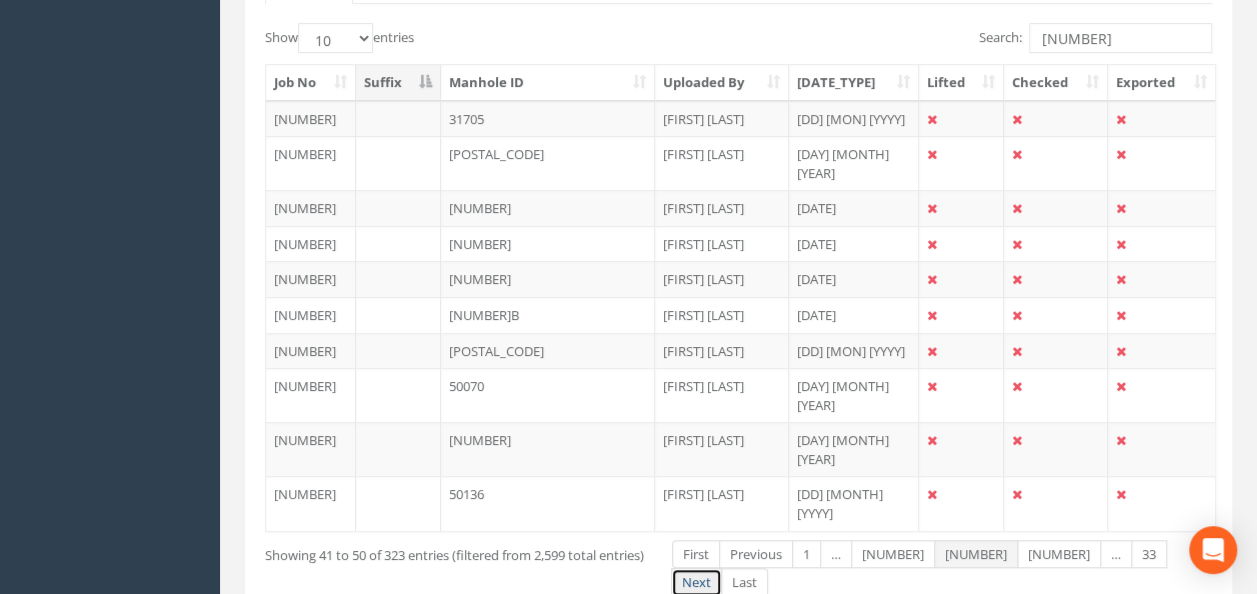 click on "Next" at bounding box center [696, 582] 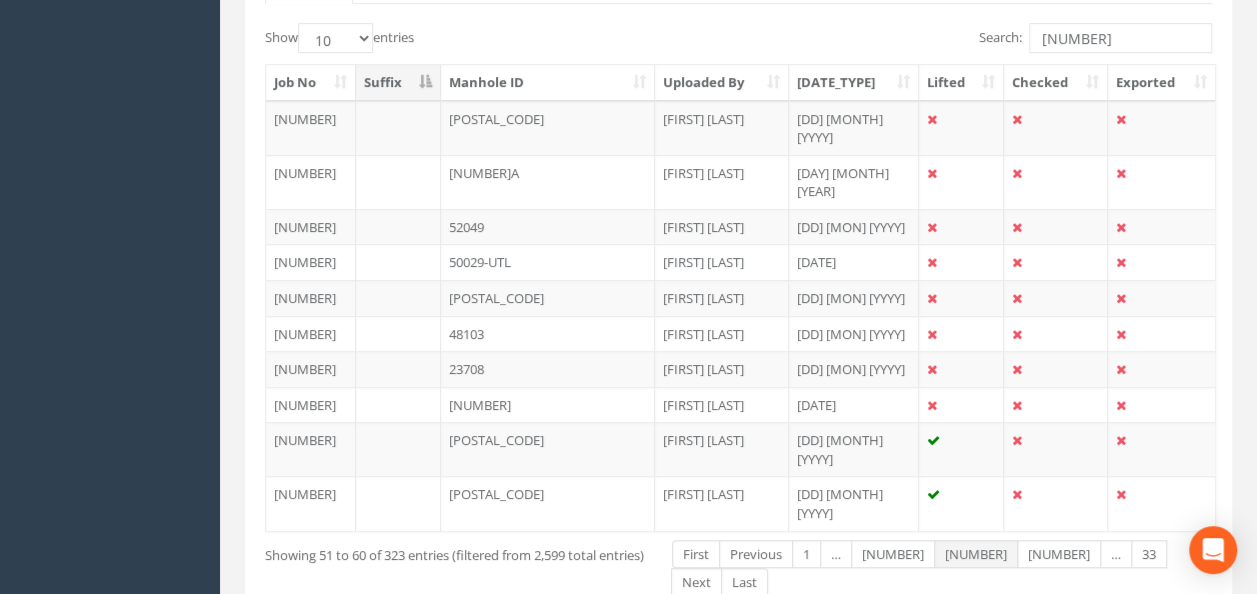 click on "Next" at bounding box center [696, 582] 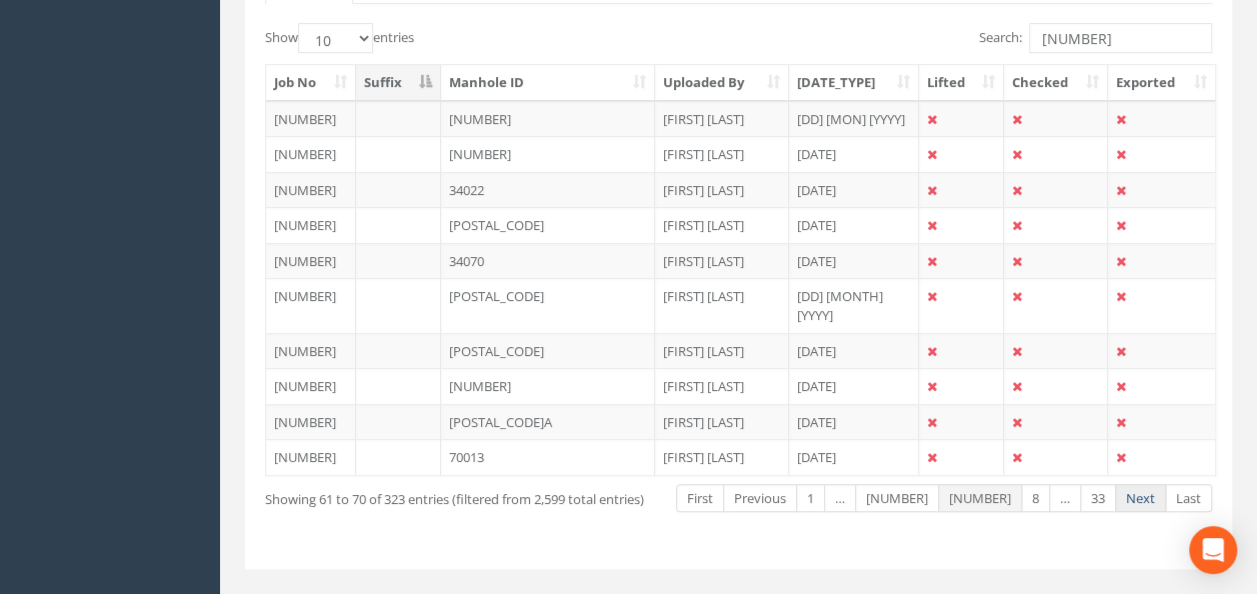 click on "Next" at bounding box center [1140, 498] 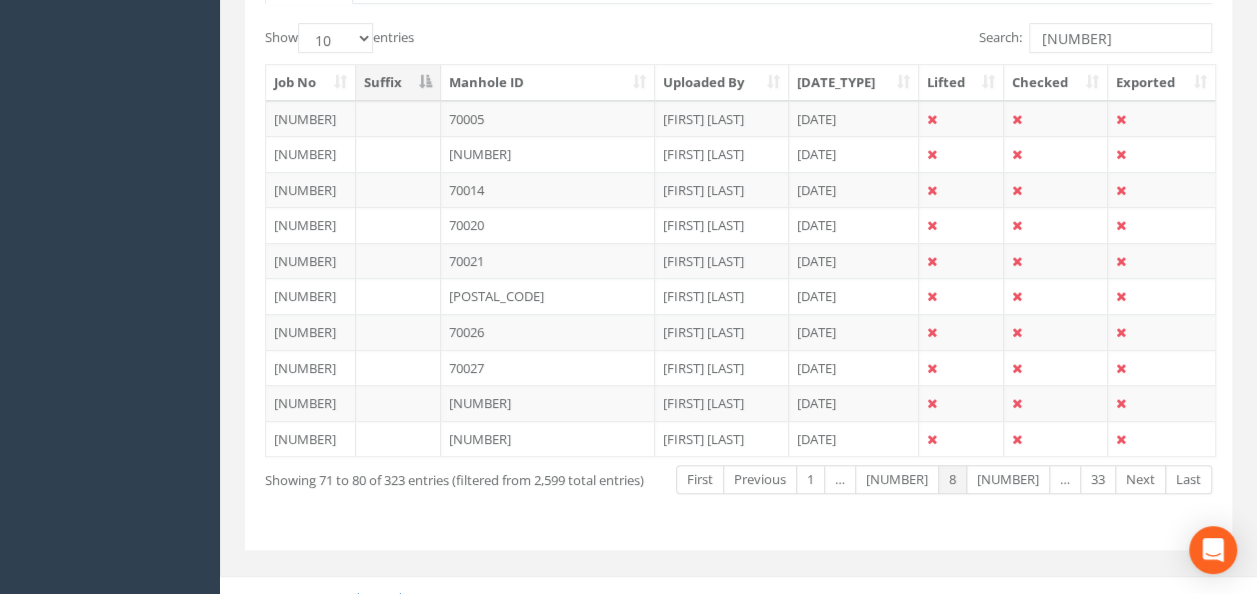 click on "Next" at bounding box center (1140, 479) 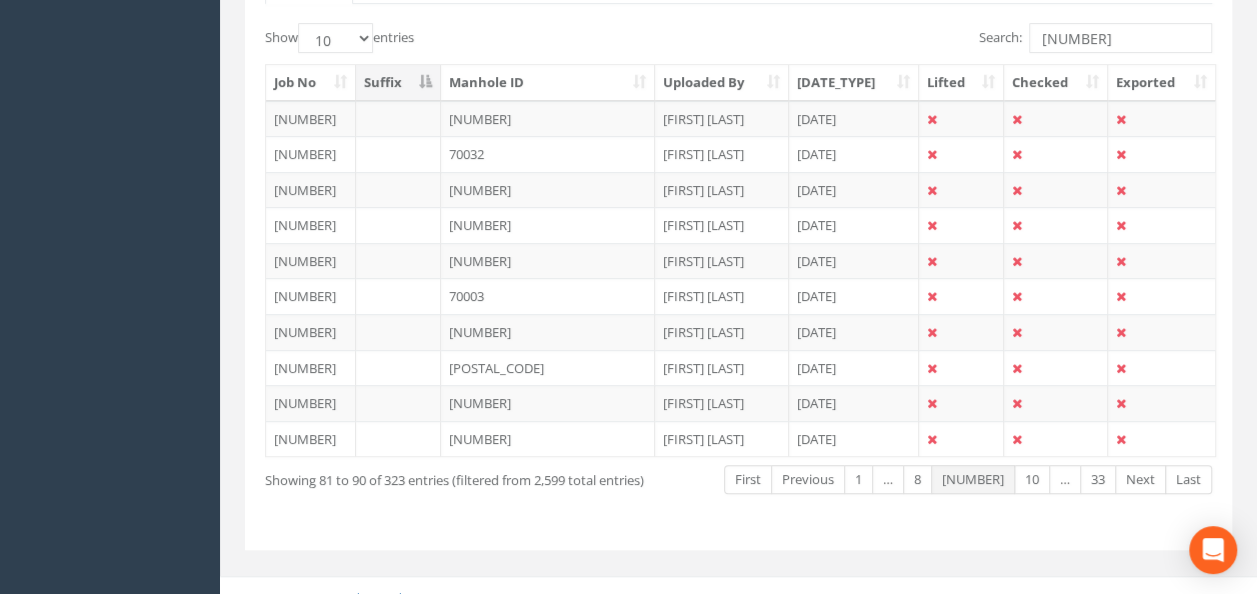 click on "Next" at bounding box center [1140, 479] 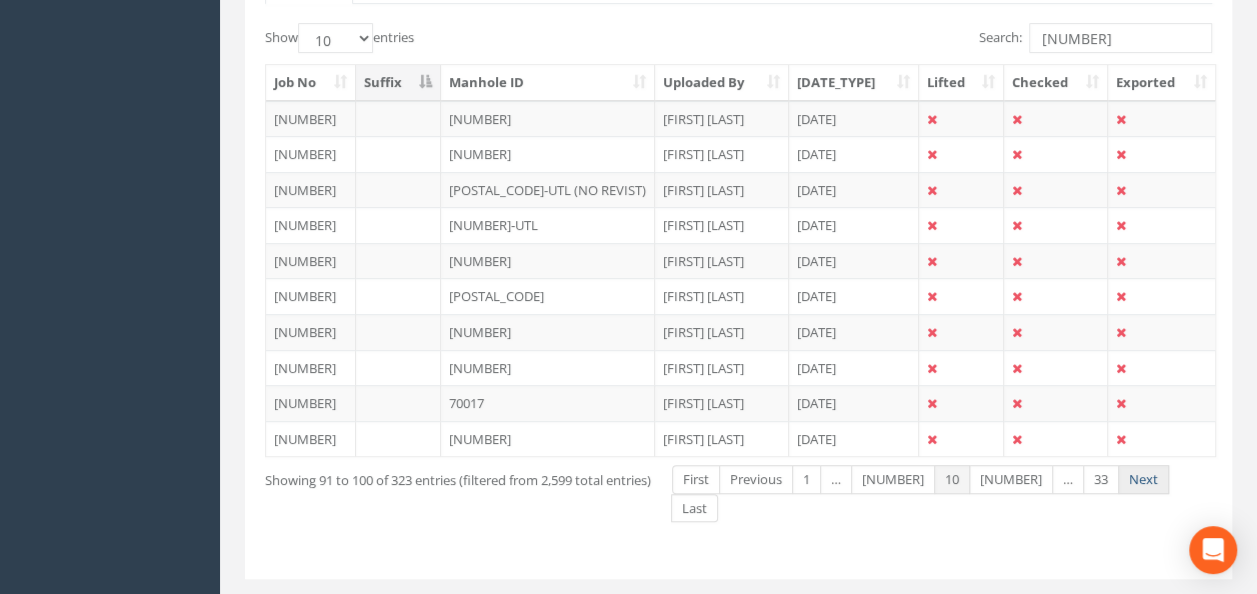 click on "Next" at bounding box center (1143, 479) 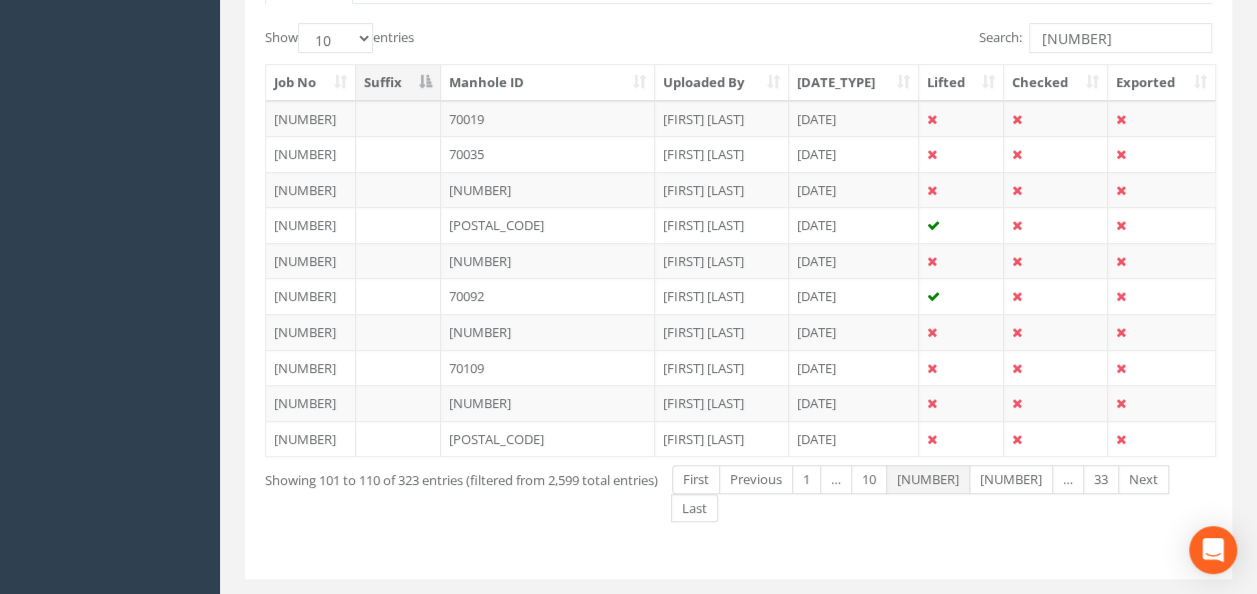 click on "Next" at bounding box center (1143, 479) 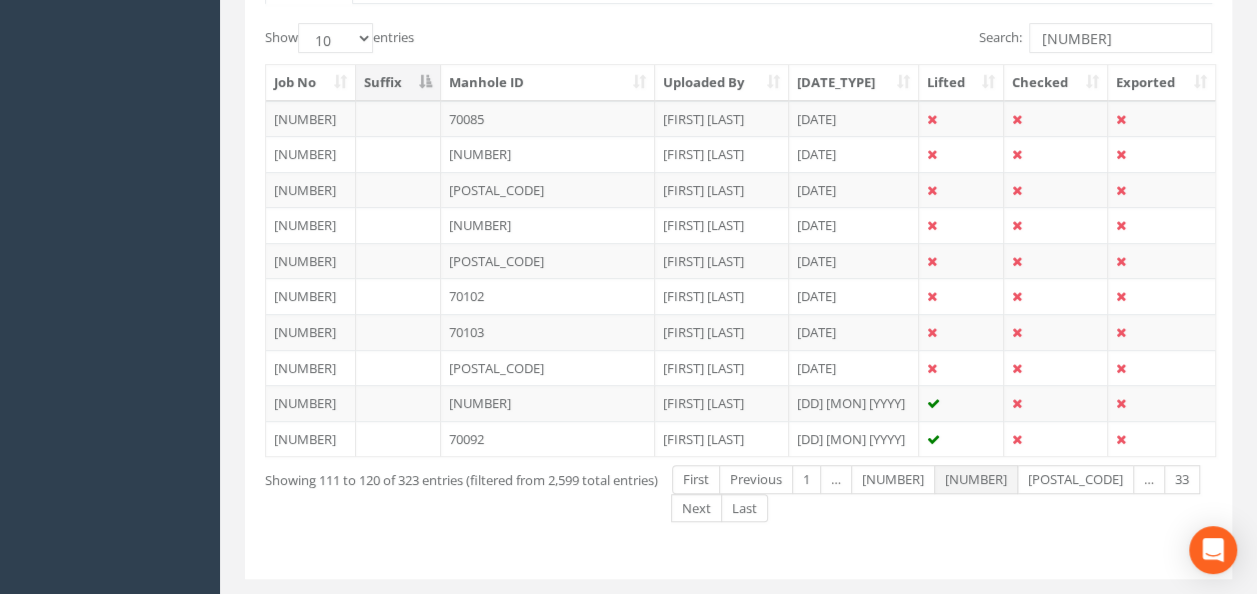 click on "Next" at bounding box center [696, 508] 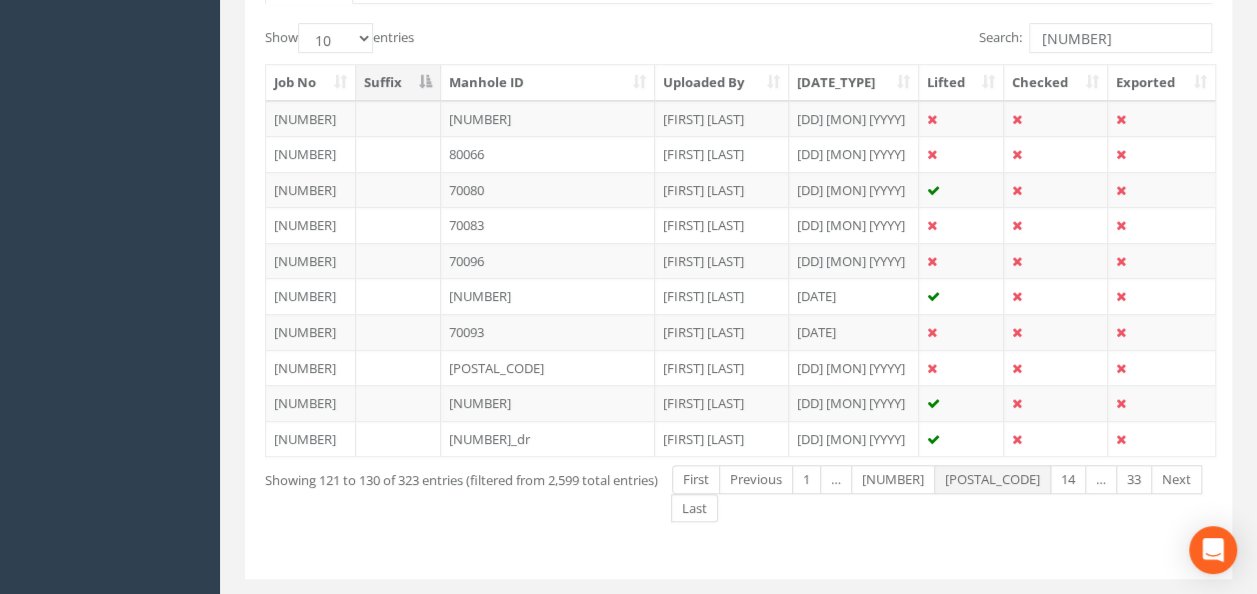click on "Next" at bounding box center [1176, 479] 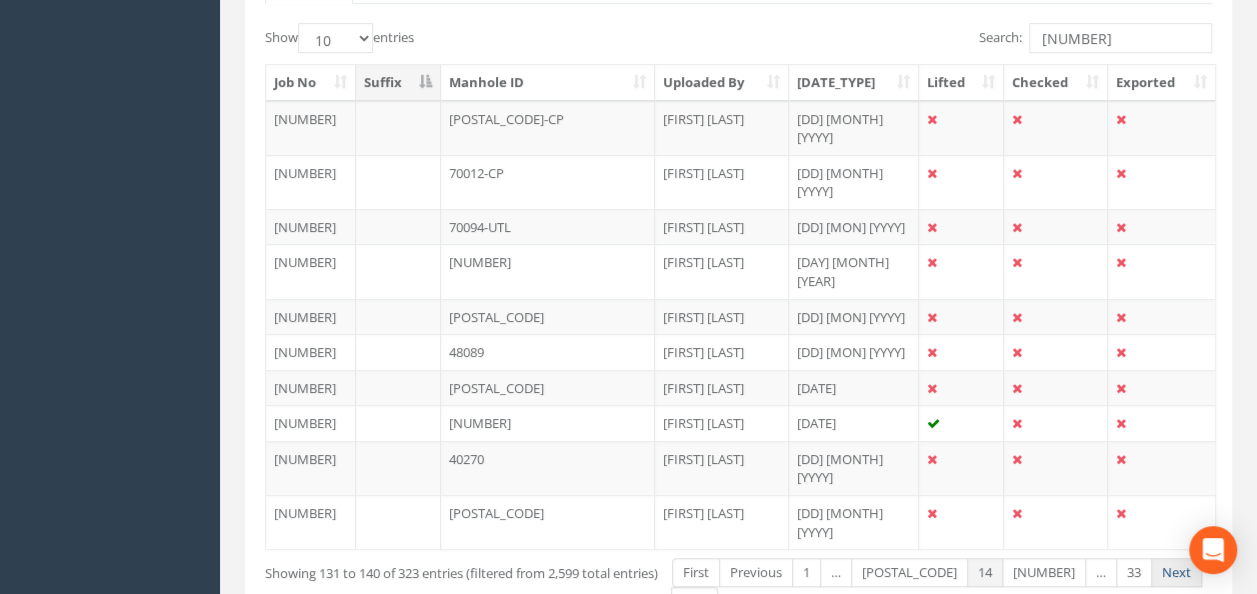 click on "Next" at bounding box center (1176, 572) 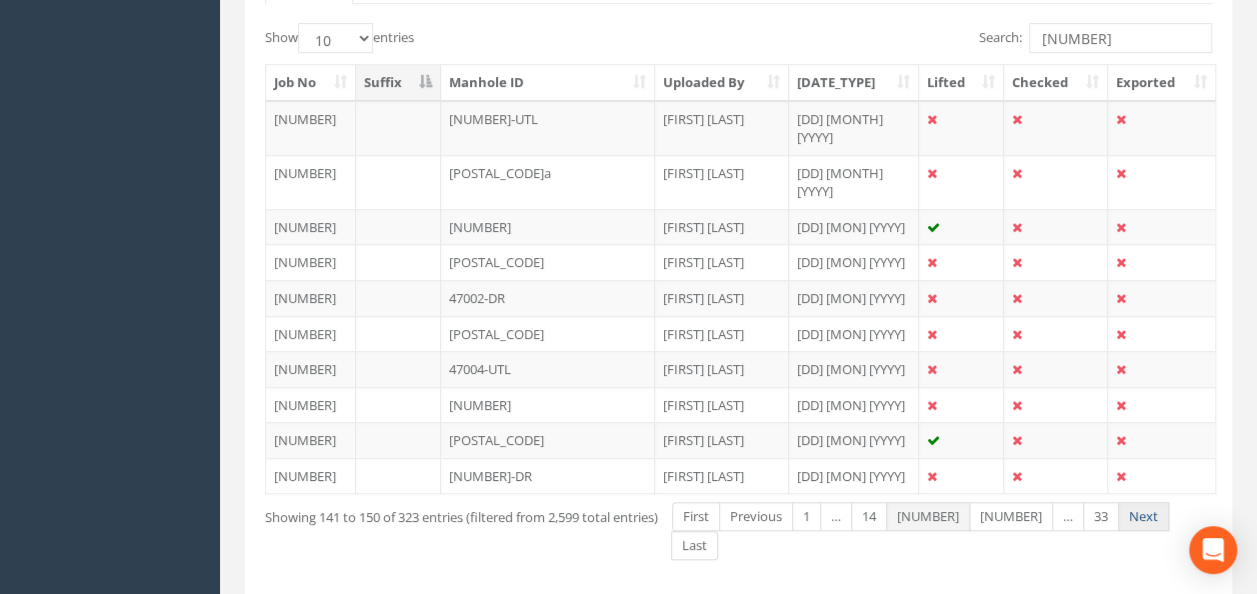 click on "Next" at bounding box center (1143, 516) 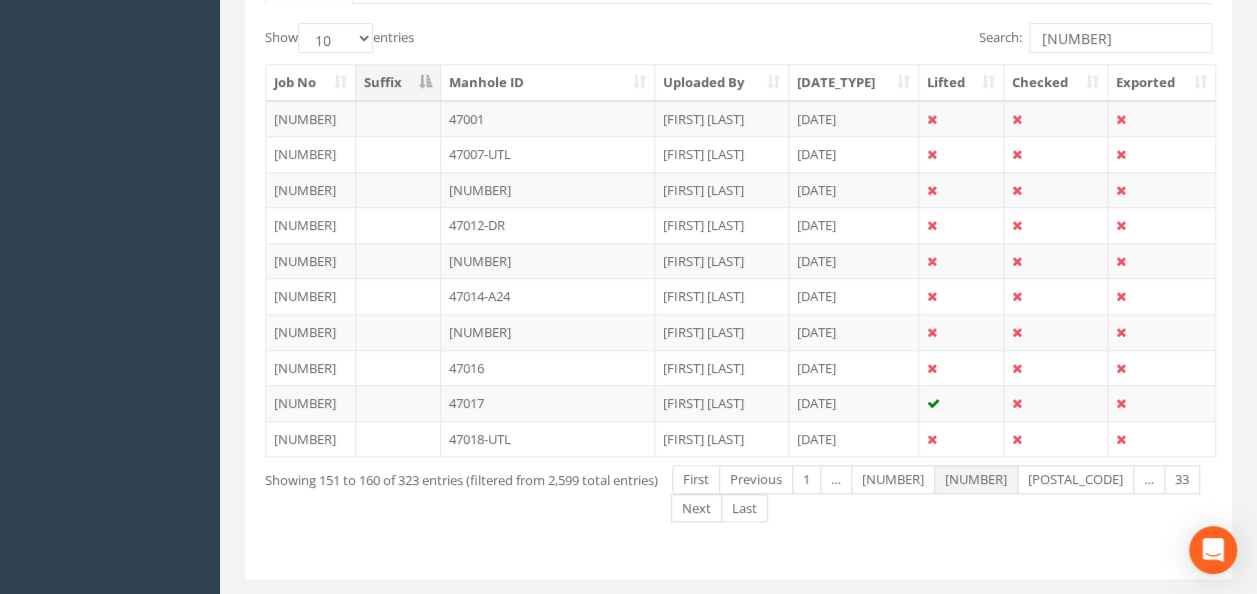 click on "Next" at bounding box center (696, 508) 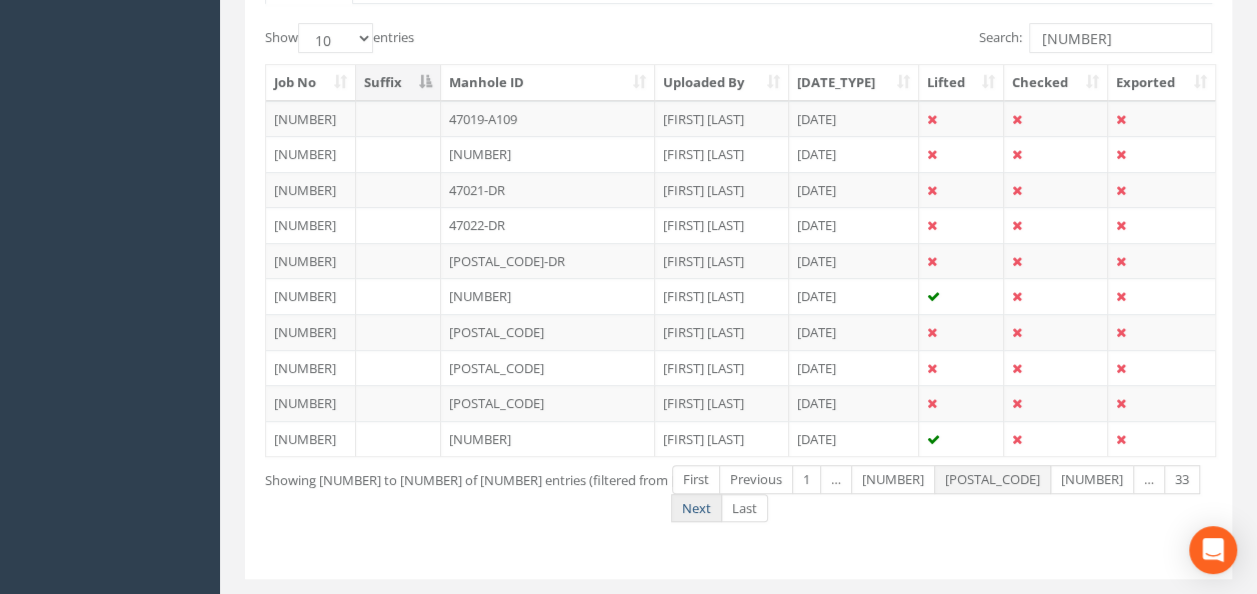 click on "Next" at bounding box center [696, 508] 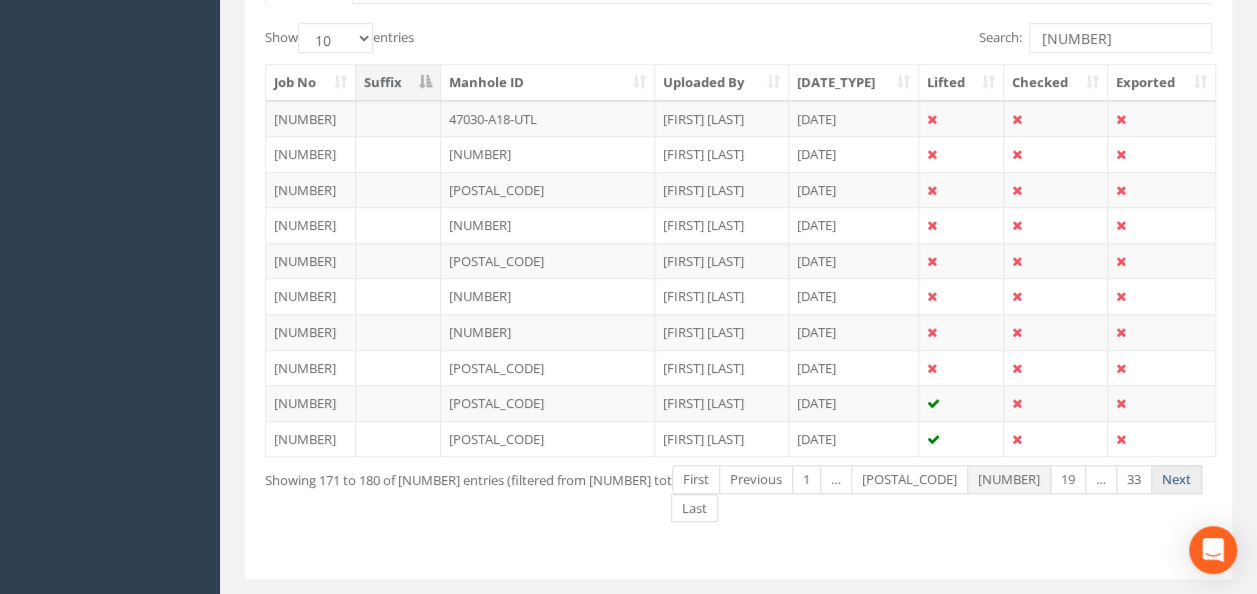 click on "Next" at bounding box center (1176, 479) 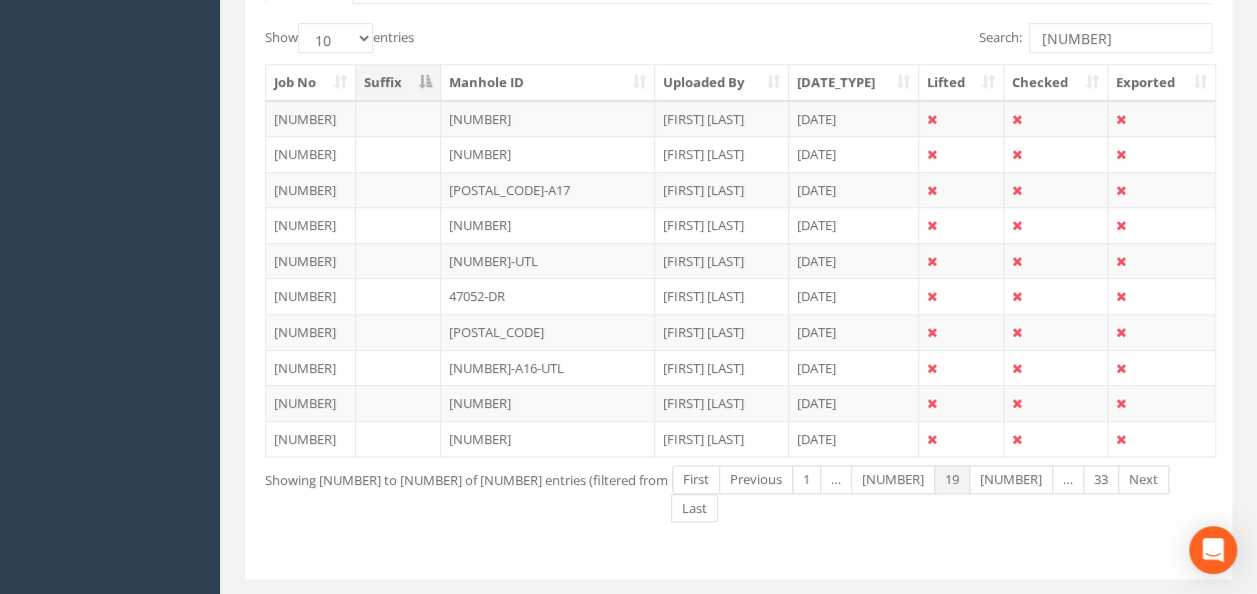 click on "Next" at bounding box center (1143, 479) 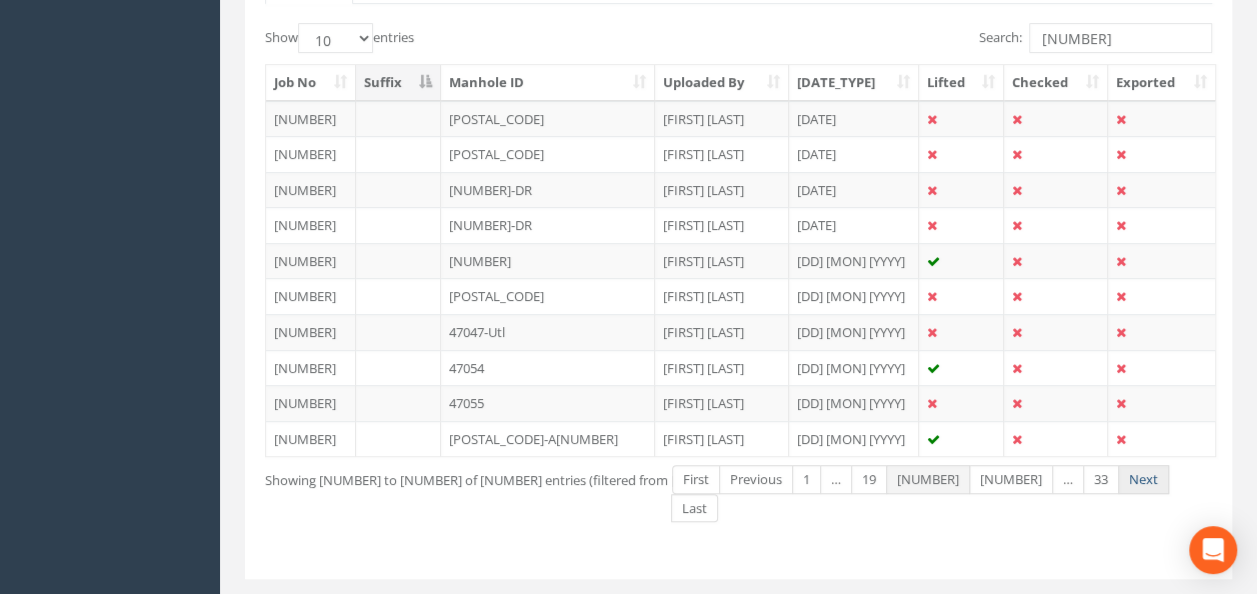 click on "Next" at bounding box center (1143, 479) 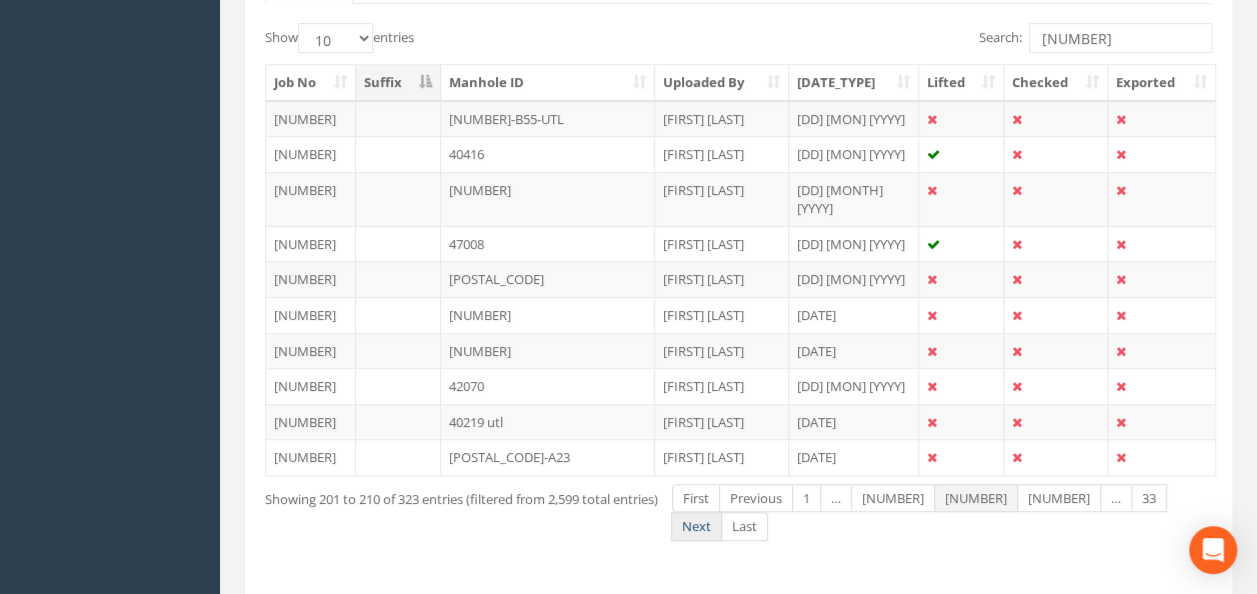 click on "Next" at bounding box center (696, 526) 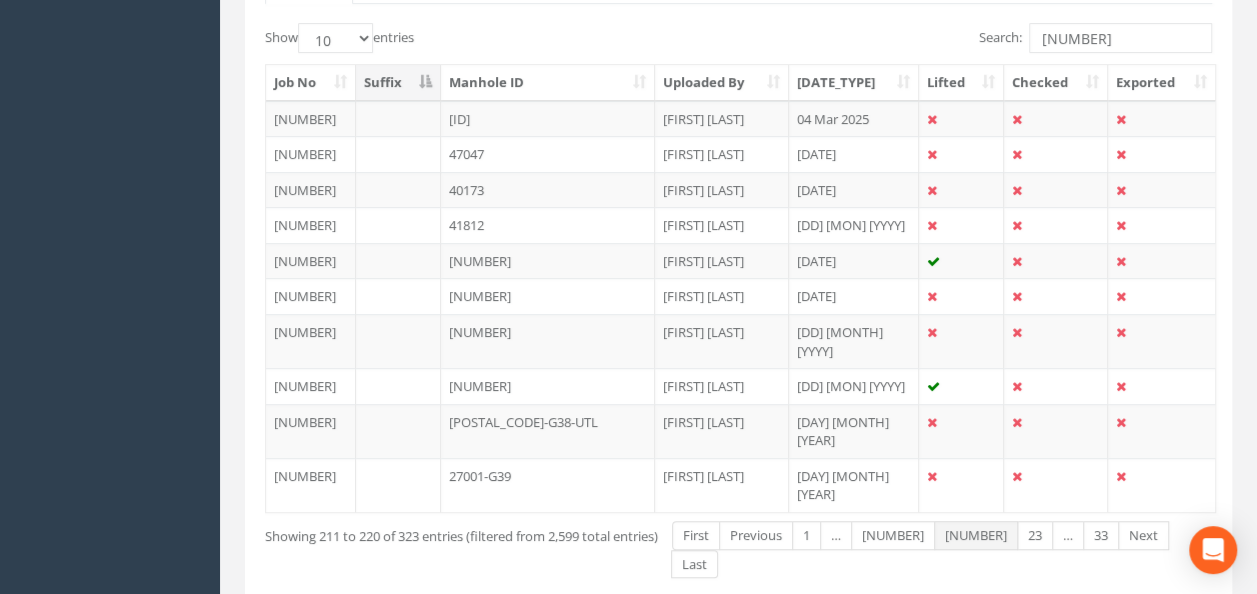 click on "Next" at bounding box center (1143, 535) 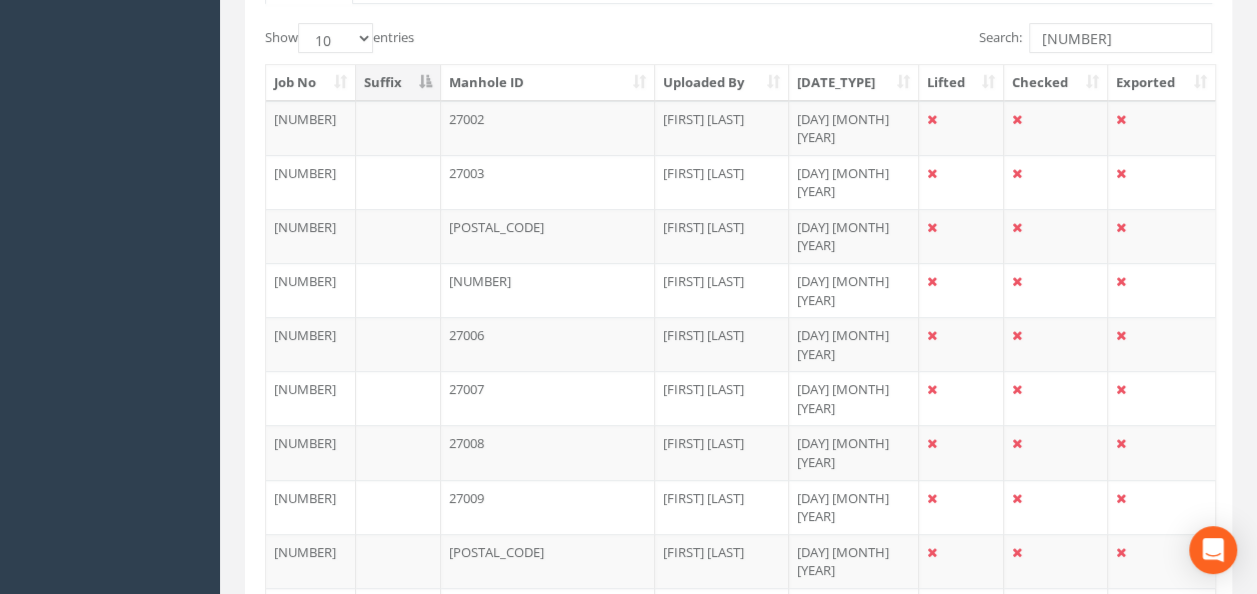 click on "Next" at bounding box center (1143, 665) 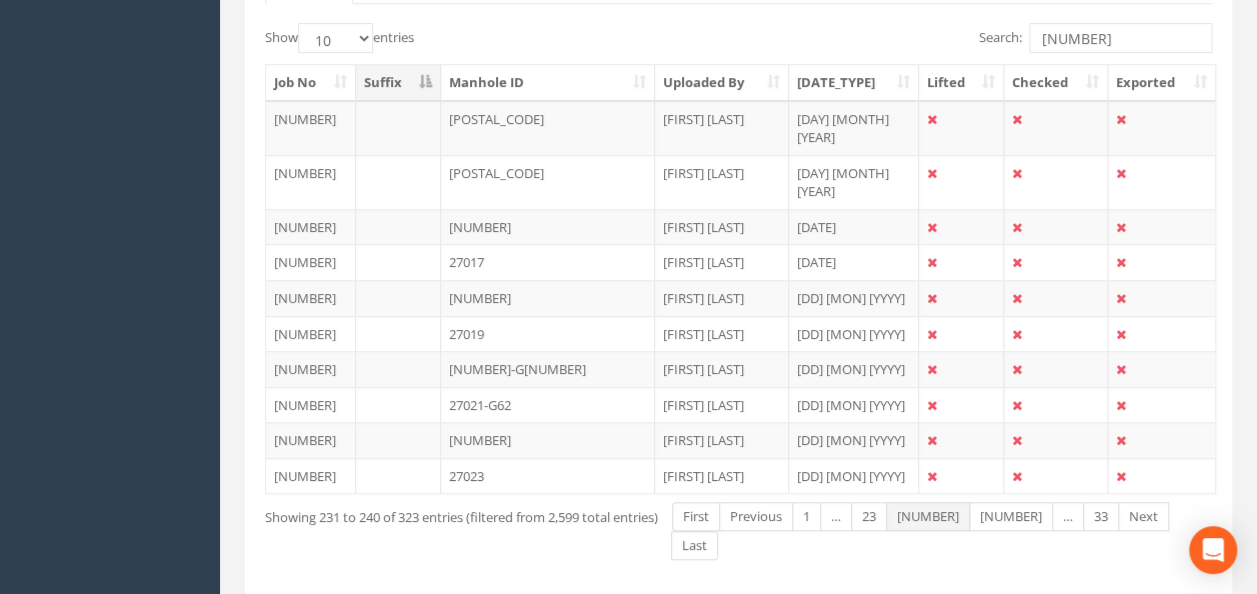 click on "Next" at bounding box center [1143, 516] 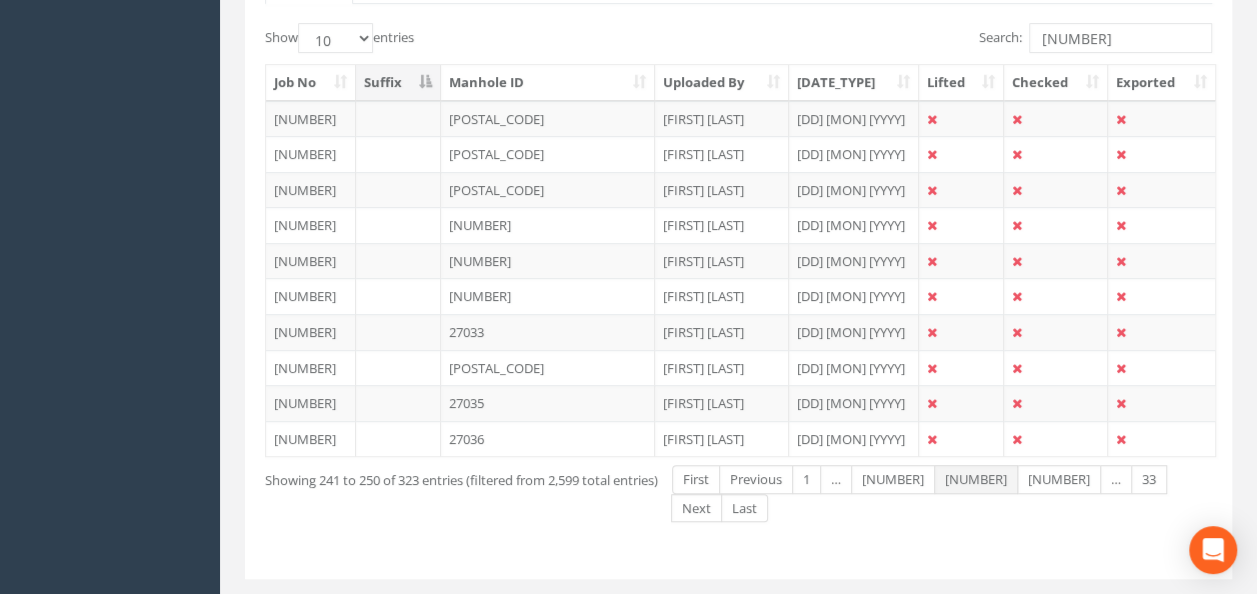 click on "Next" at bounding box center [696, 508] 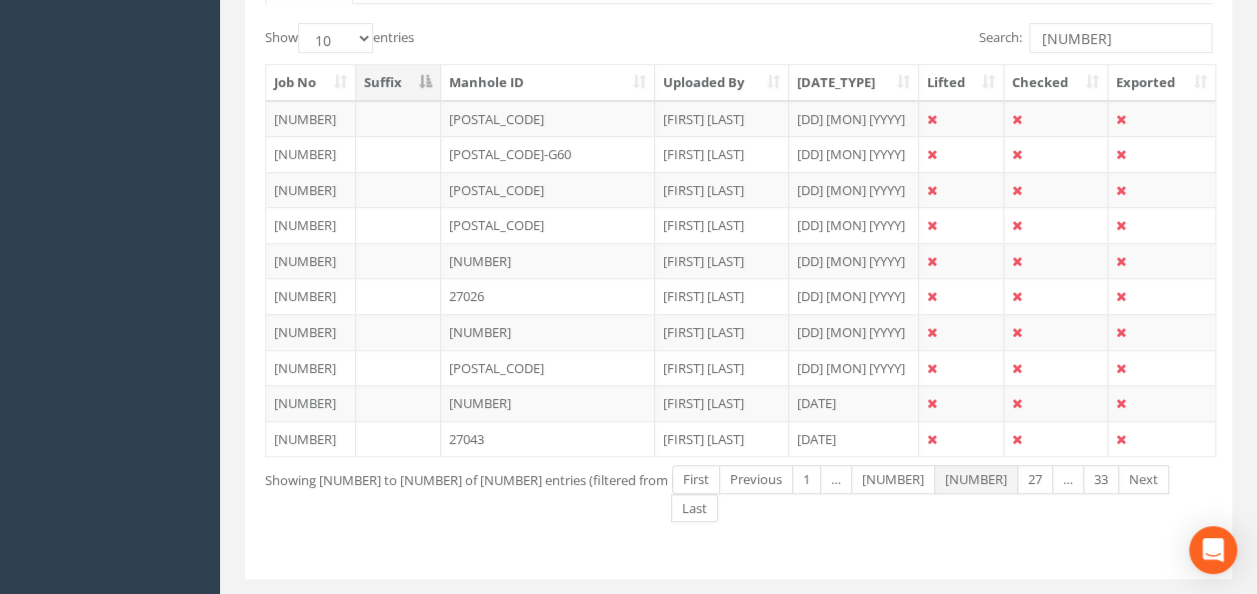 click on "Next" at bounding box center [1143, 479] 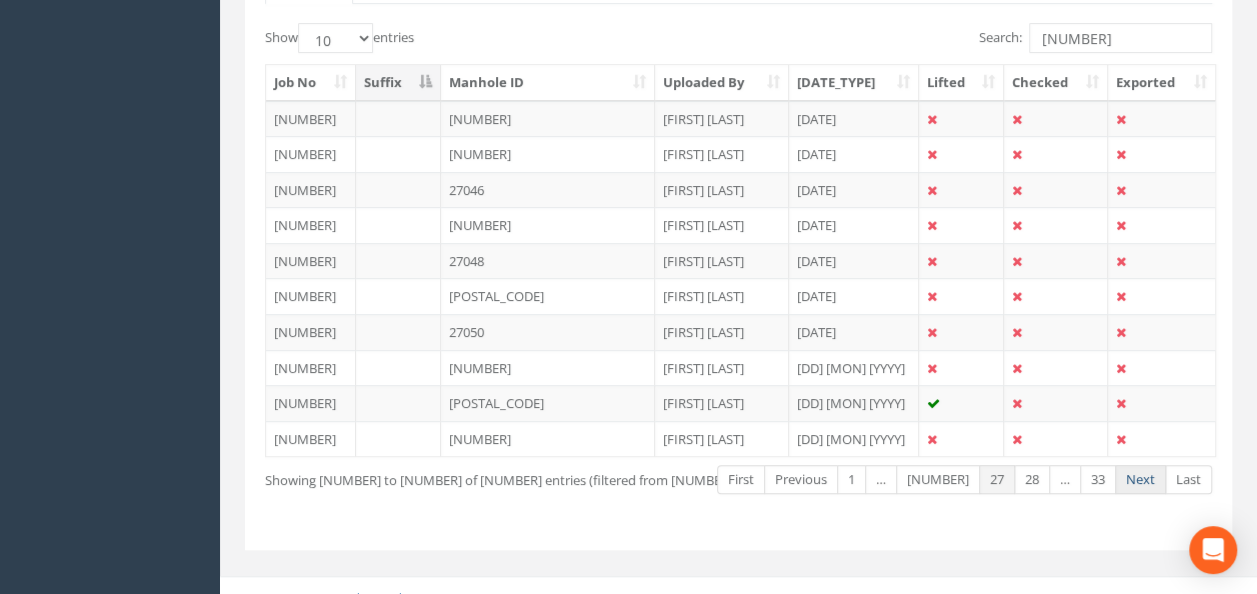 click on "Next" at bounding box center (1140, 479) 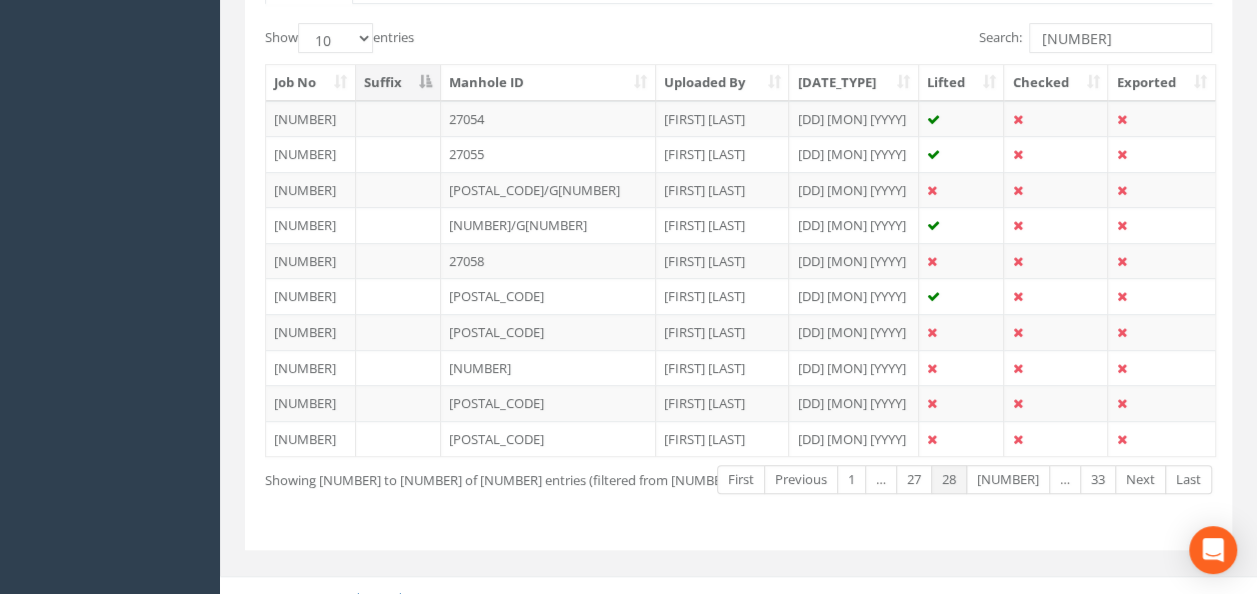 click on "Next" at bounding box center (1140, 479) 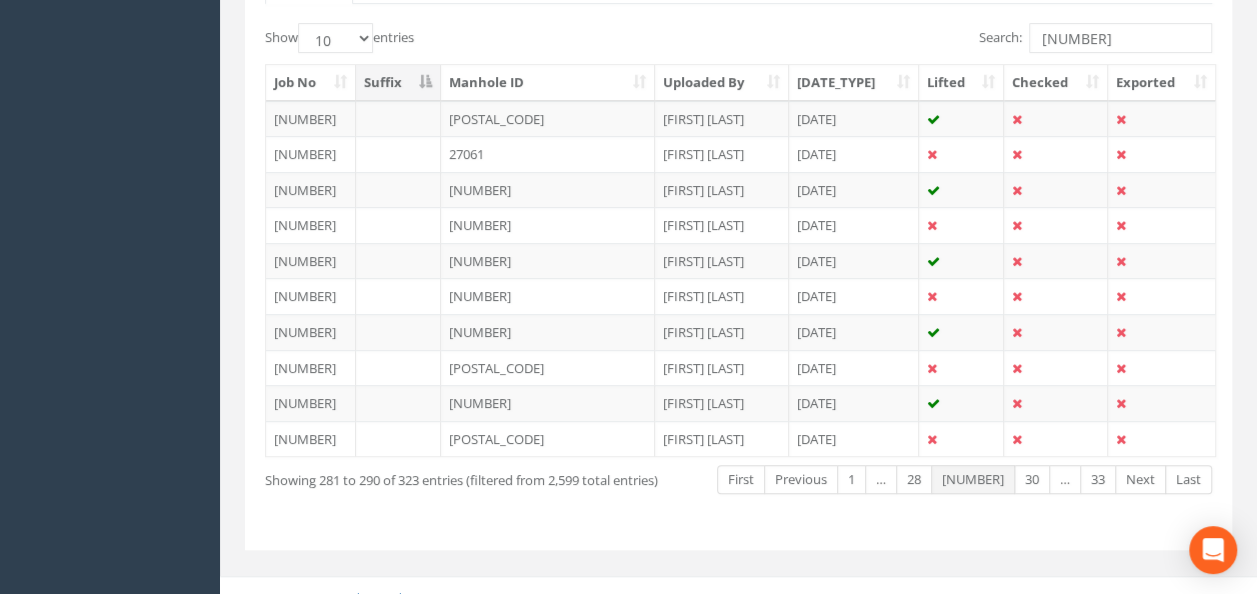 click on "Next" at bounding box center [1140, 479] 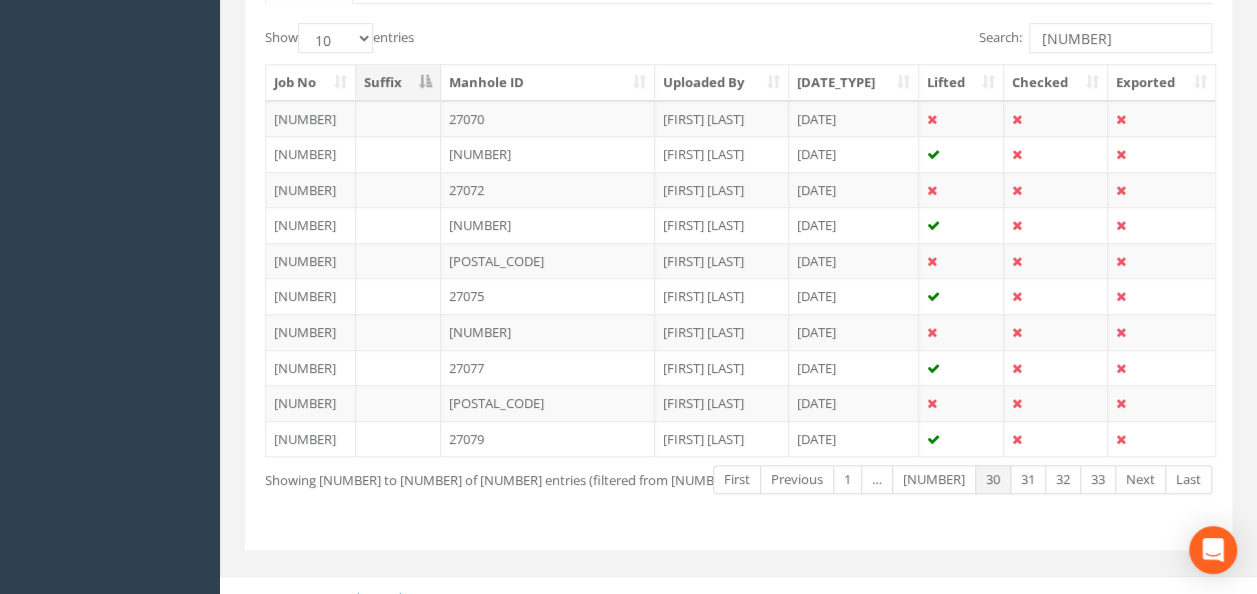 click on "Next" at bounding box center (1140, 479) 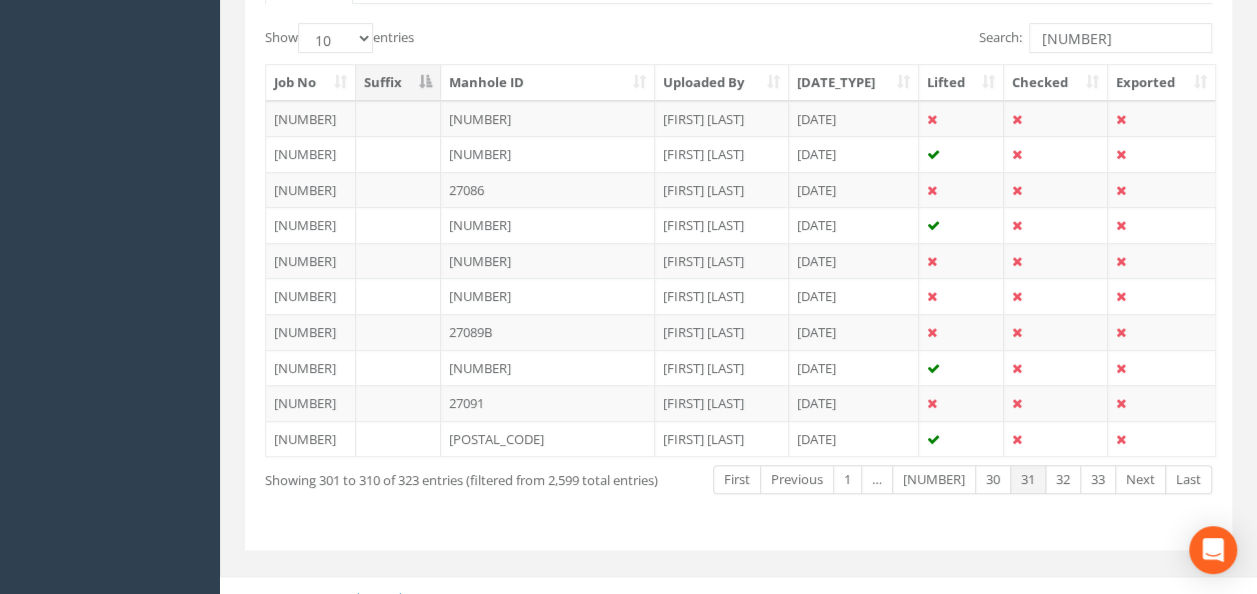 click on "Next" at bounding box center (1140, 479) 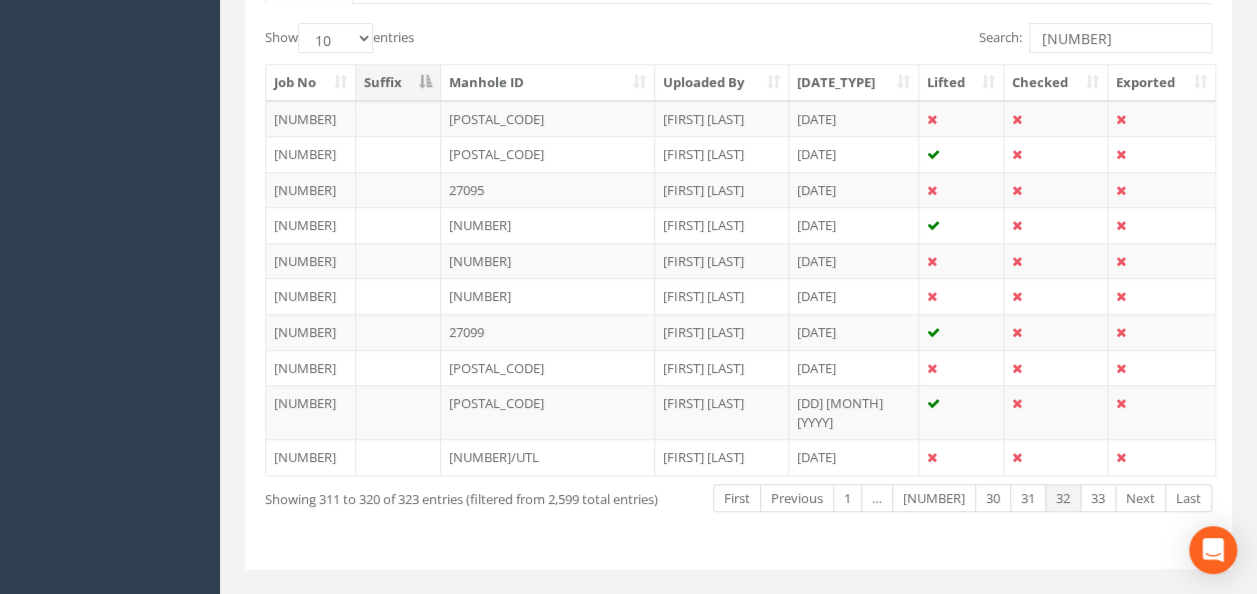 click on "Next" at bounding box center [1140, 498] 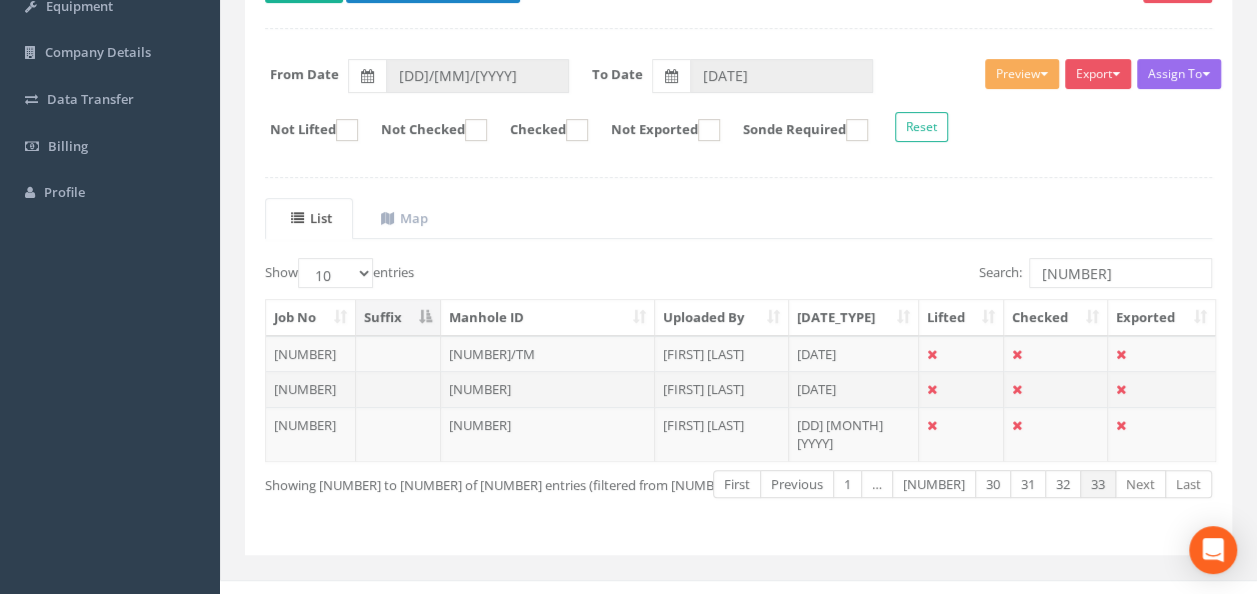 click on "[NUMBER]" at bounding box center (548, 389) 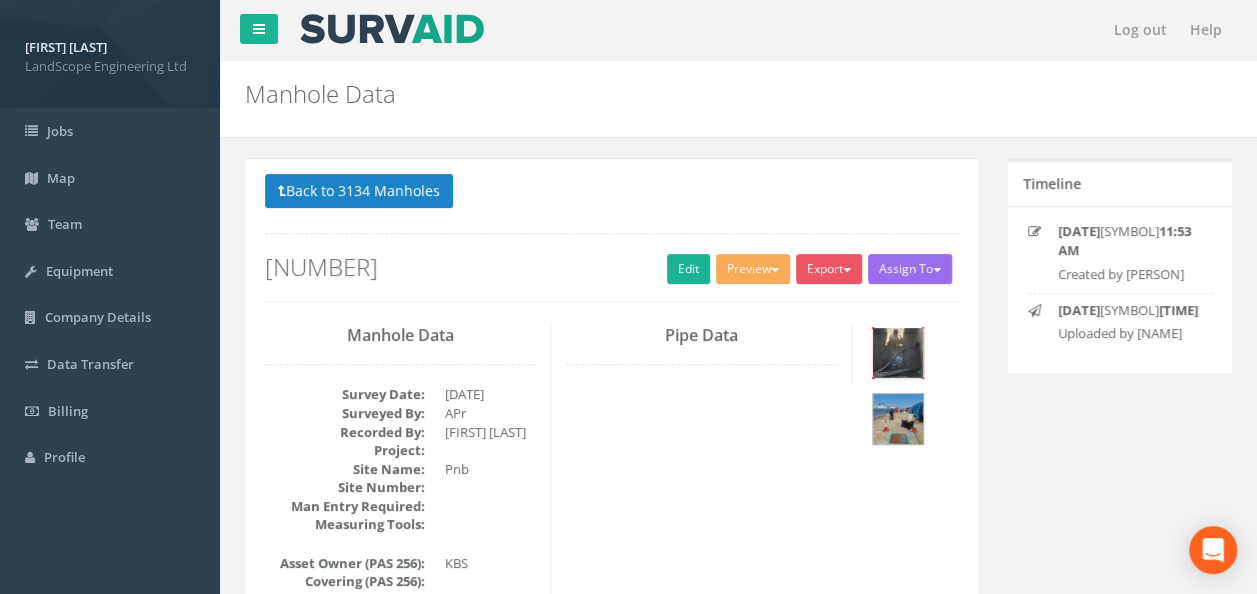 click at bounding box center [898, 353] 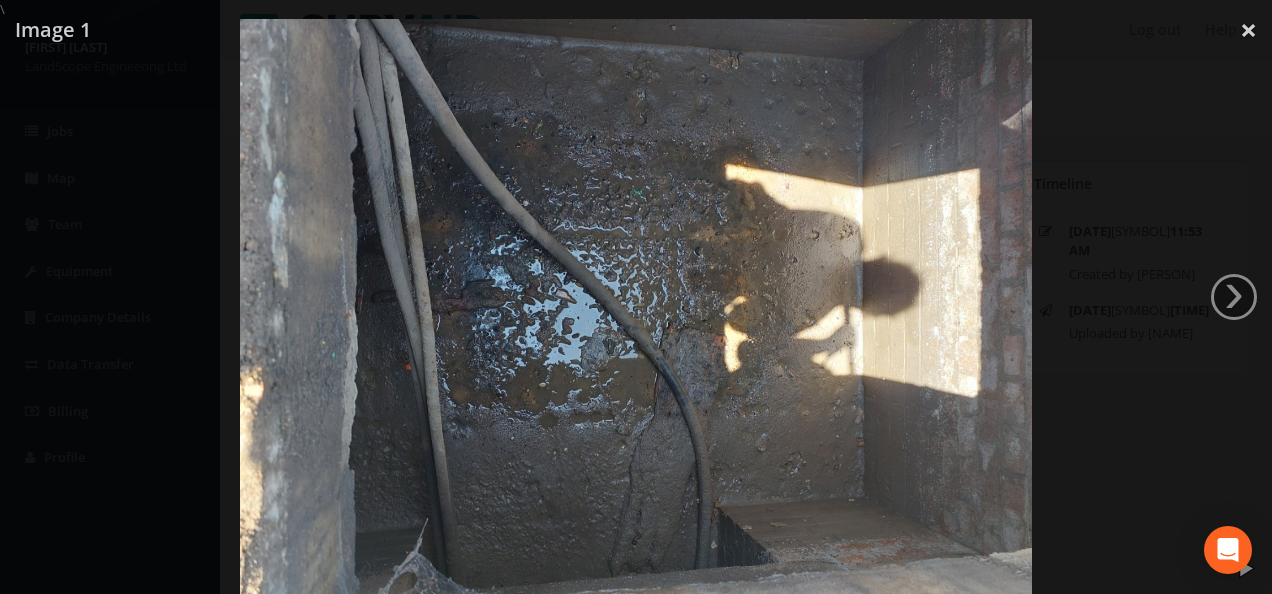 click at bounding box center (636, 316) 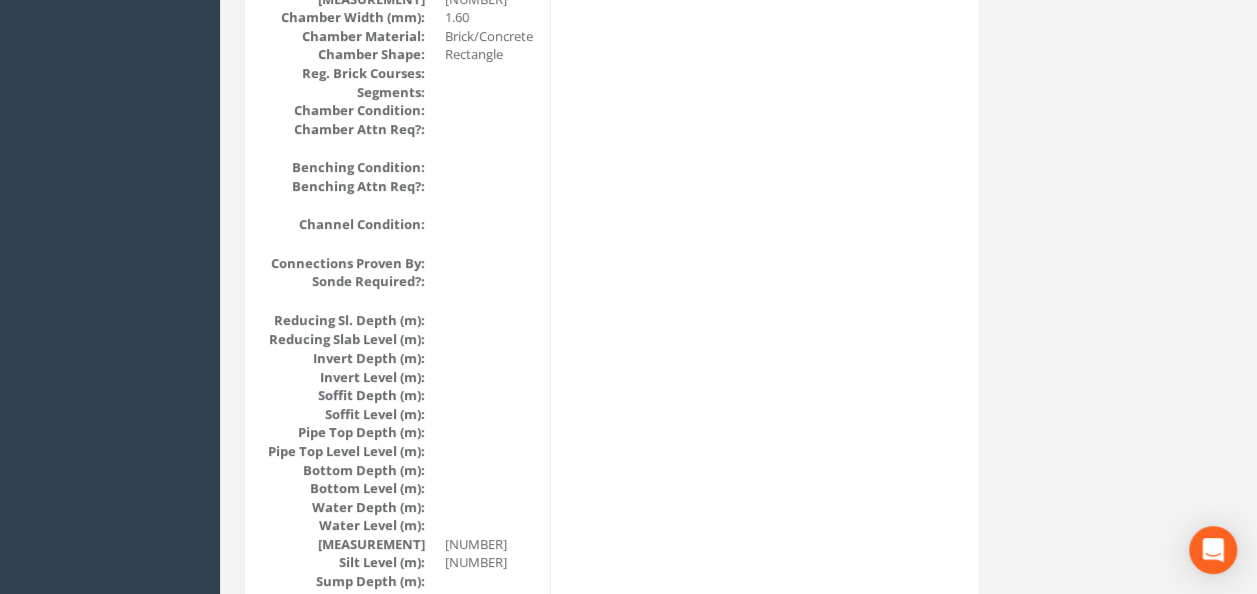 scroll, scrollTop: 1588, scrollLeft: 0, axis: vertical 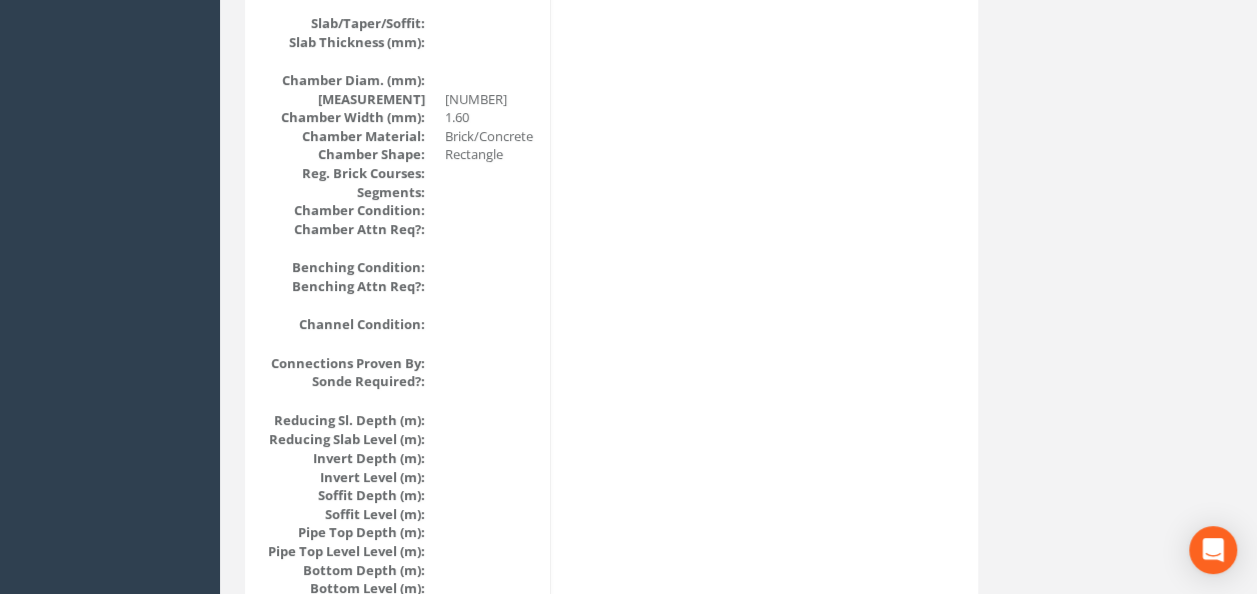 click on "Survey Date: [DATE] Surveyed By: AP[NAME] Recorded By: [FIRST] [LAST] Project: Site Name: Pnb Site Number: Man Entry Required: Measuring Tools: Asset Owner (PAS 256): KBS Covering (PAS 256): In Service (PAS 256): Manhole ID: 70 Location Description: Latitude: 50.80531 Longitude: -1.09542 Accuracy: 5 Eastings: Northings: Datum: Grid Ref (PAS 256): Service Type: ["Cables"] Ownership: Type:" at bounding box center (738, 13) 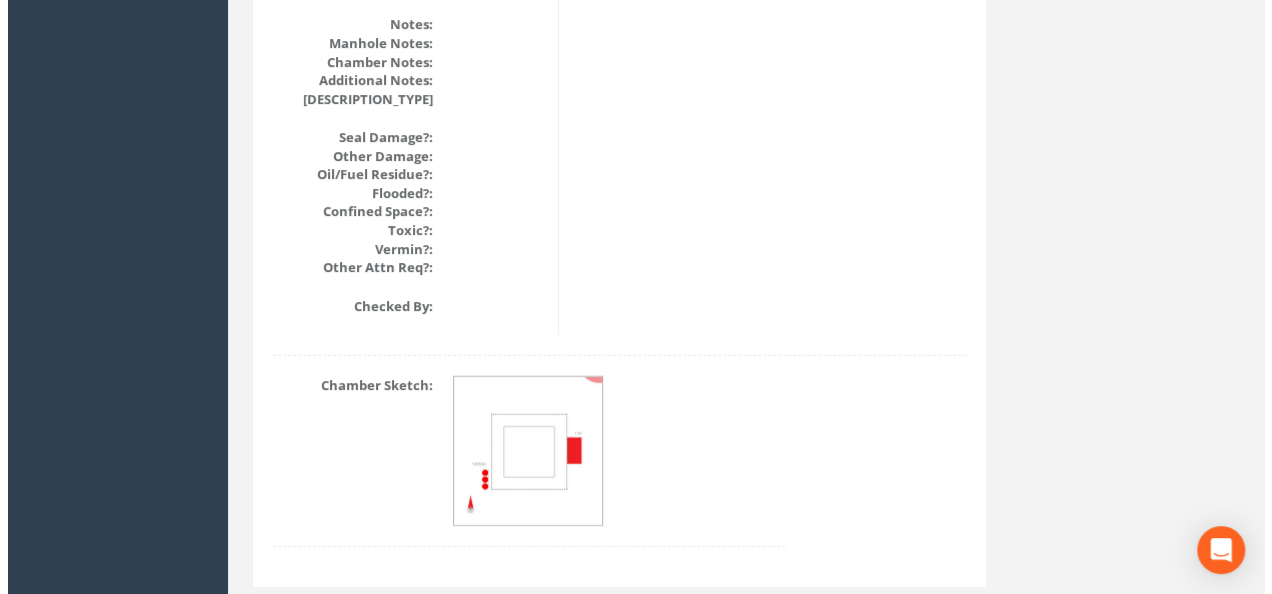 scroll, scrollTop: 2488, scrollLeft: 0, axis: vertical 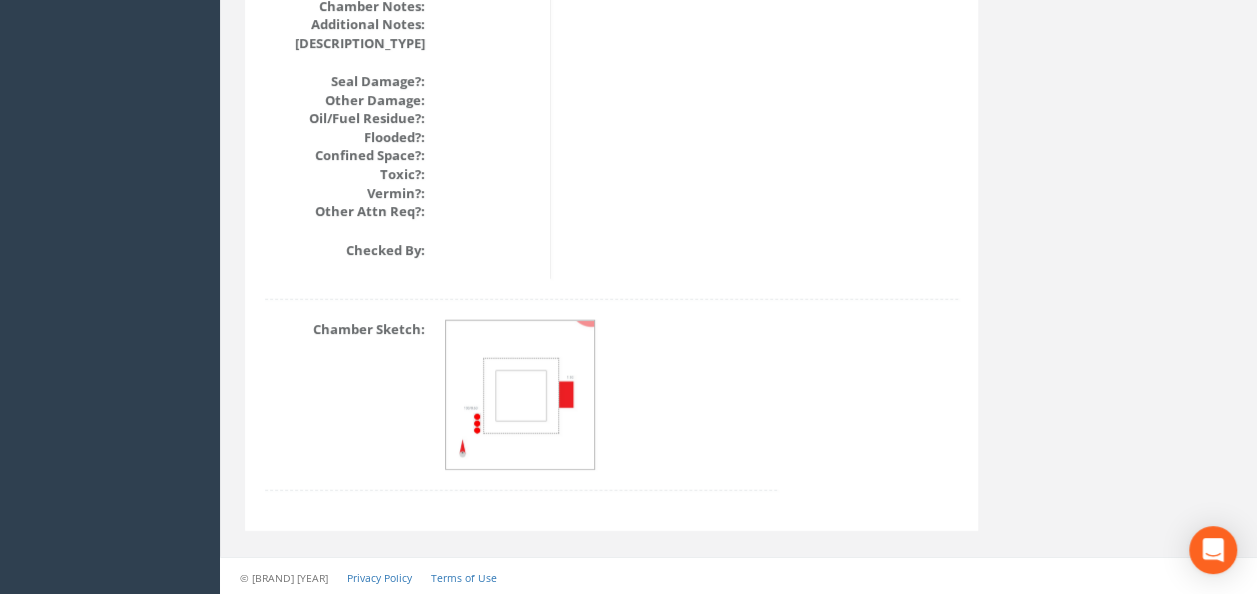 click at bounding box center [521, 396] 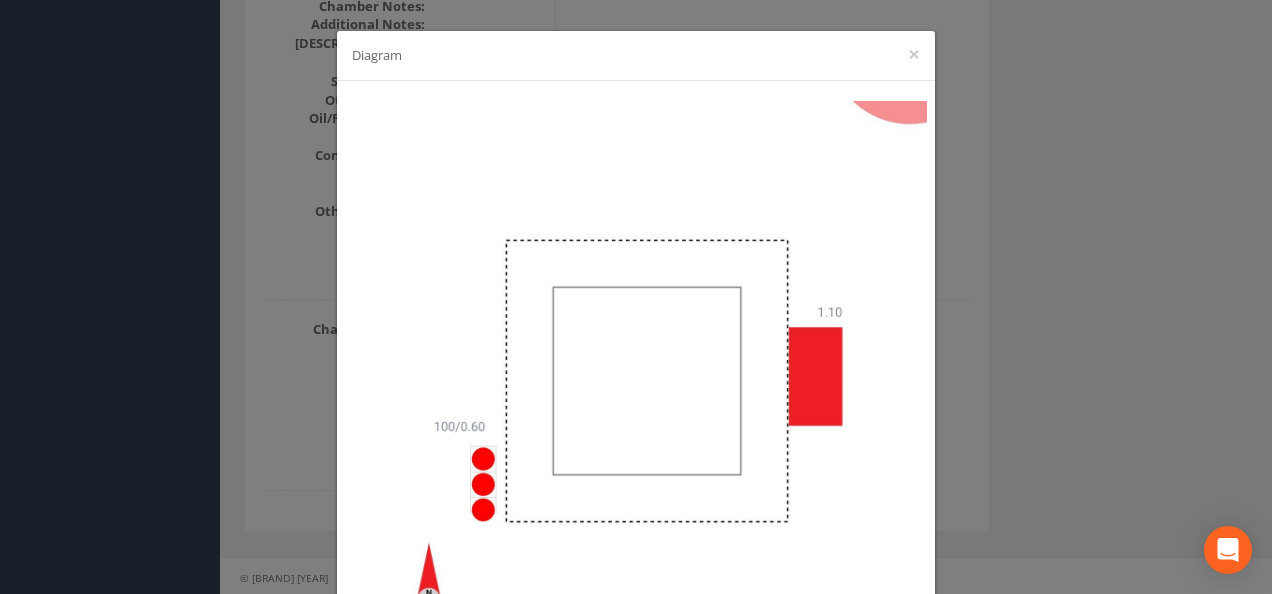 click on "Diagram  ×" at bounding box center (636, 297) 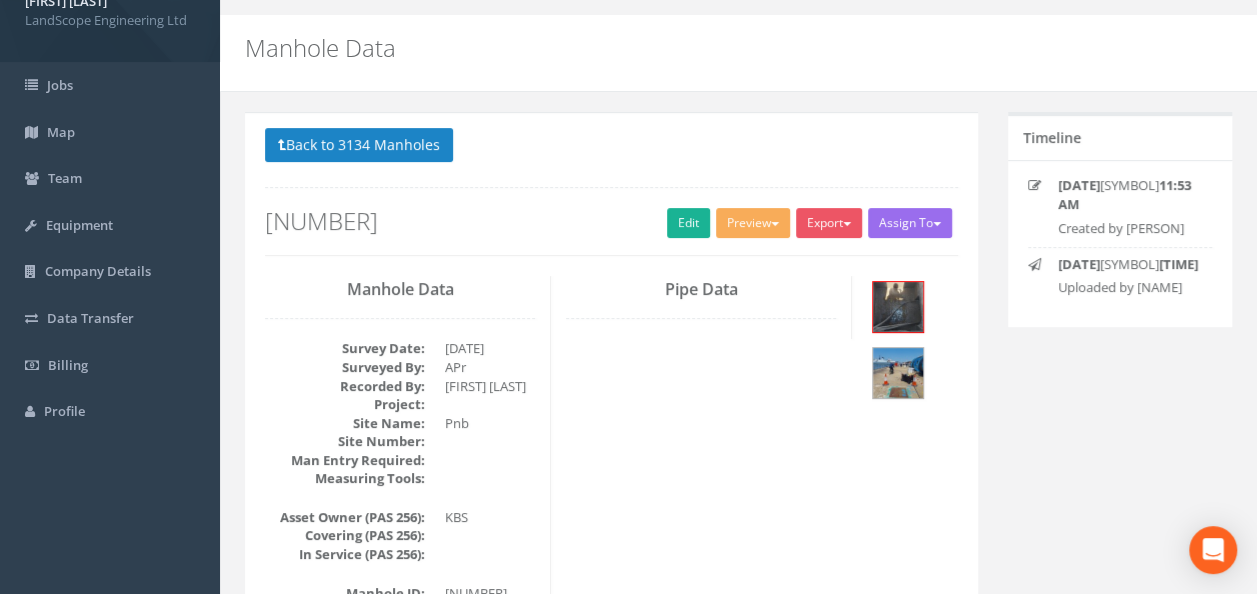scroll, scrollTop: 0, scrollLeft: 0, axis: both 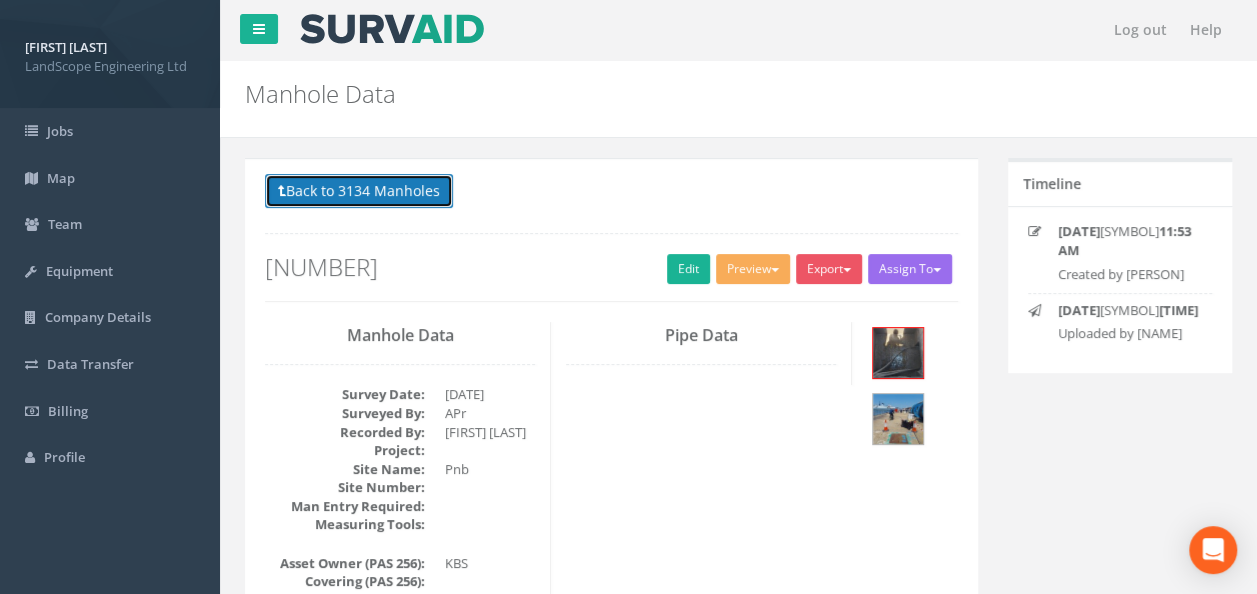 click on "Back to 3134 Manholes" at bounding box center [359, 191] 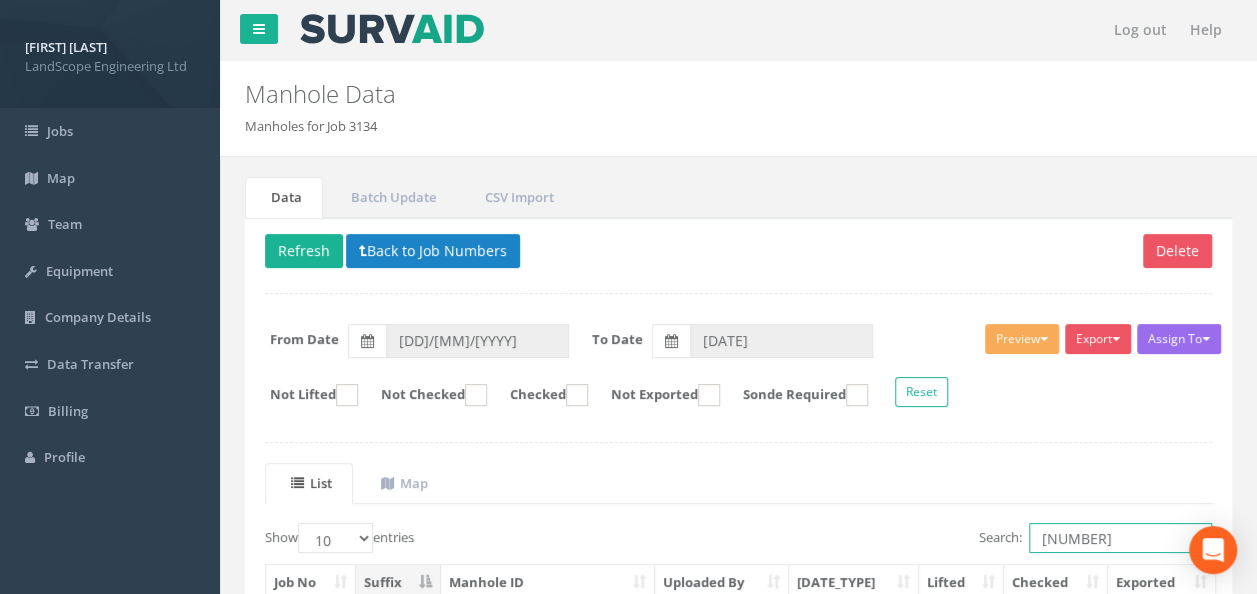 click on "[NUMBER]" at bounding box center (1120, 538) 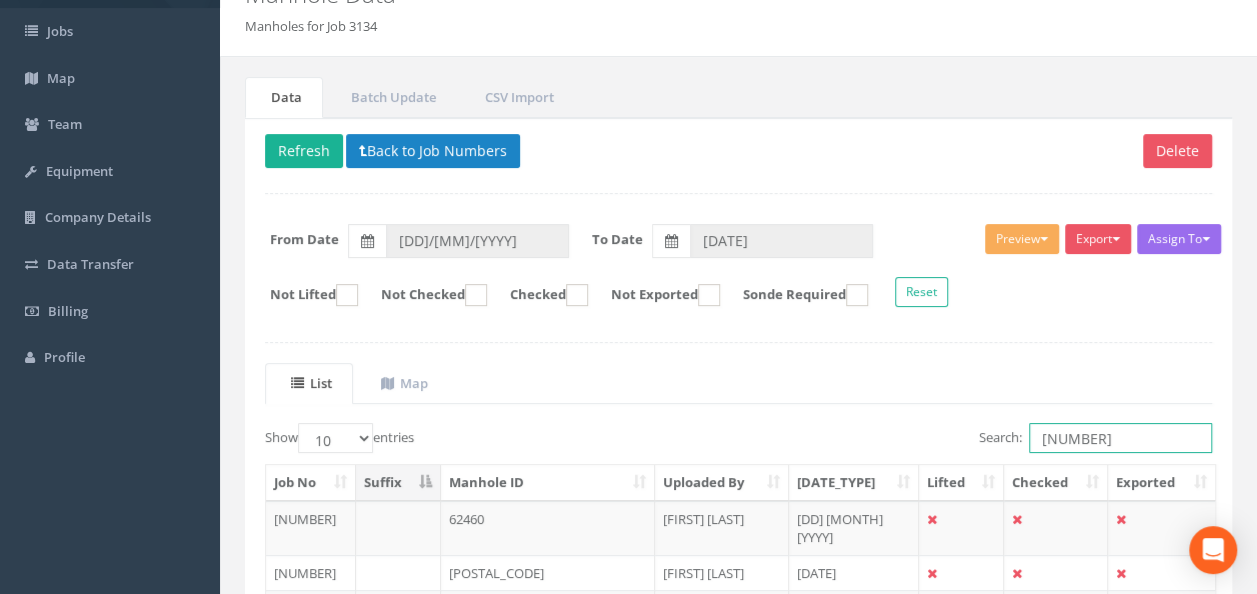 scroll, scrollTop: 200, scrollLeft: 0, axis: vertical 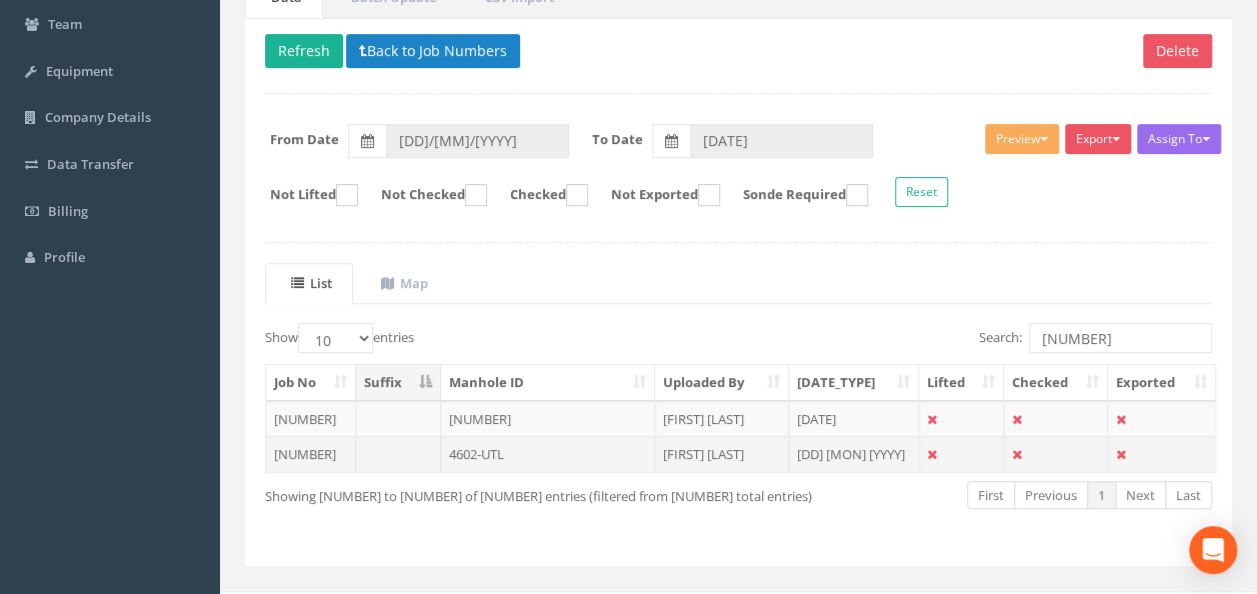 click on "4602-UTL" at bounding box center (548, 454) 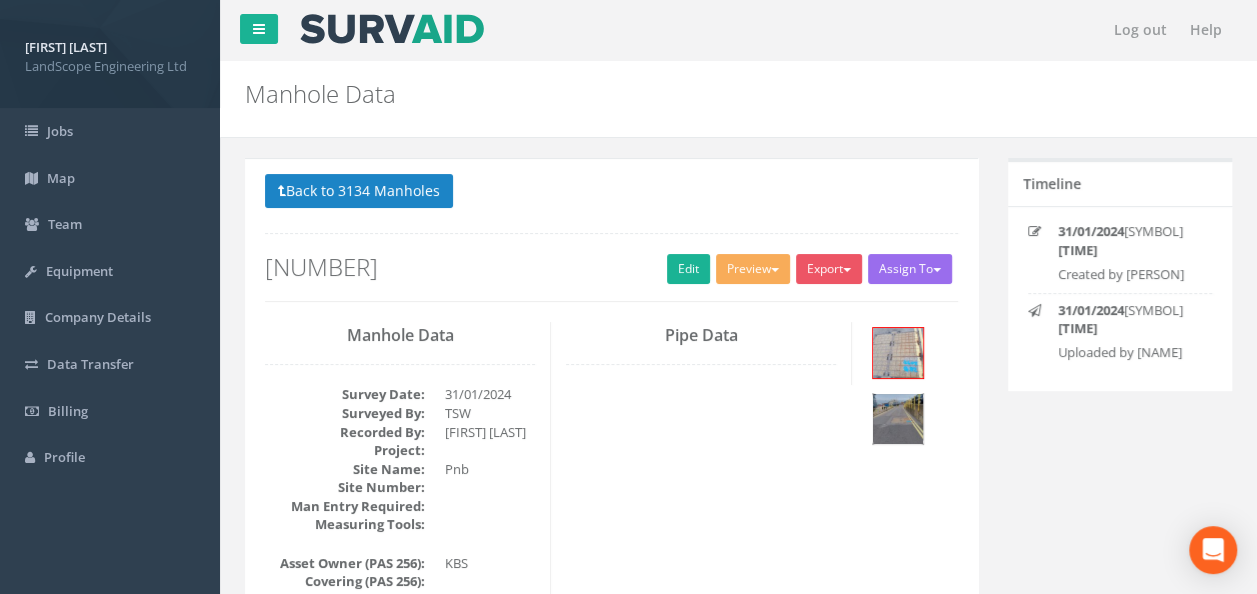 click at bounding box center [898, 419] 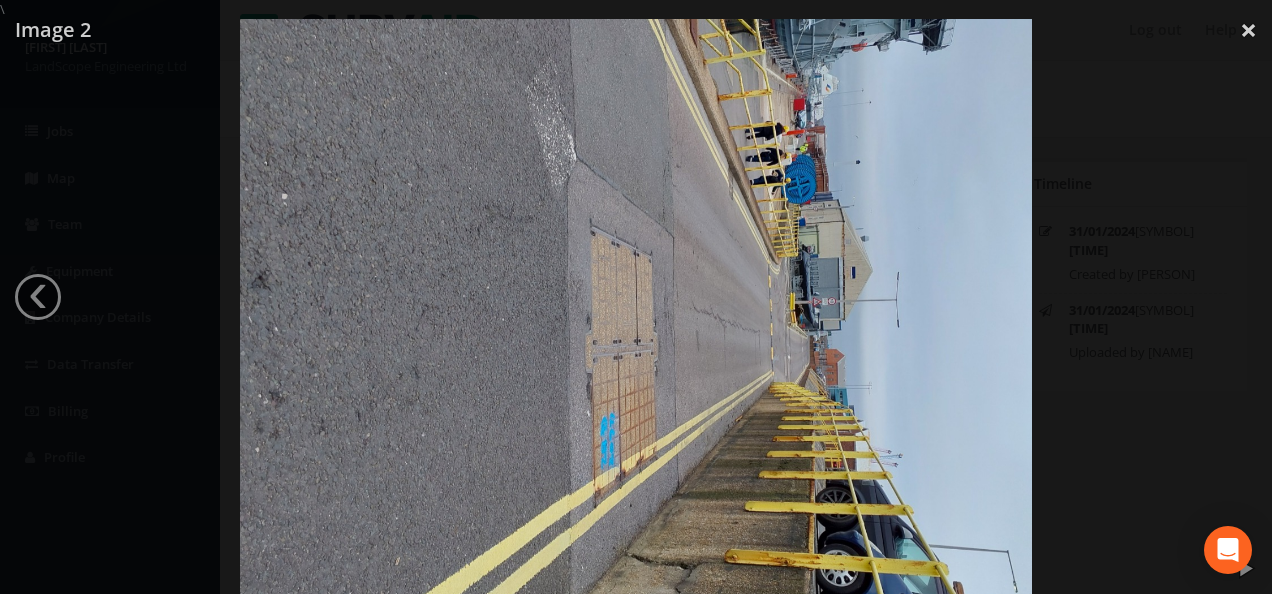 click at bounding box center [636, 316] 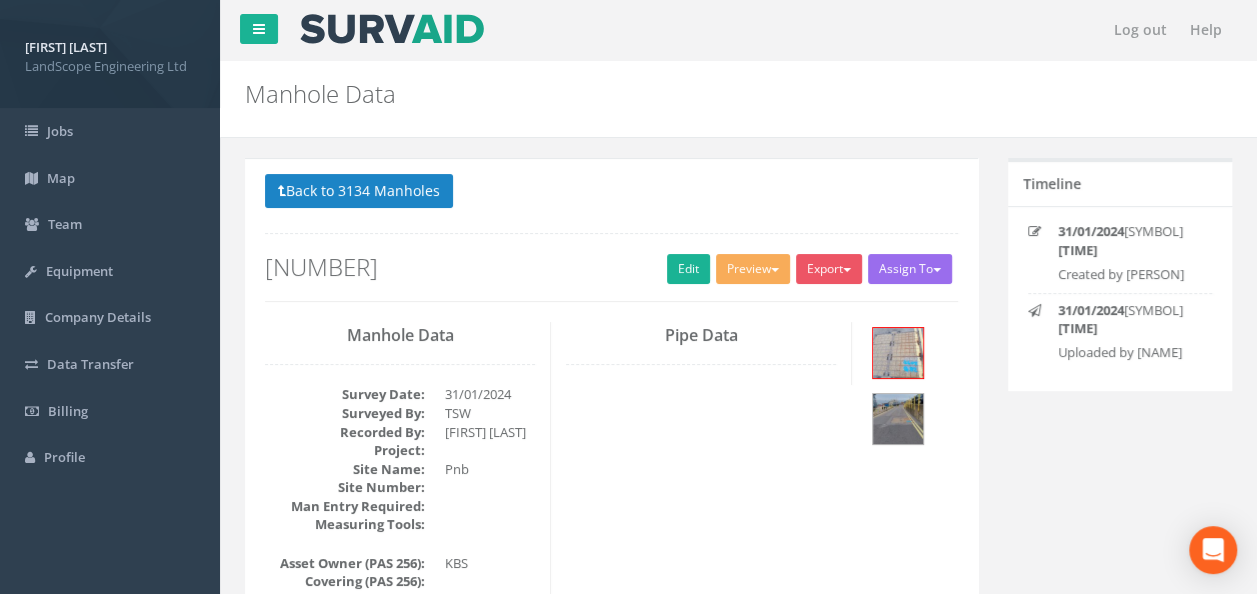 click on "Pipe Data" at bounding box center [400, 1600] 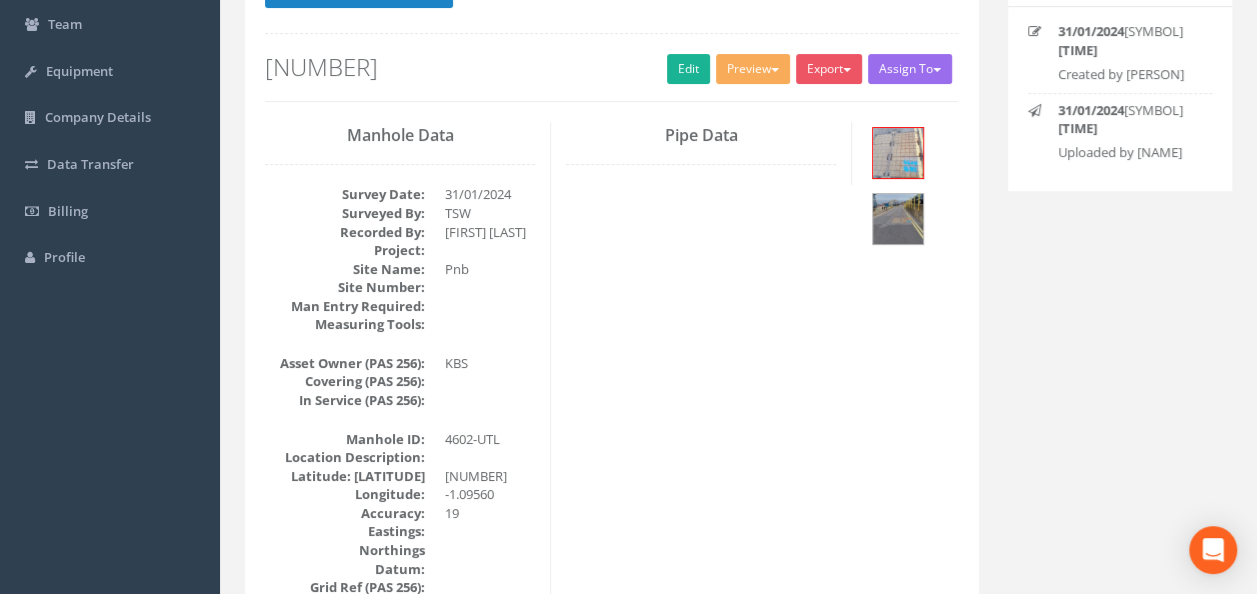 scroll, scrollTop: 0, scrollLeft: 0, axis: both 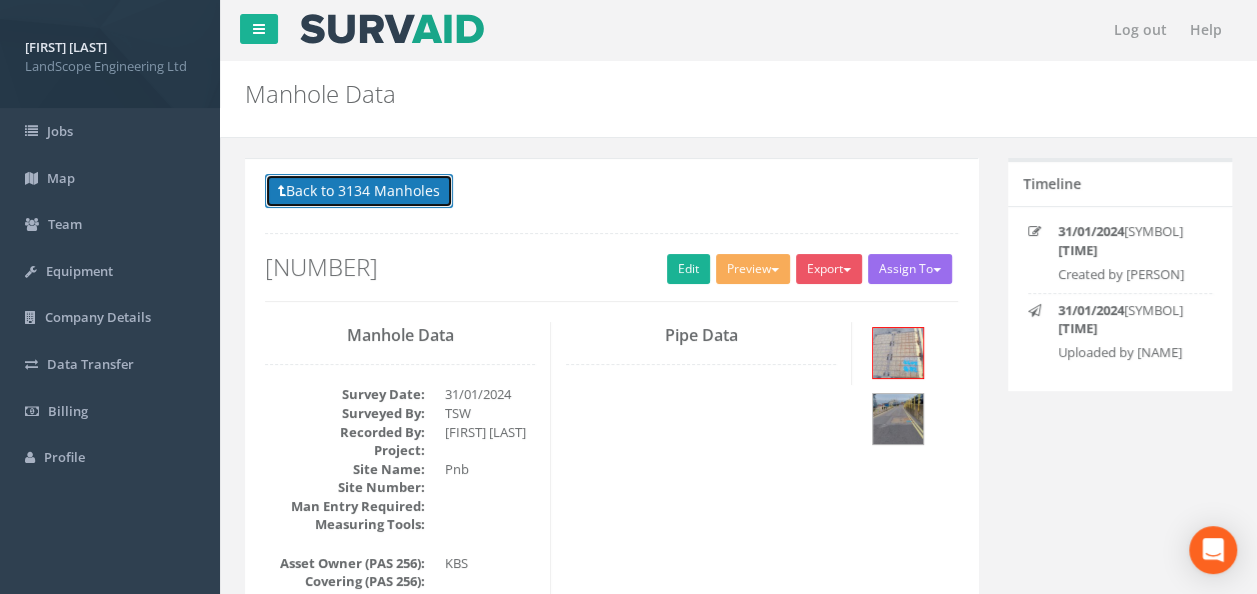 click on "Back to 3134 Manholes" at bounding box center [359, 191] 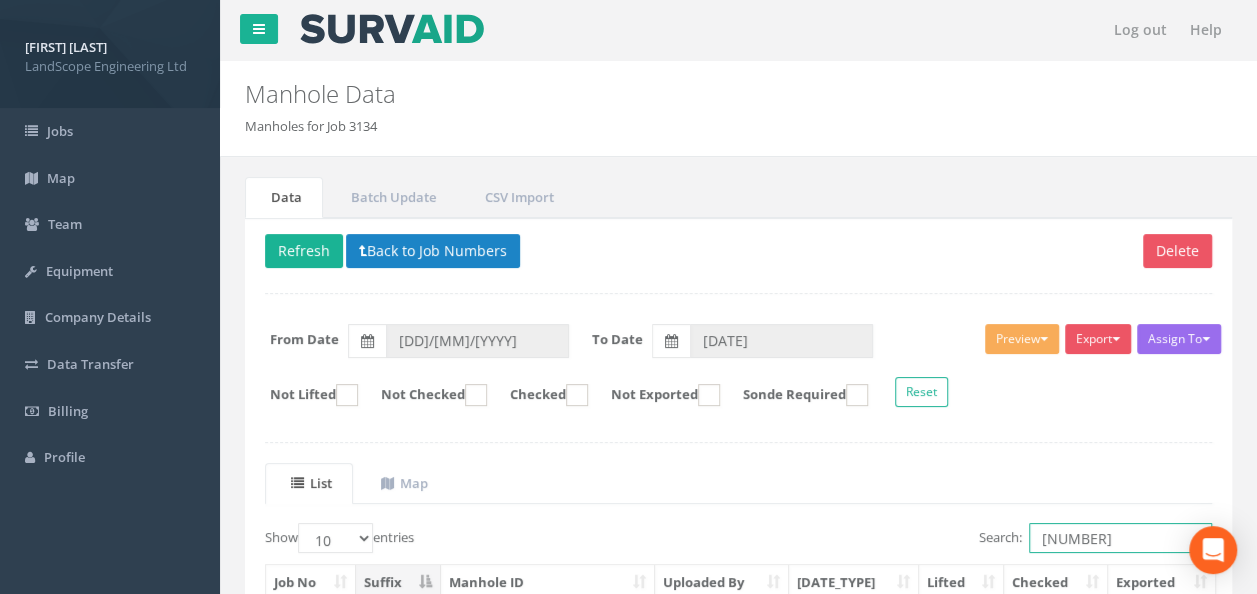 click on "[NUMBER]" at bounding box center (1120, 538) 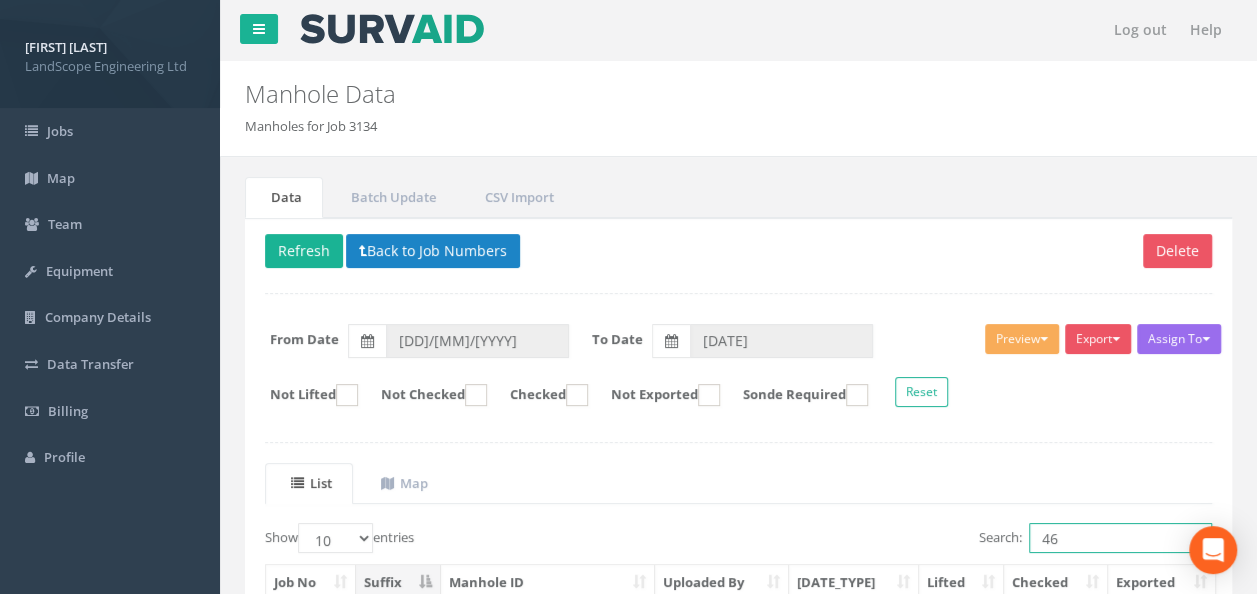 type on "[NUMBER]" 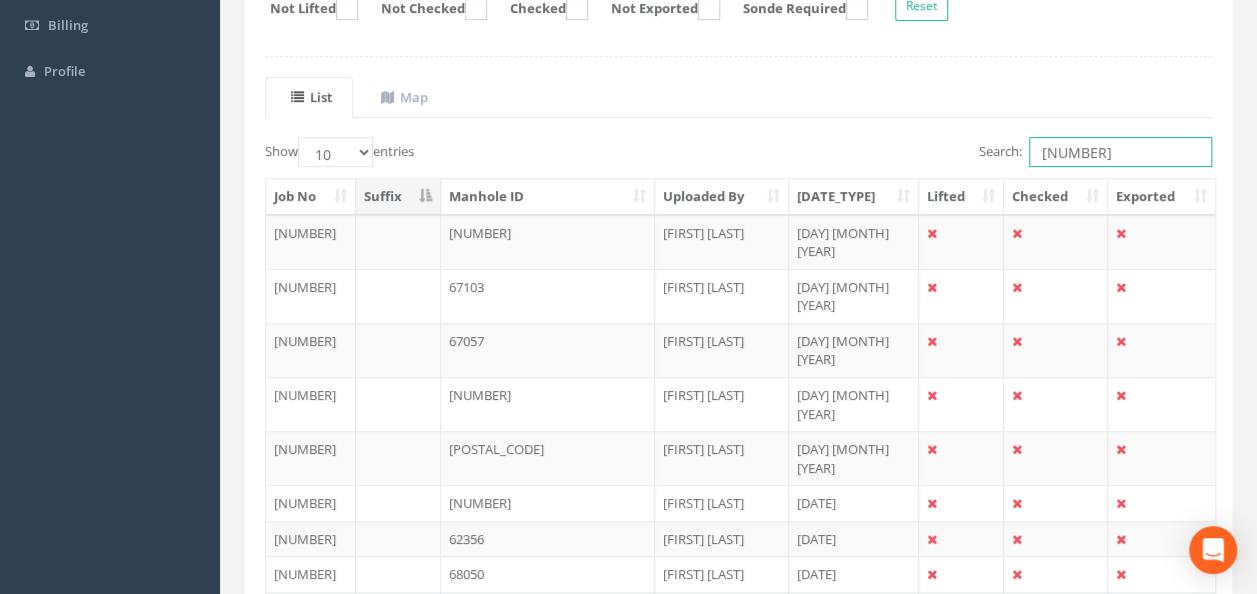 scroll, scrollTop: 500, scrollLeft: 0, axis: vertical 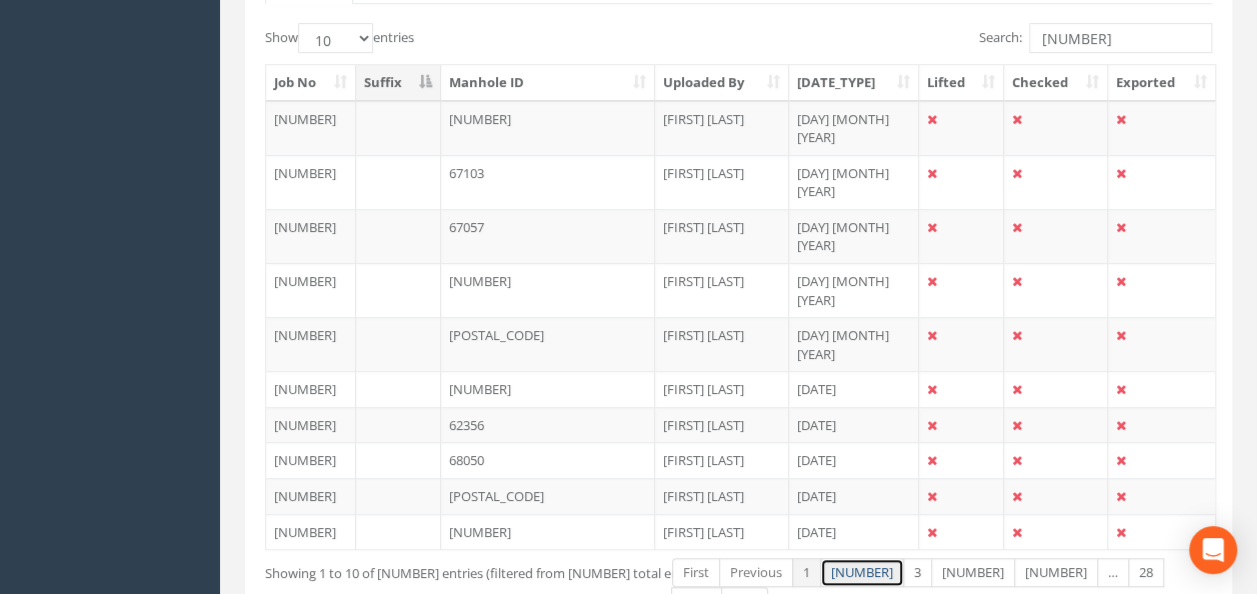 click on "[NUMBER]" at bounding box center (696, 572) 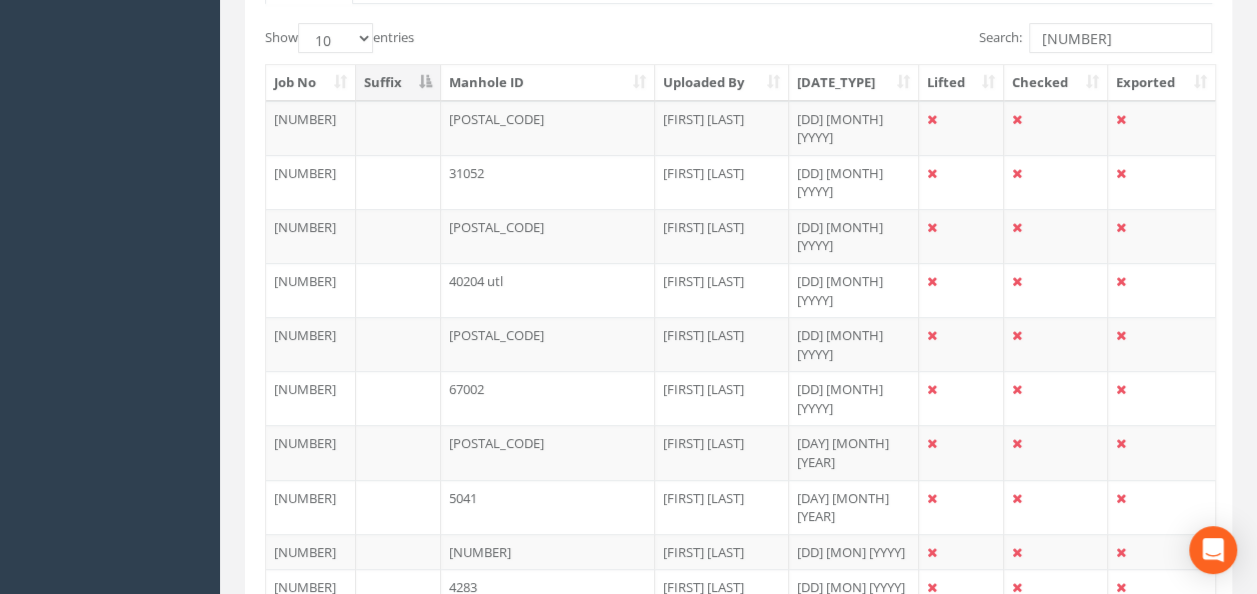 click on "28" at bounding box center [696, 628] 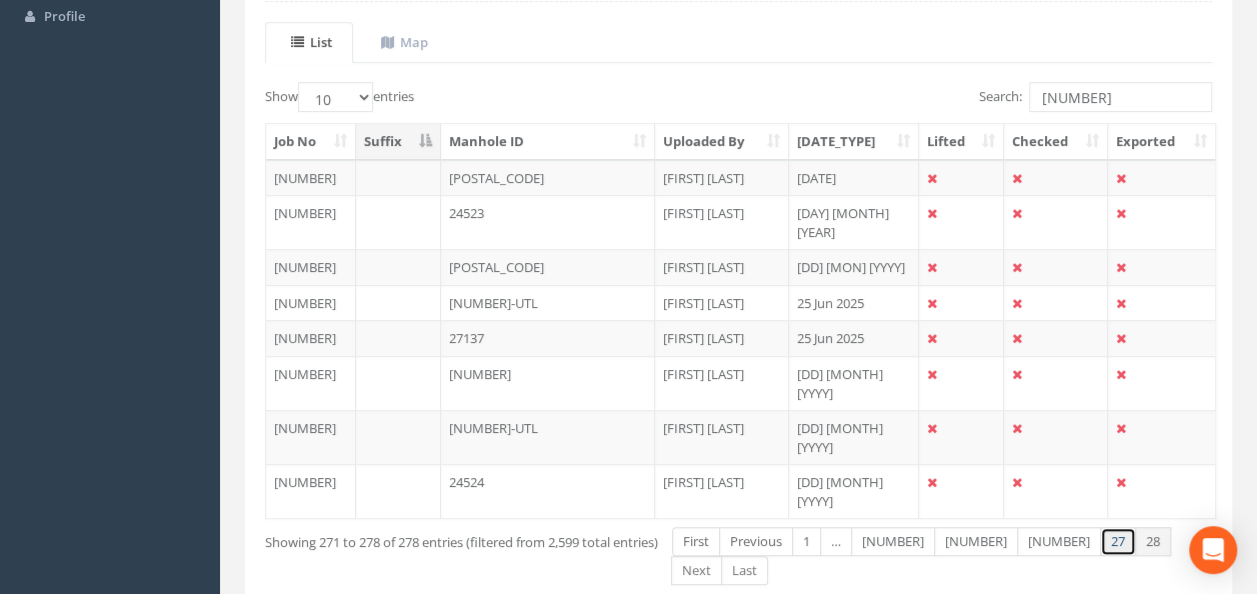click on "27" at bounding box center [696, 541] 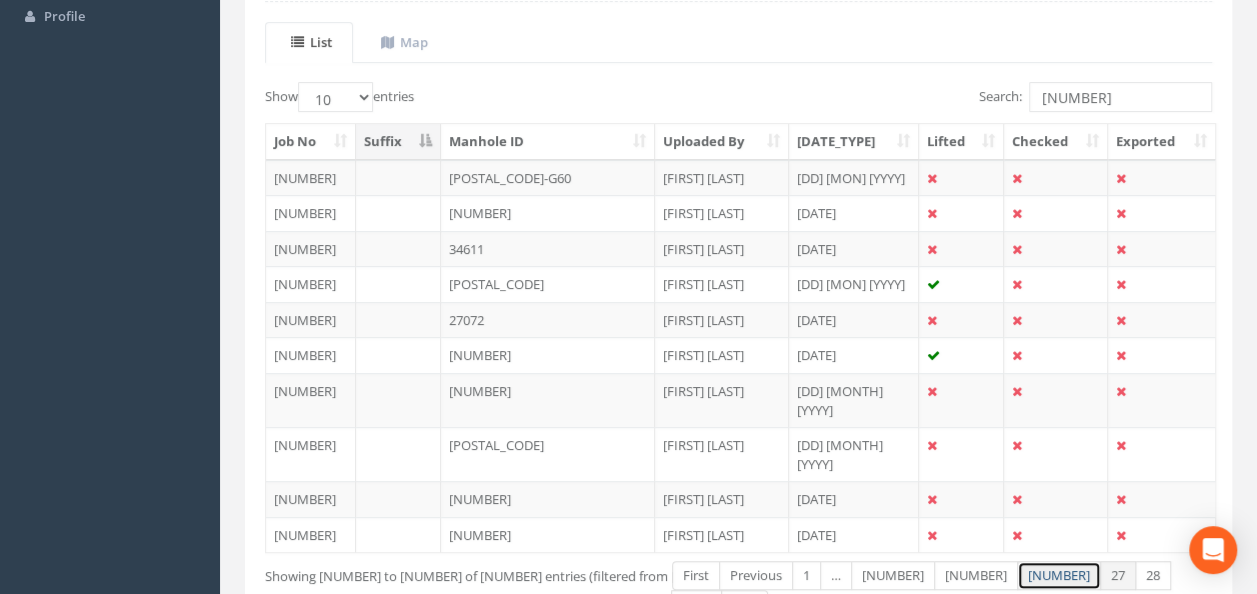 click on "[NUMBER]" at bounding box center [696, 575] 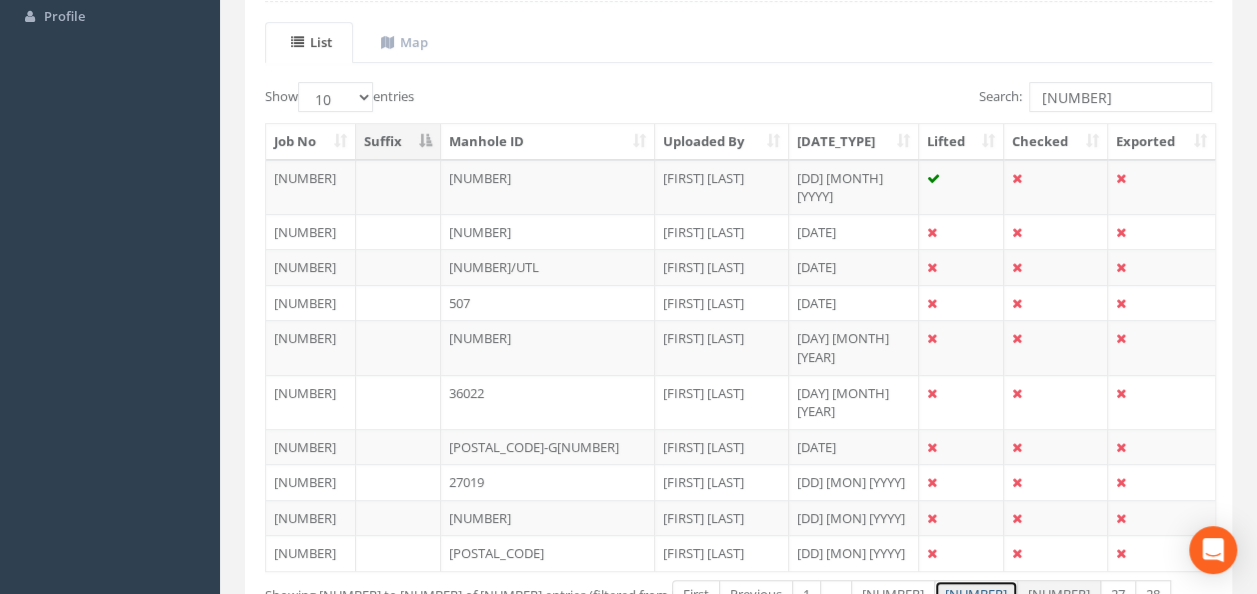 click on "[NUMBER]" at bounding box center (696, 594) 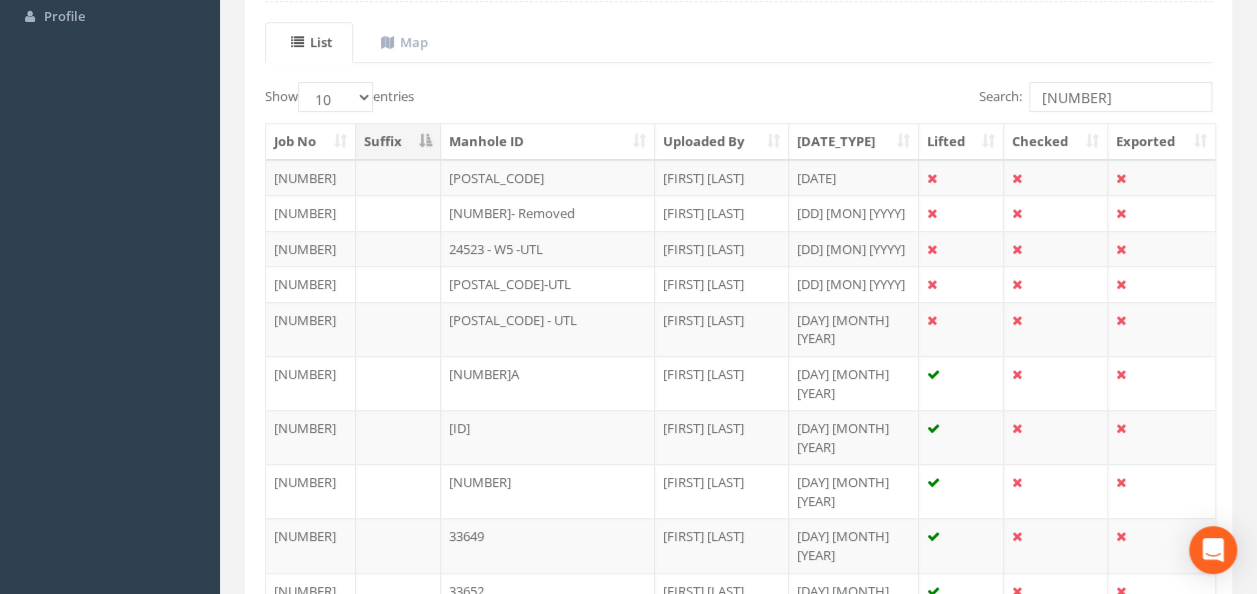 click on "[NUMBER]" at bounding box center [696, 650] 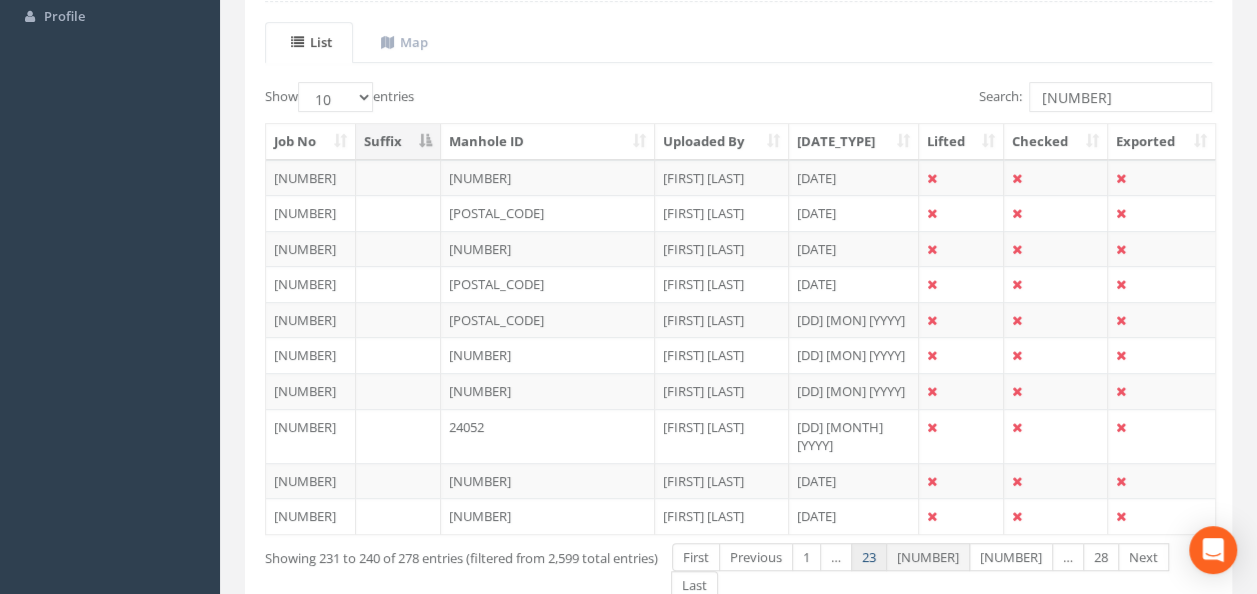 click on "23" at bounding box center [696, 557] 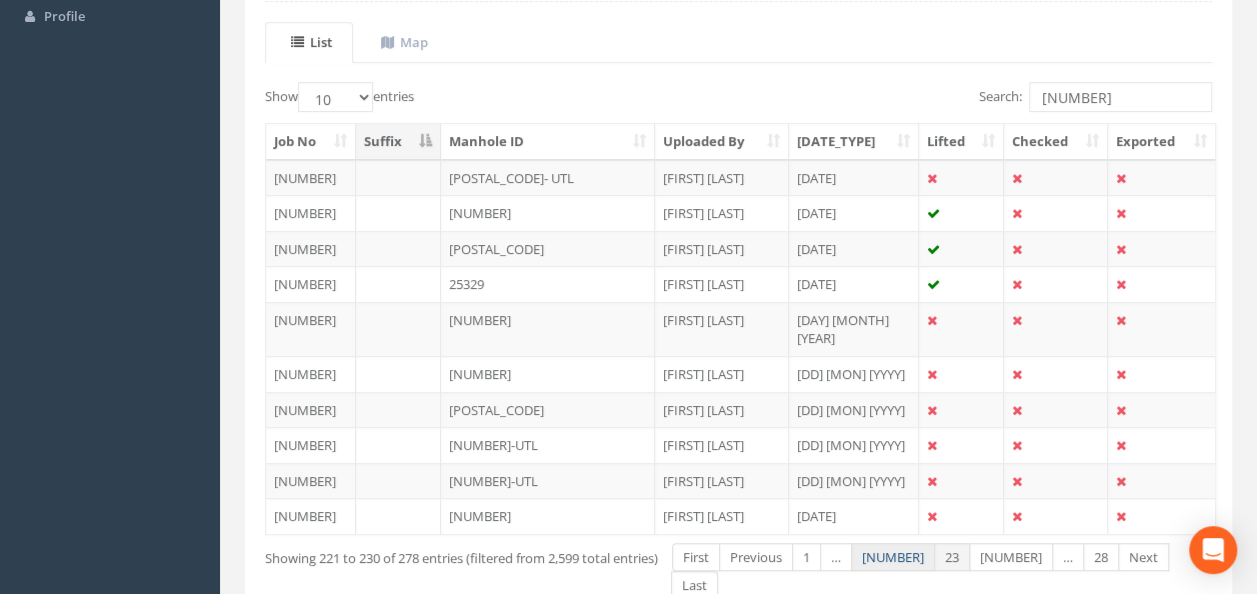 click on "[NUMBER]" at bounding box center (696, 557) 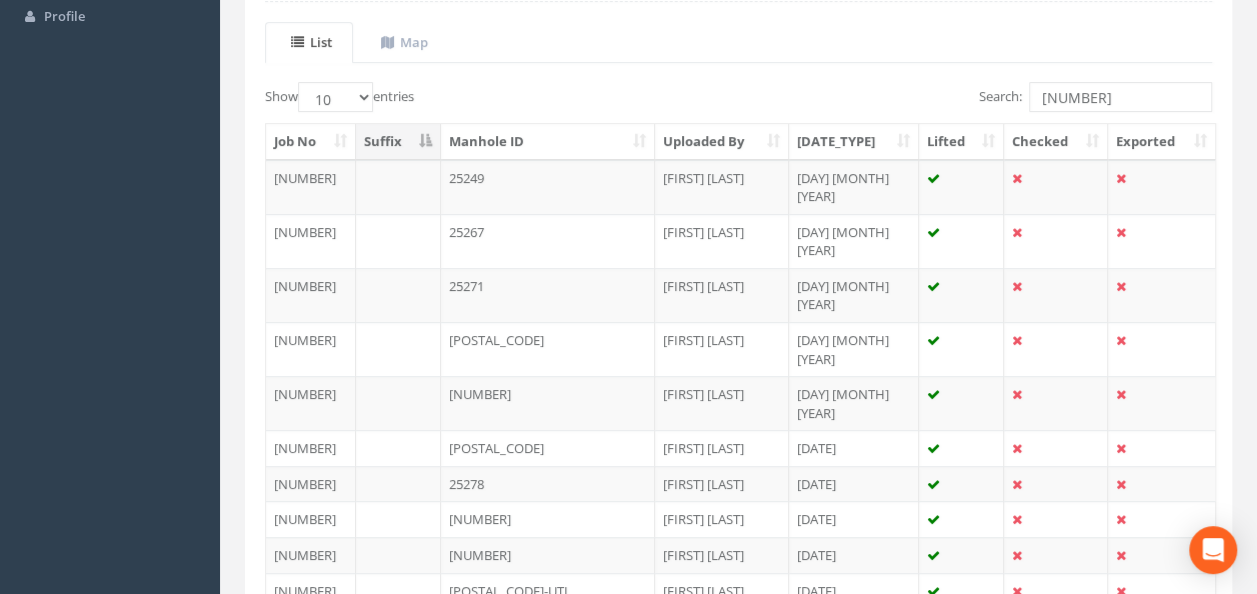 click on "[NUMBER]" at bounding box center [696, 631] 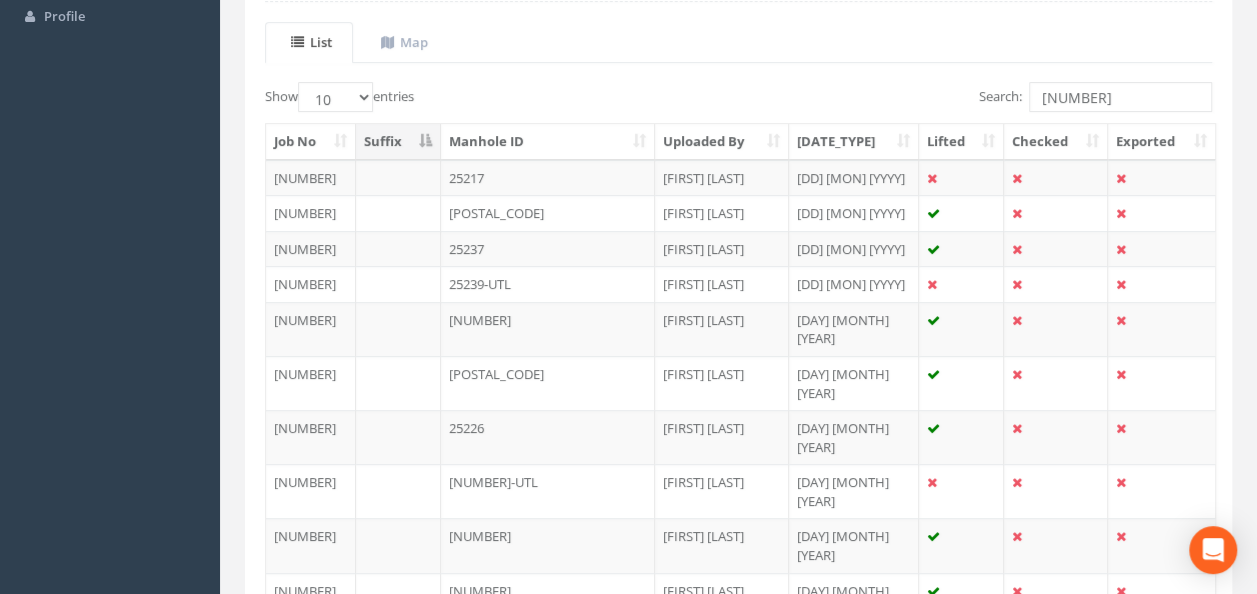 click on "[NUMBER]" at bounding box center [696, 650] 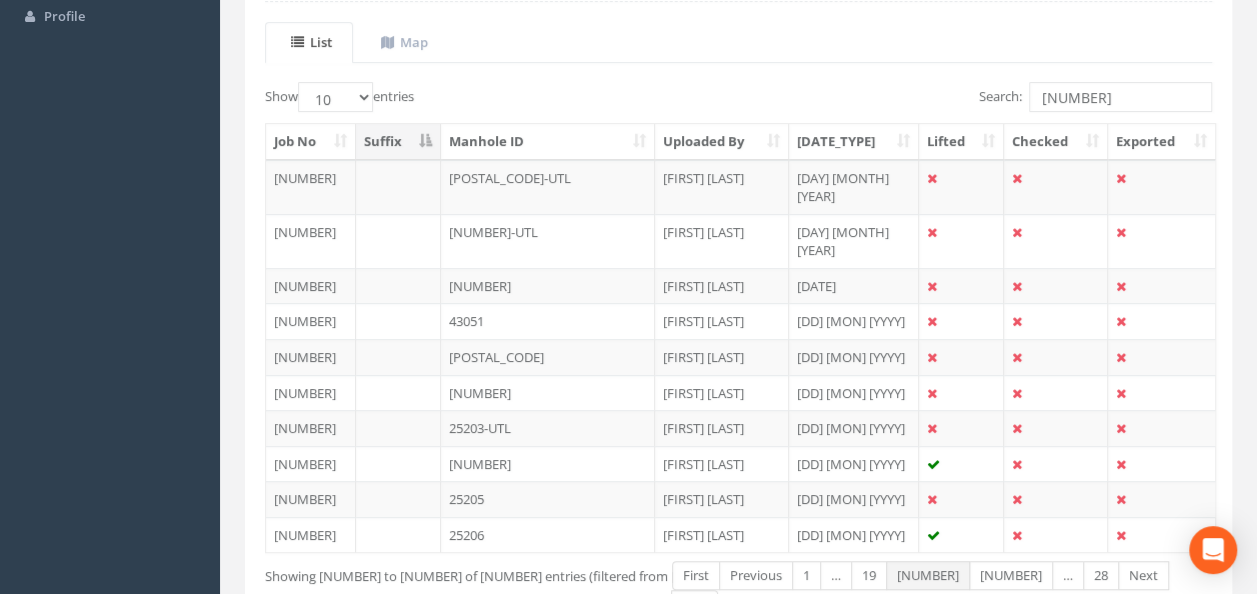 click on "19" at bounding box center [696, 575] 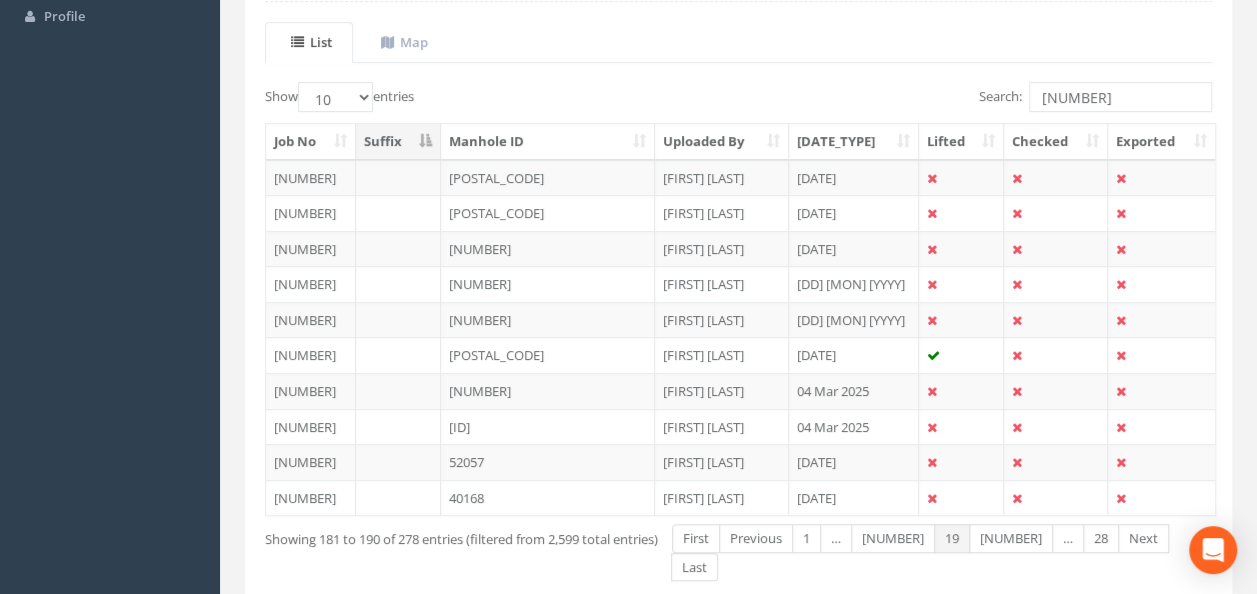click on "[NUMBER]" at bounding box center [696, 538] 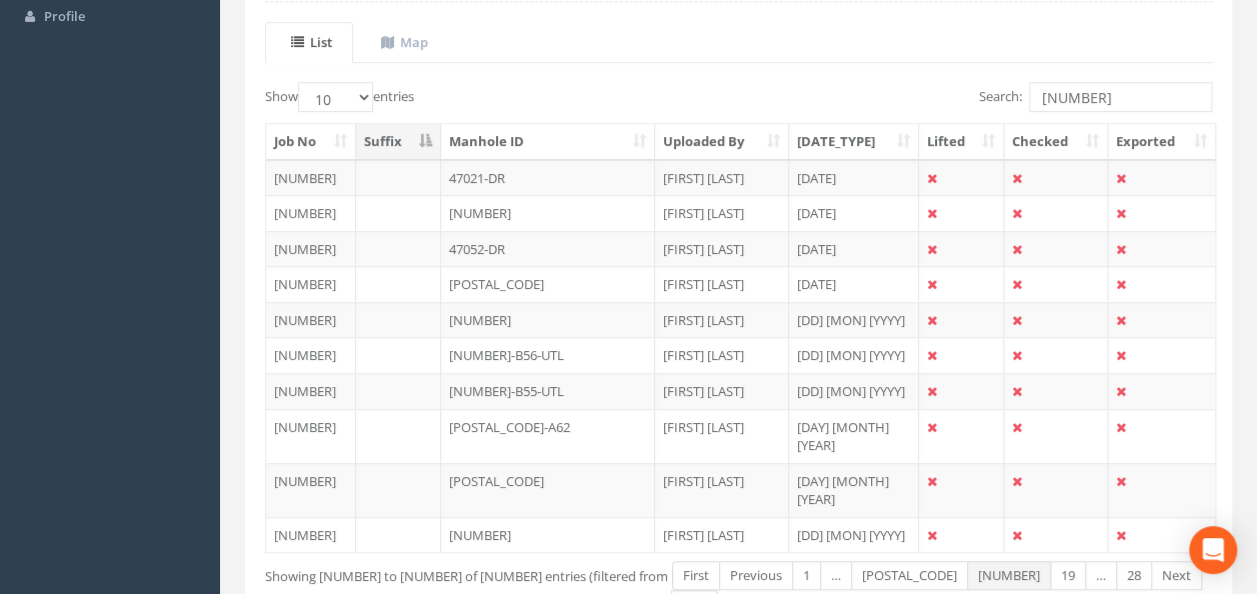 click on "[POSTAL_CODE]" at bounding box center (696, 575) 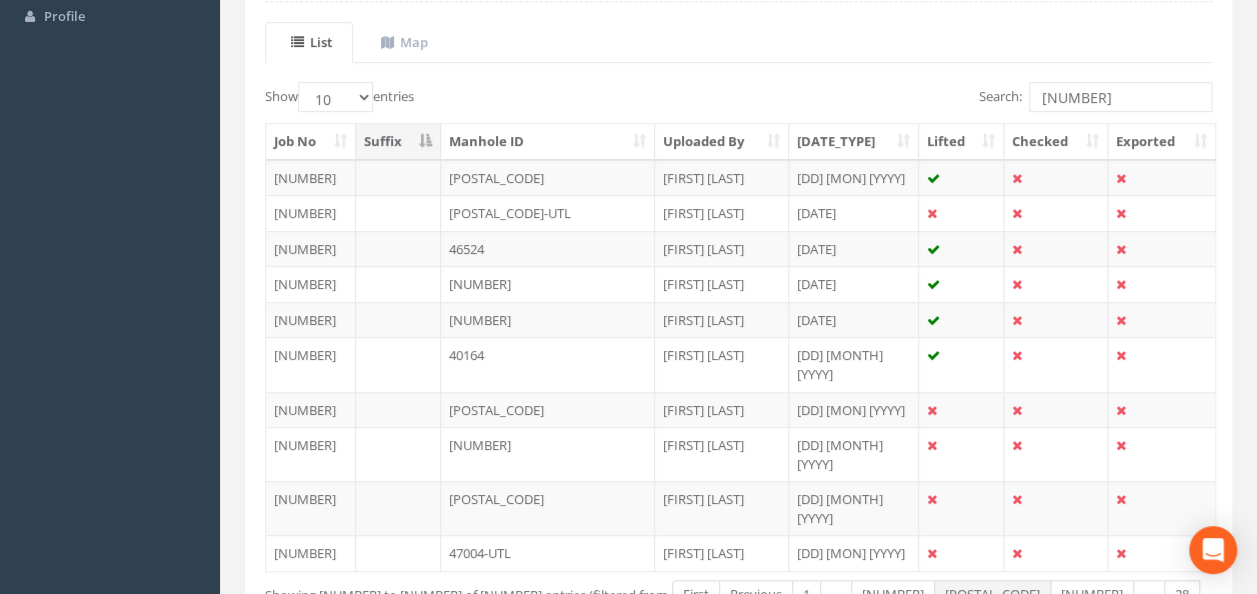 click on "[NUMBER]" at bounding box center [696, 594] 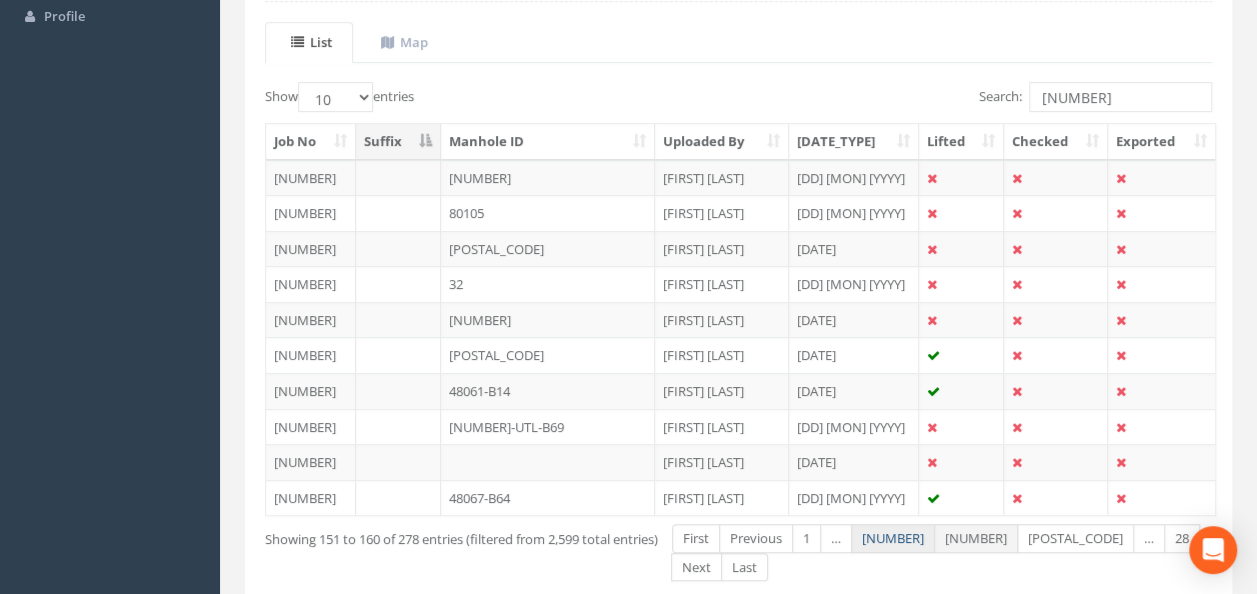 click on "[NUMBER]" at bounding box center (696, 538) 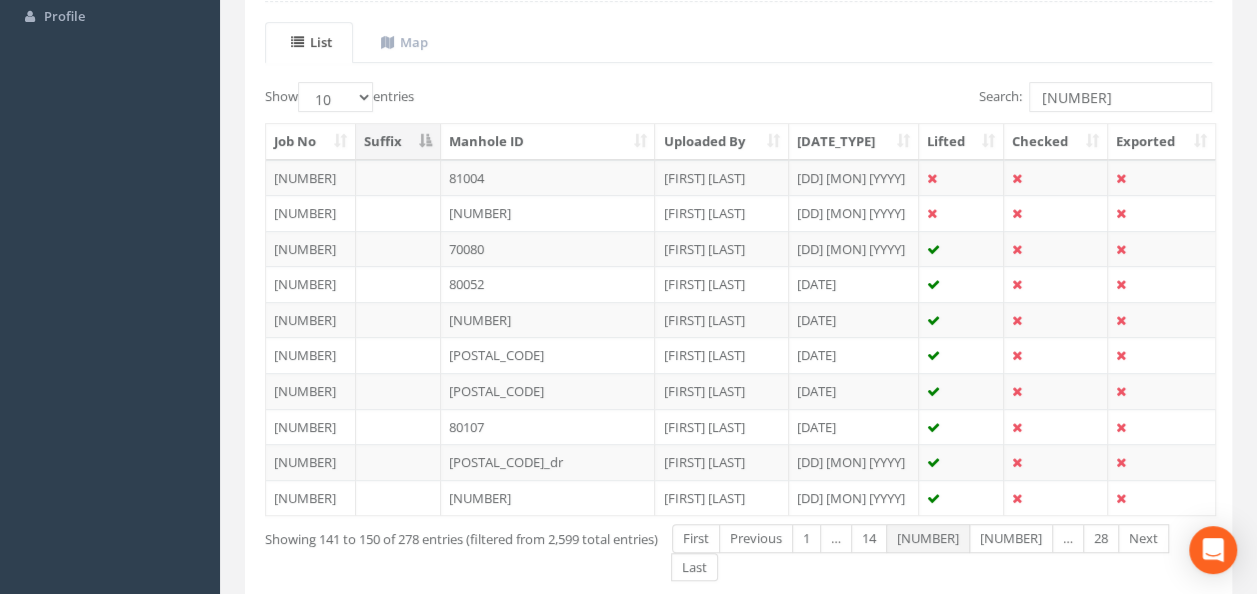 click on "14" at bounding box center [696, 538] 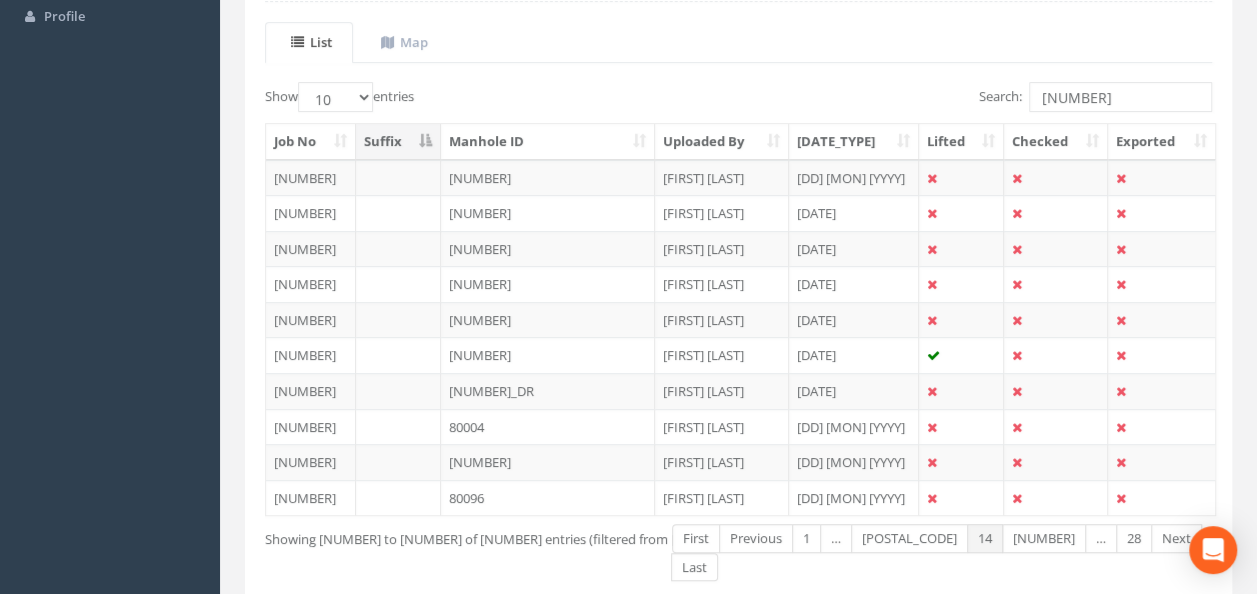 click on "[POSTAL_CODE]" at bounding box center (696, 538) 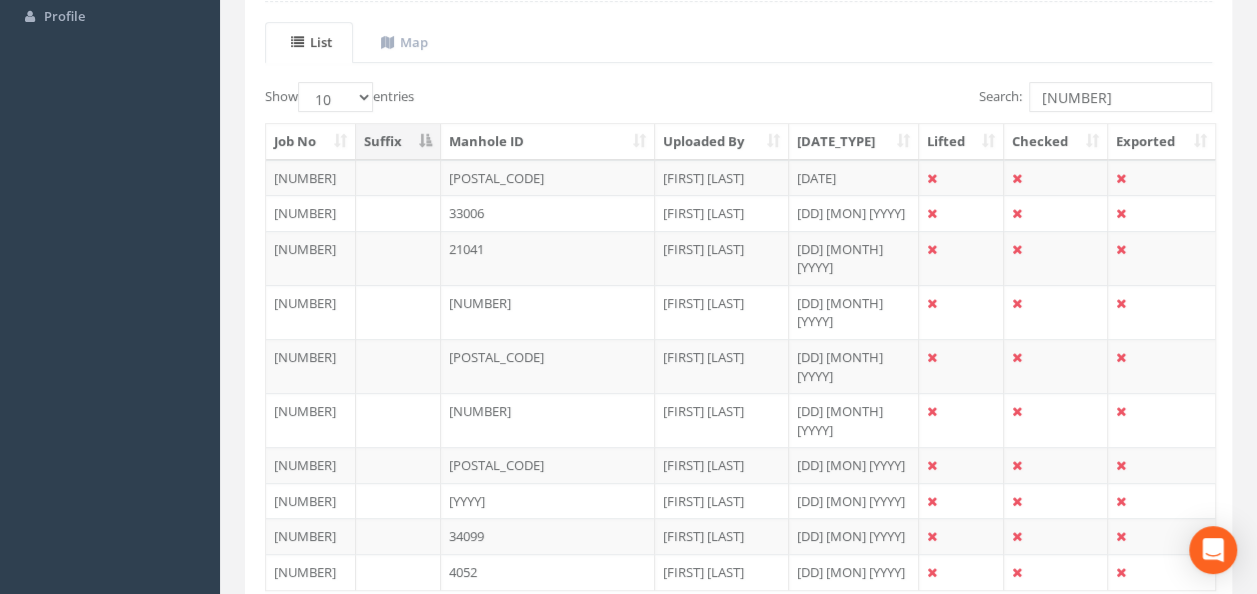 click on "[NUMBER]" at bounding box center [696, 613] 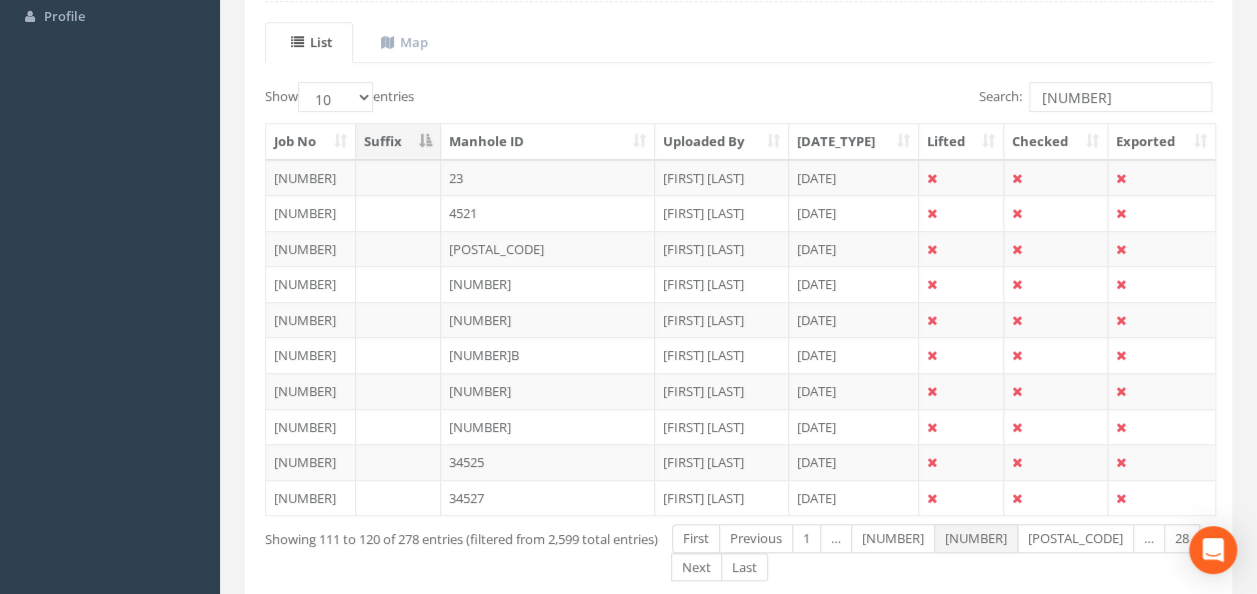click on "[NUMBER]" at bounding box center [696, 538] 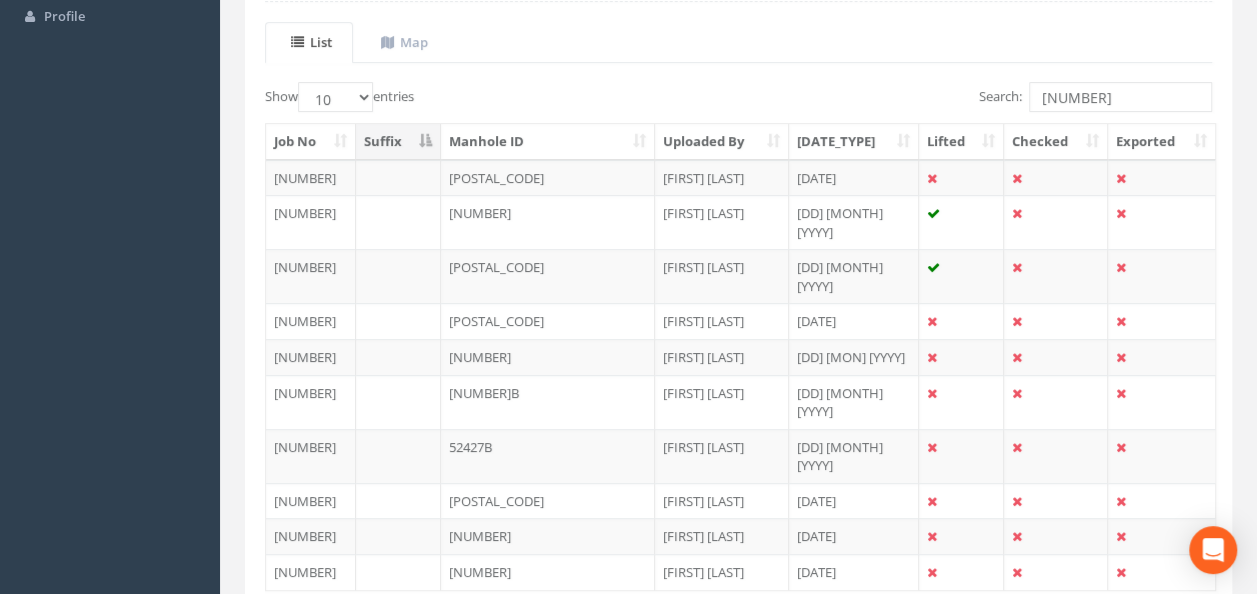 click on "10" at bounding box center [696, 613] 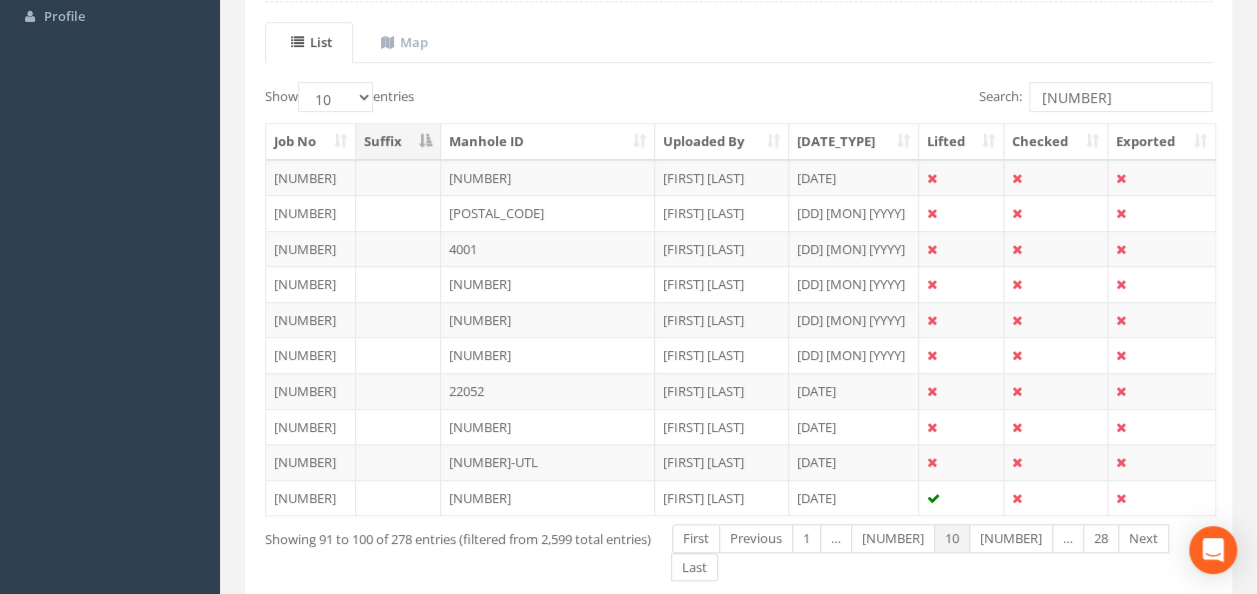 click on "[NUMBER]" at bounding box center (696, 538) 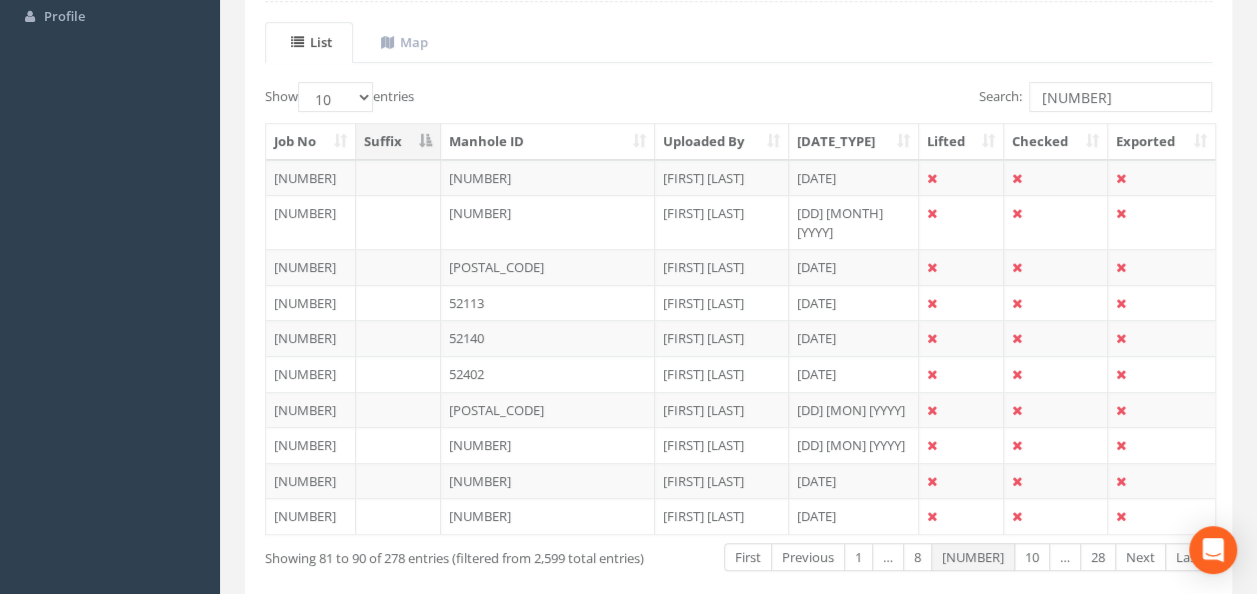 click on "8" at bounding box center [748, 557] 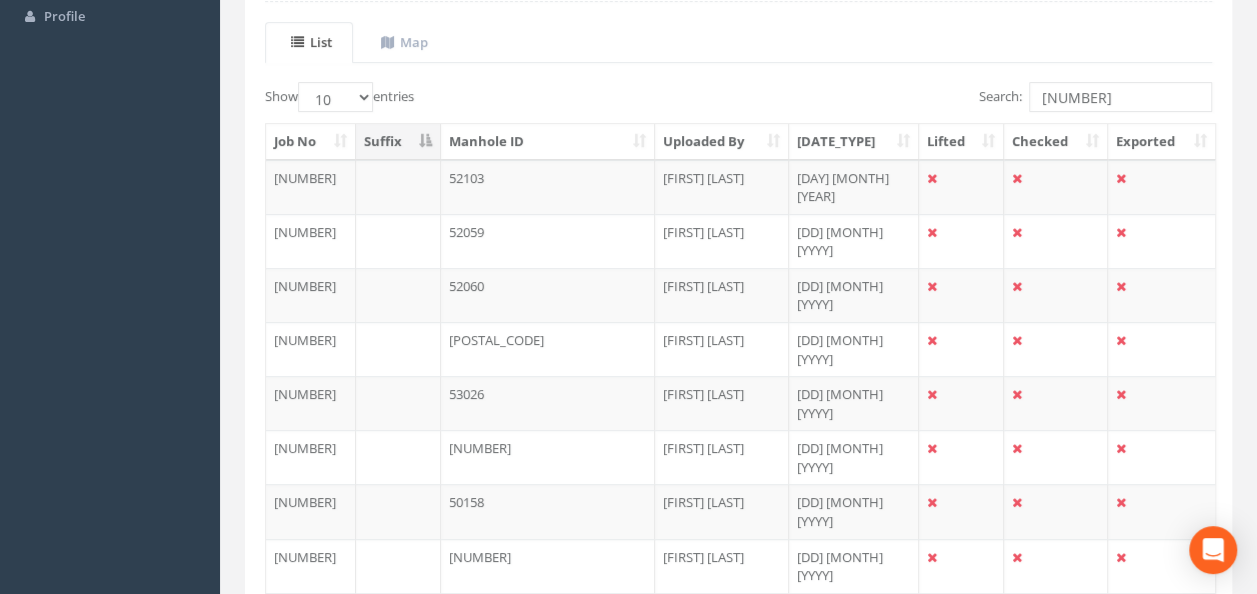 click on "[NUMBER]" at bounding box center (700, 705) 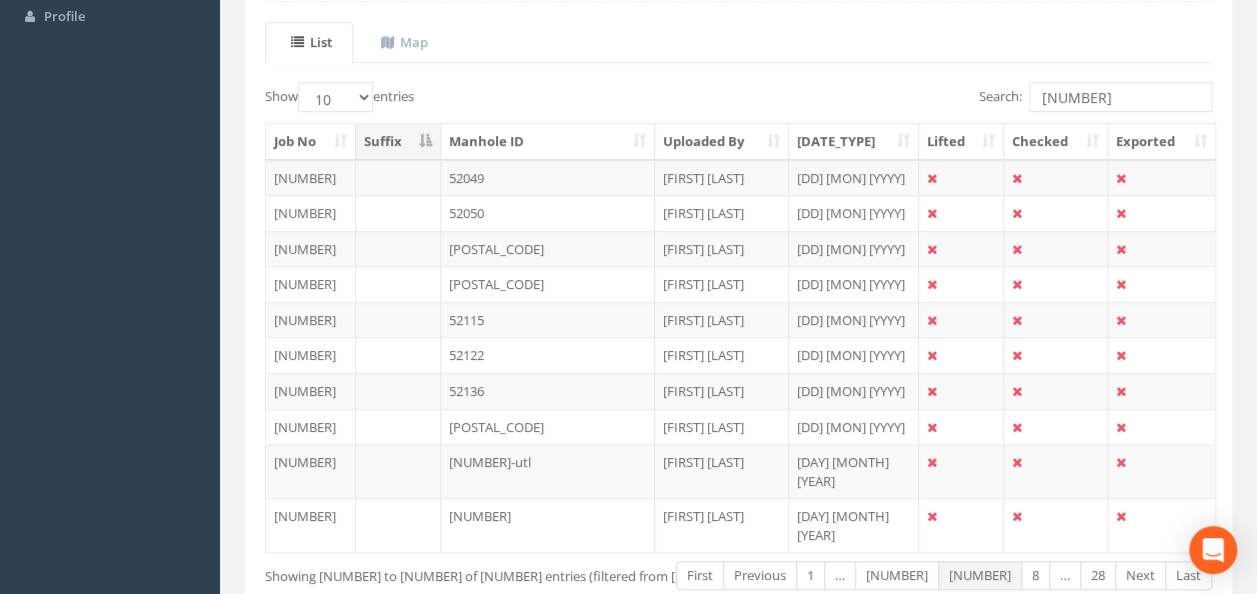 click on "[NUMBER]" at bounding box center (700, 575) 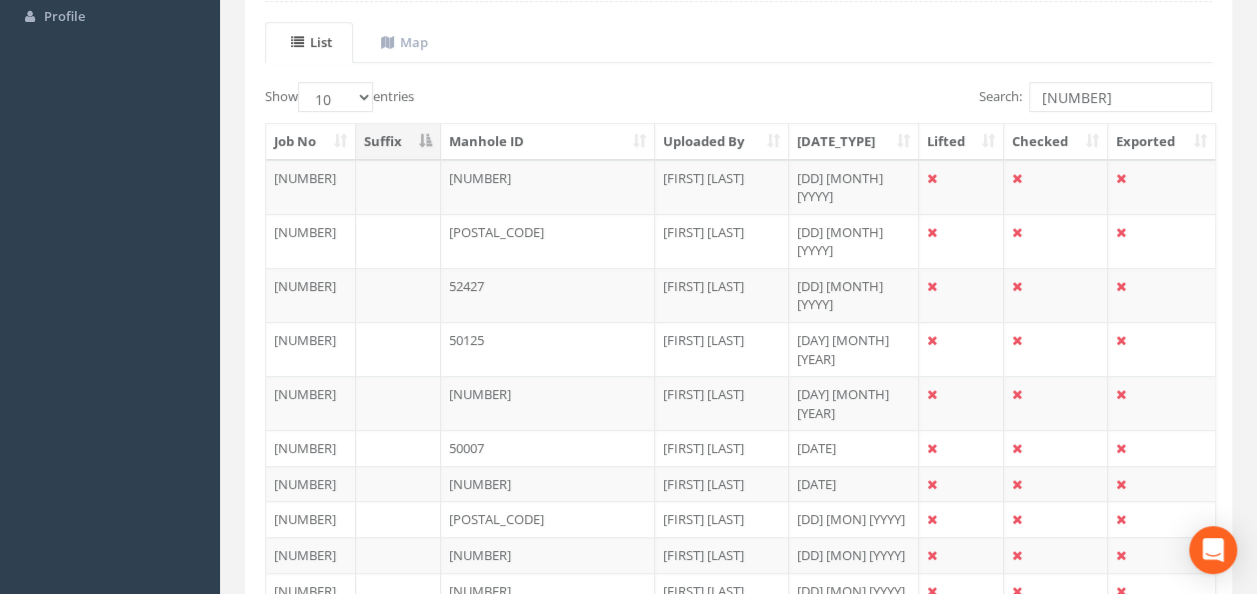 click on "[NUMBER]" at bounding box center (696, 631) 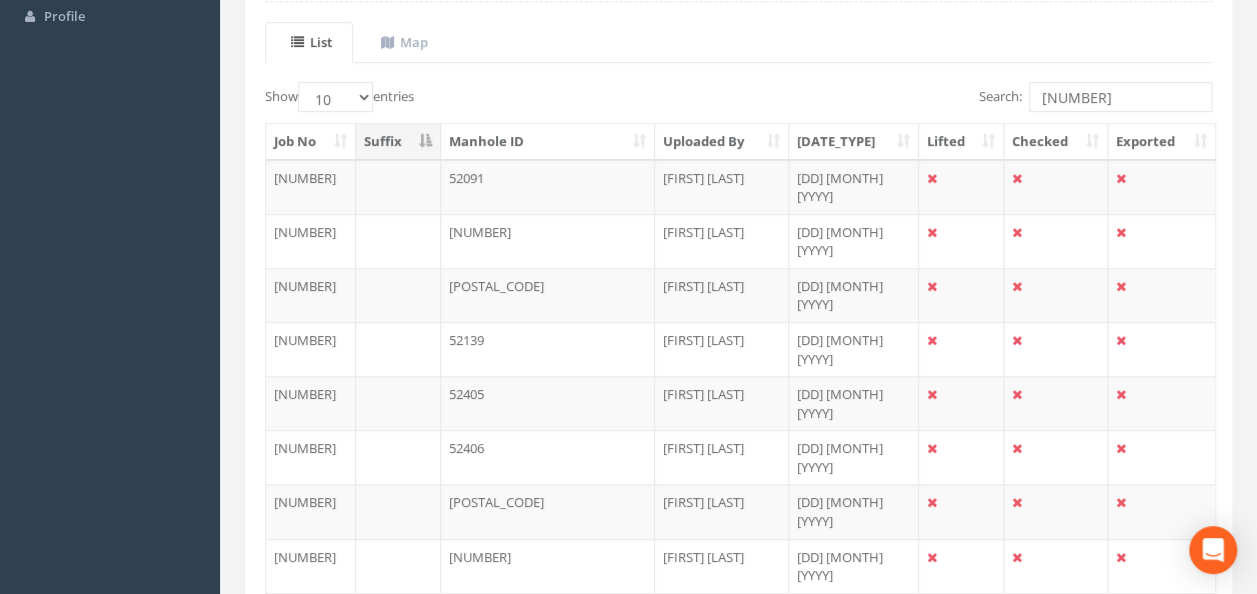 click on "[NUMBER]" at bounding box center (696, 724) 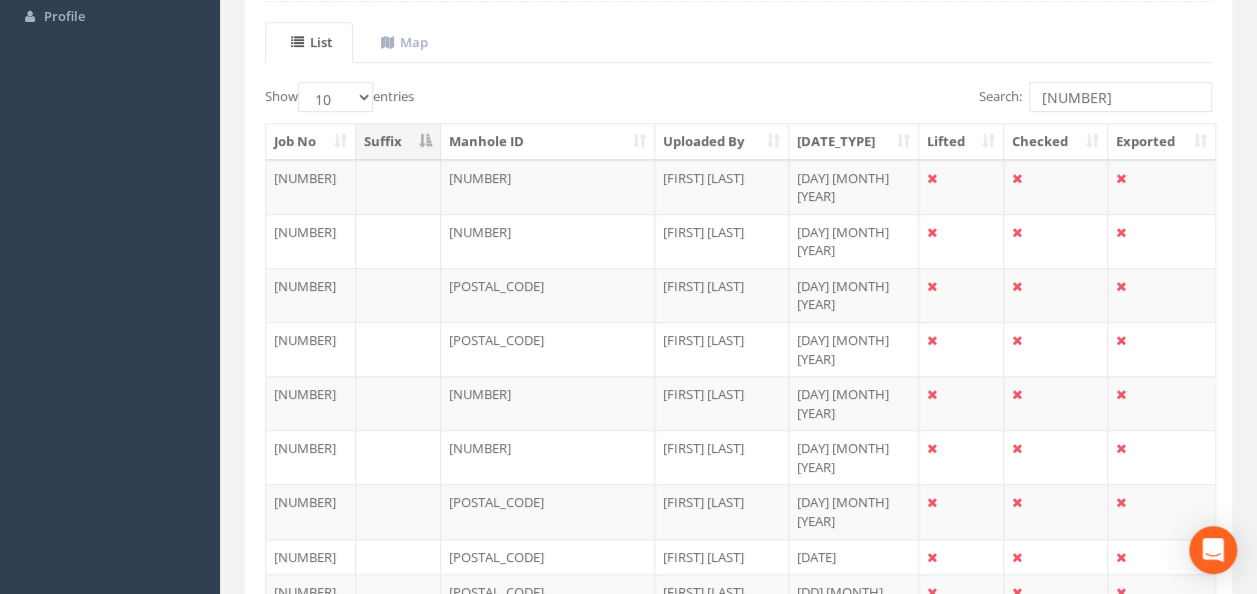 click on "3" at bounding box center [696, 705] 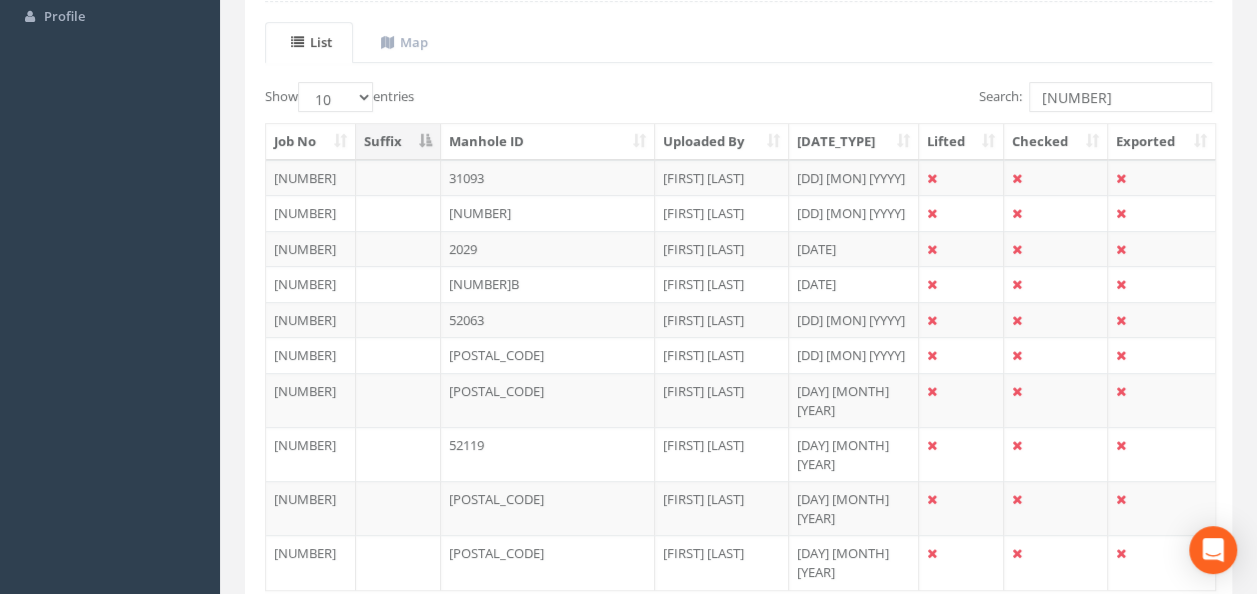 click on "3" at bounding box center (917, 613) 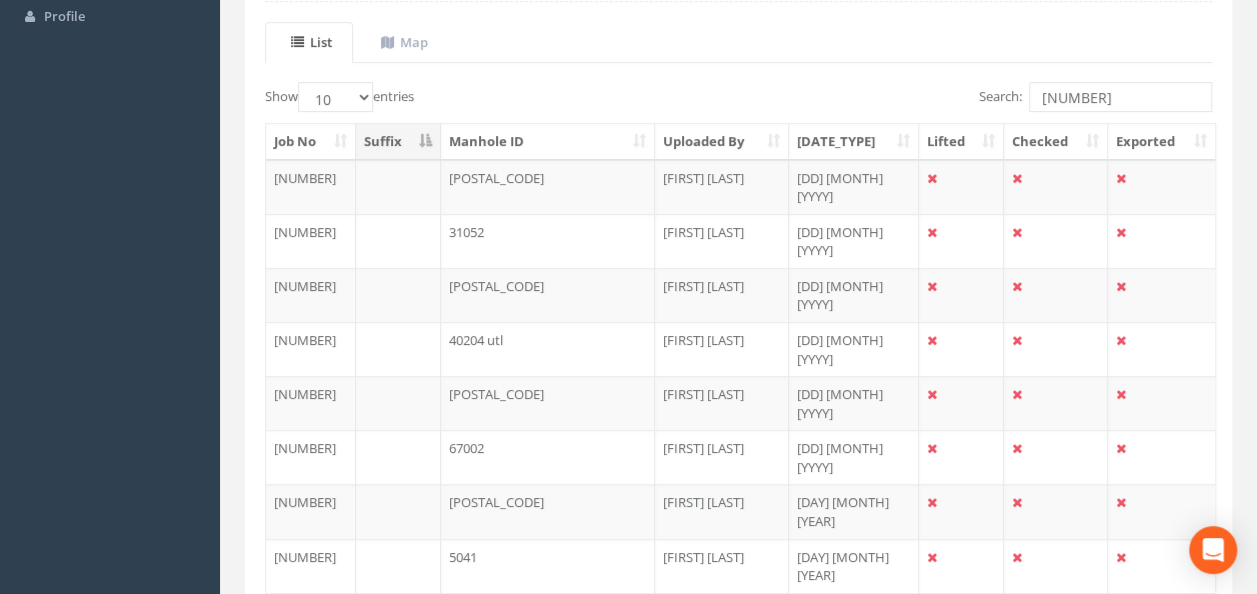 click on "1" at bounding box center (696, 687) 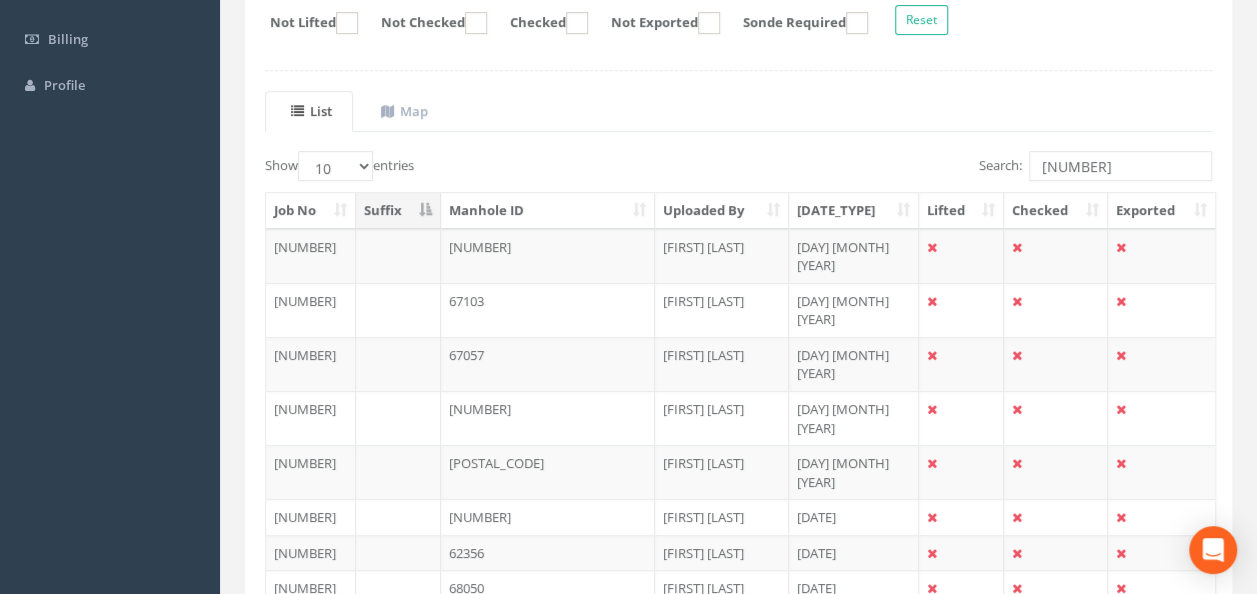 scroll, scrollTop: 341, scrollLeft: 0, axis: vertical 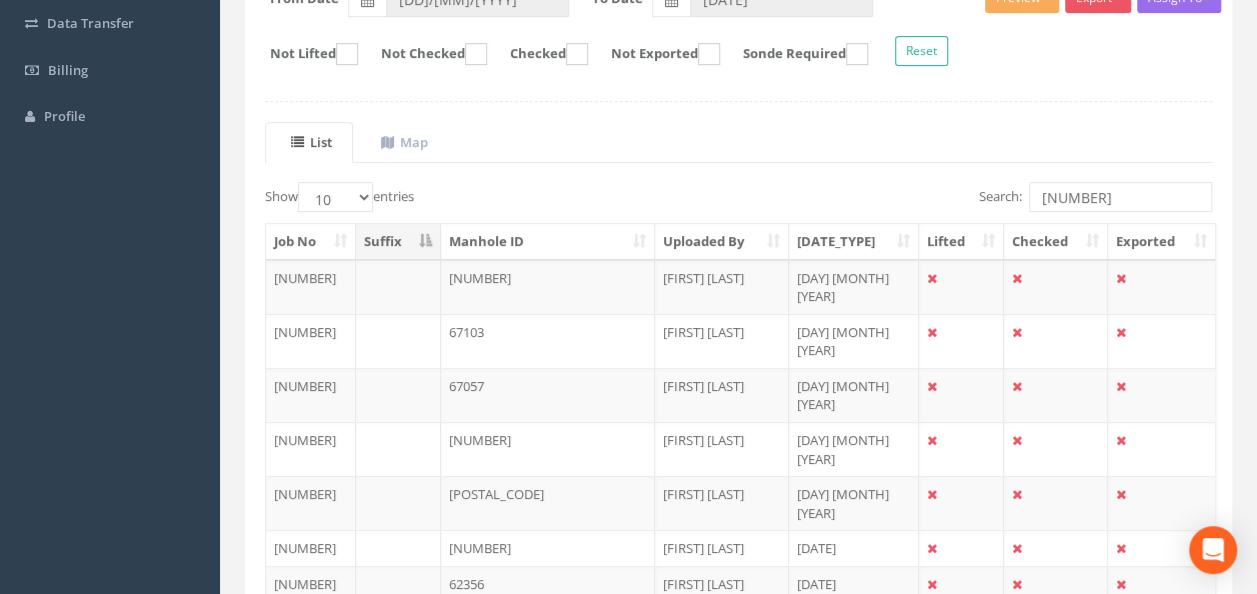 click on "Showing 1 to 10 of 278 entries (filtered from 2,599 total entries) First Previous 1 2 3 4 5 … 28 Next Last
62168 62171 62452 67057 67063 67064 68050 31031 31052 40205 67002 52063 51125 52116 52119 52134 50116 52095 52099 52102 52111 52131 52135 50104 52039 52040 52091 52109 52137 52139 52405 52406 52407 52408 52410 52411 52422 52426 52427 50125 52120 50007 51040 50152 52045 52046 52086 52115 52122 52136 52425 50108-utl 5201 52103 52059 52060 52064 53026 507" at bounding box center (738, 466) 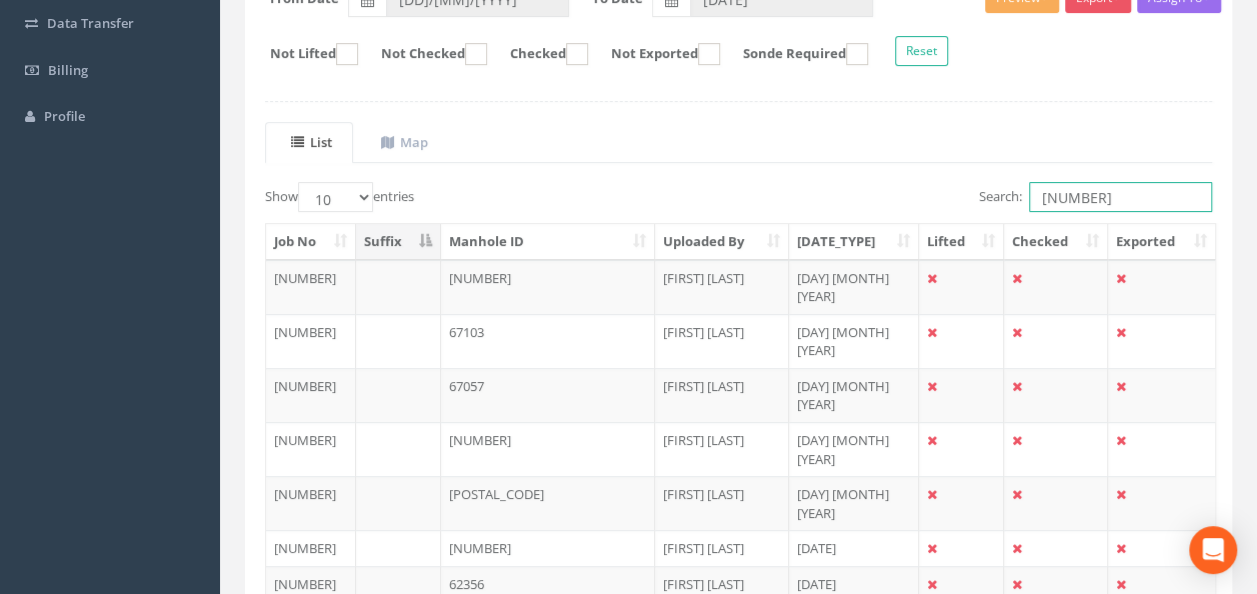 click on "[NUMBER]" at bounding box center (1120, 197) 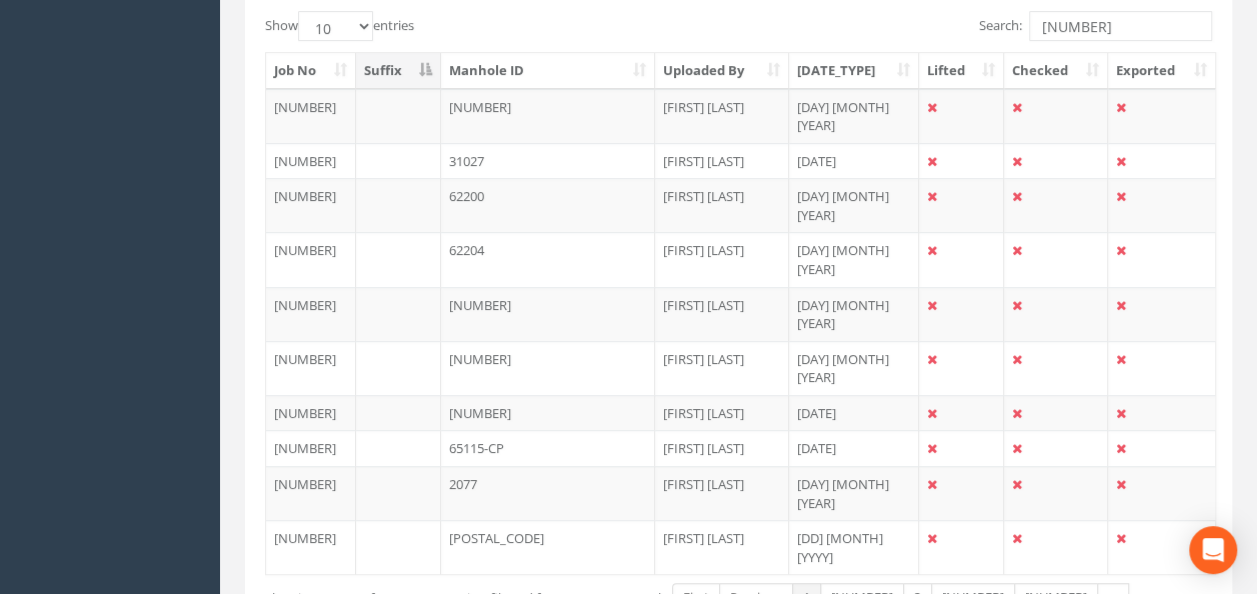 click on "[NUMBER]" at bounding box center [696, 597] 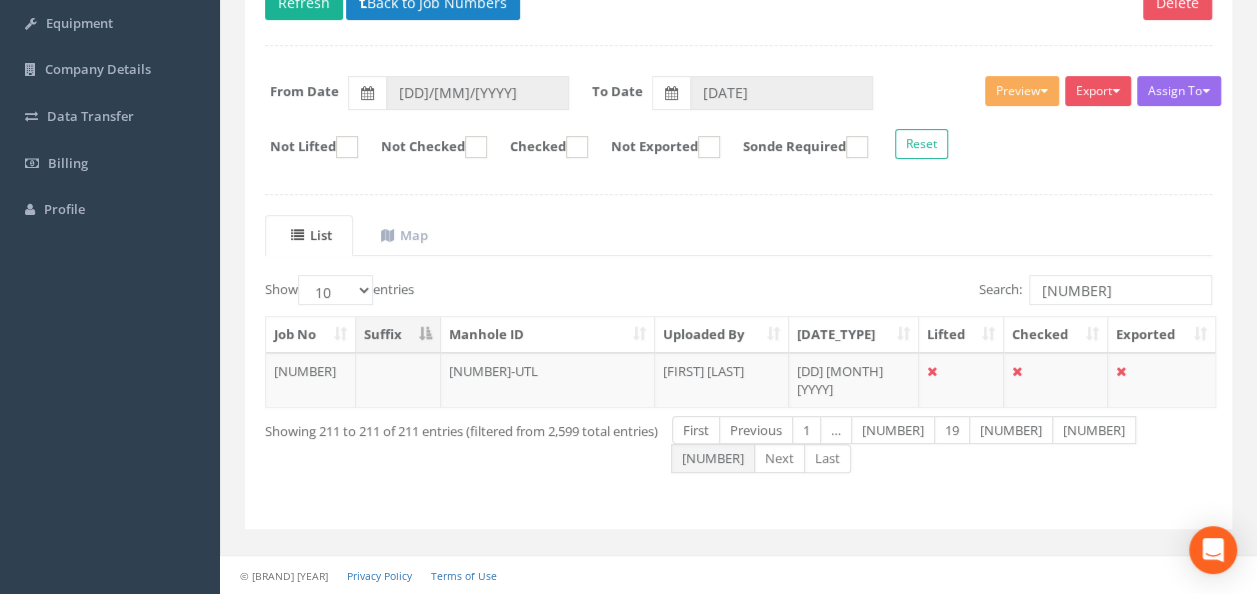 scroll, scrollTop: 195, scrollLeft: 0, axis: vertical 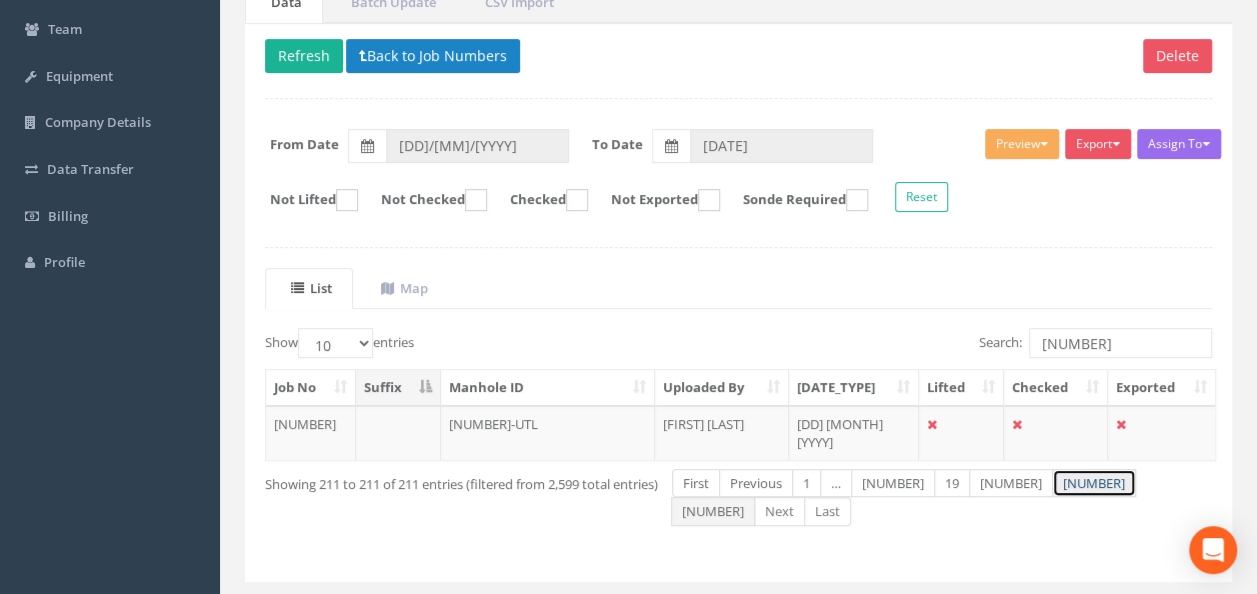 click on "[NUMBER]" at bounding box center (696, 483) 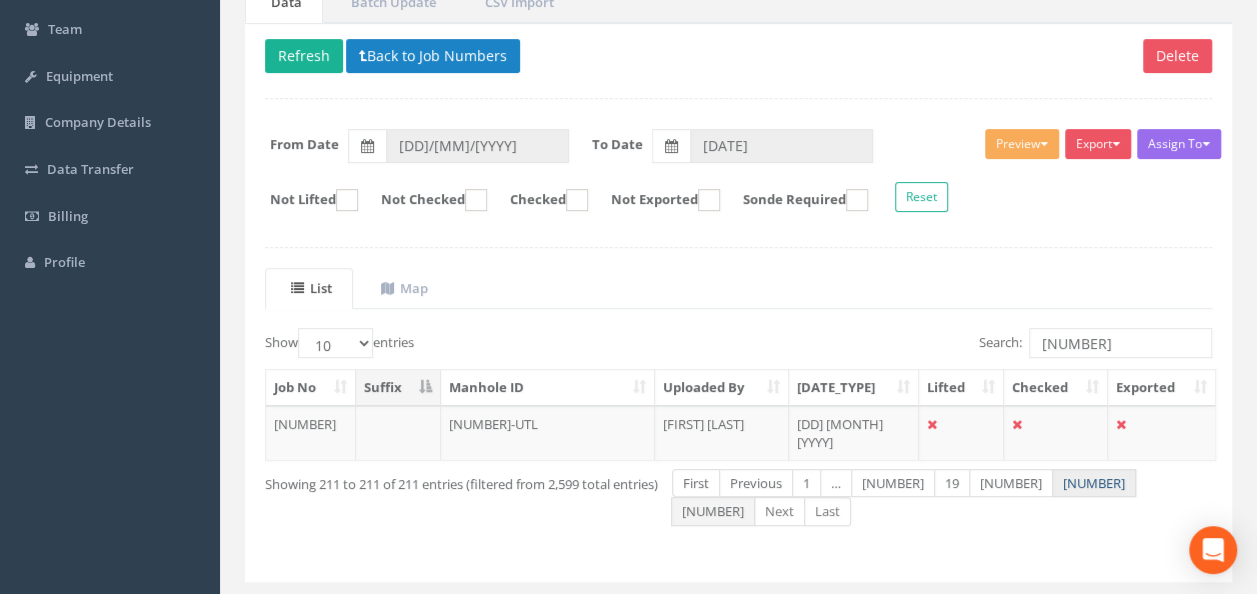 scroll, scrollTop: 512, scrollLeft: 0, axis: vertical 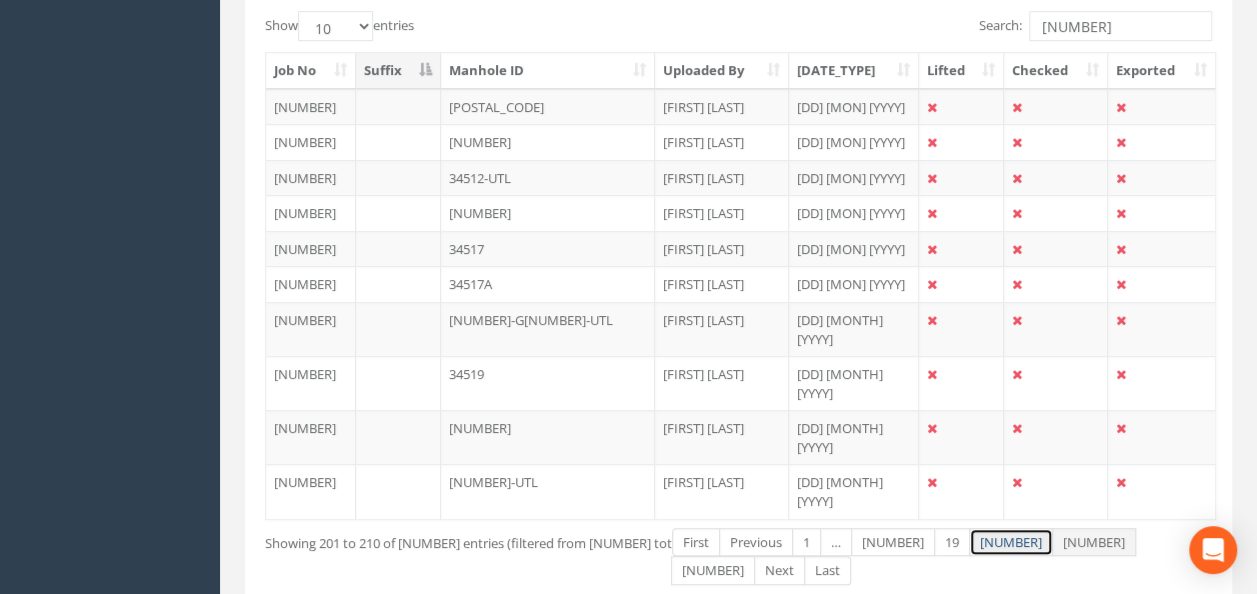 click on "[NUMBER]" at bounding box center [696, 542] 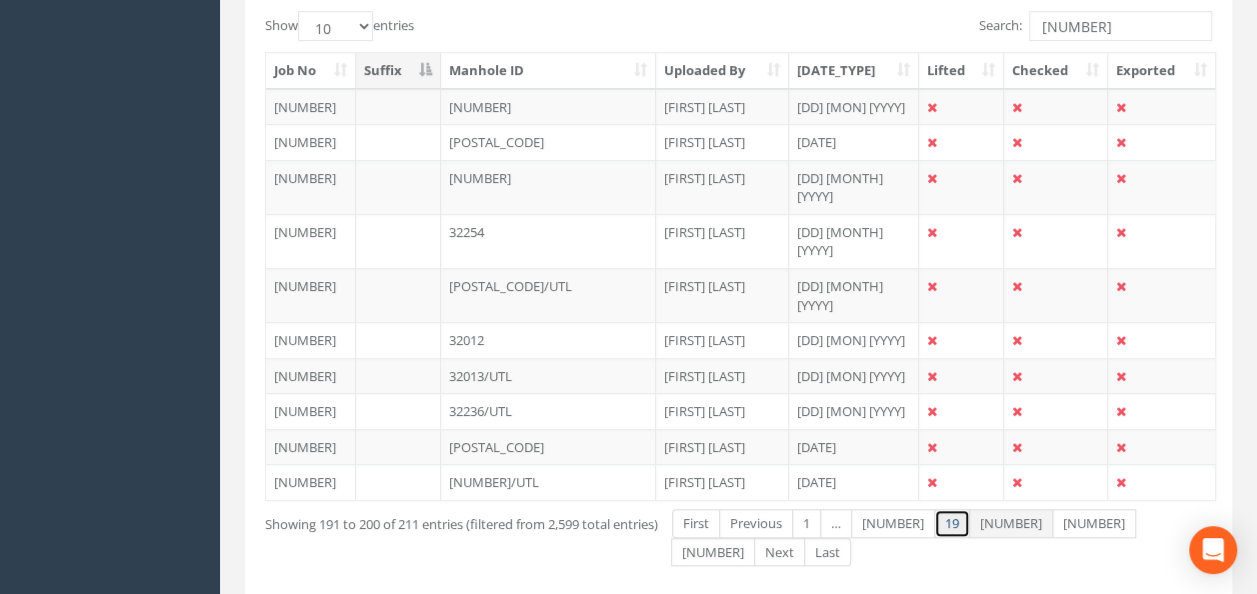 click on "19" at bounding box center [696, 523] 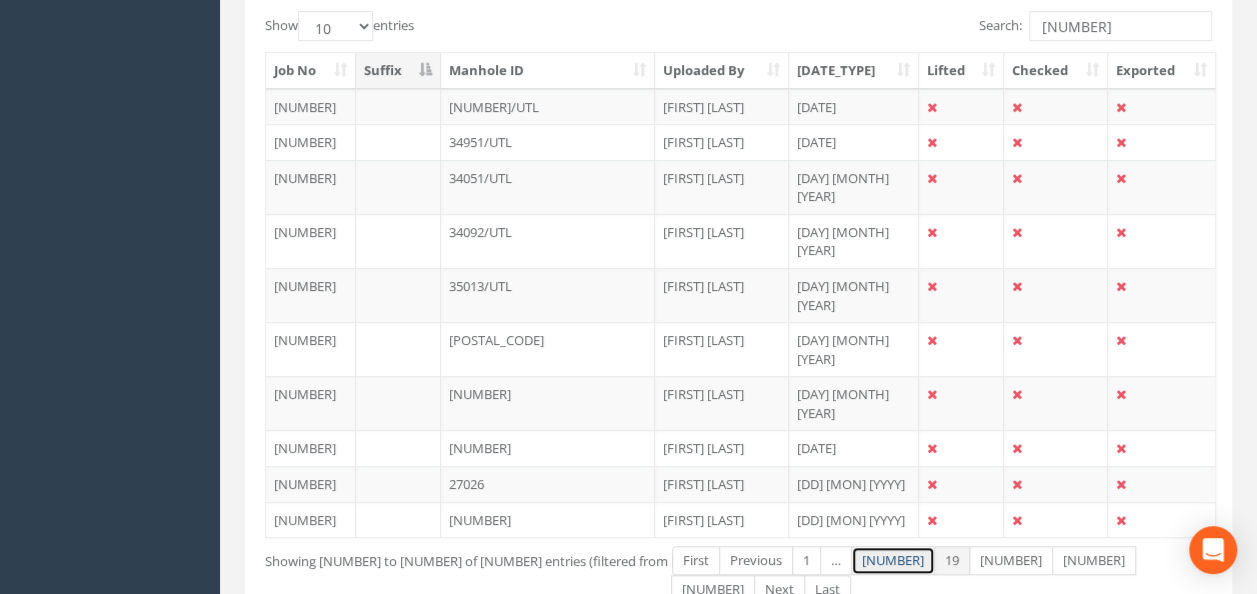 click on "[NUMBER]" at bounding box center (696, 560) 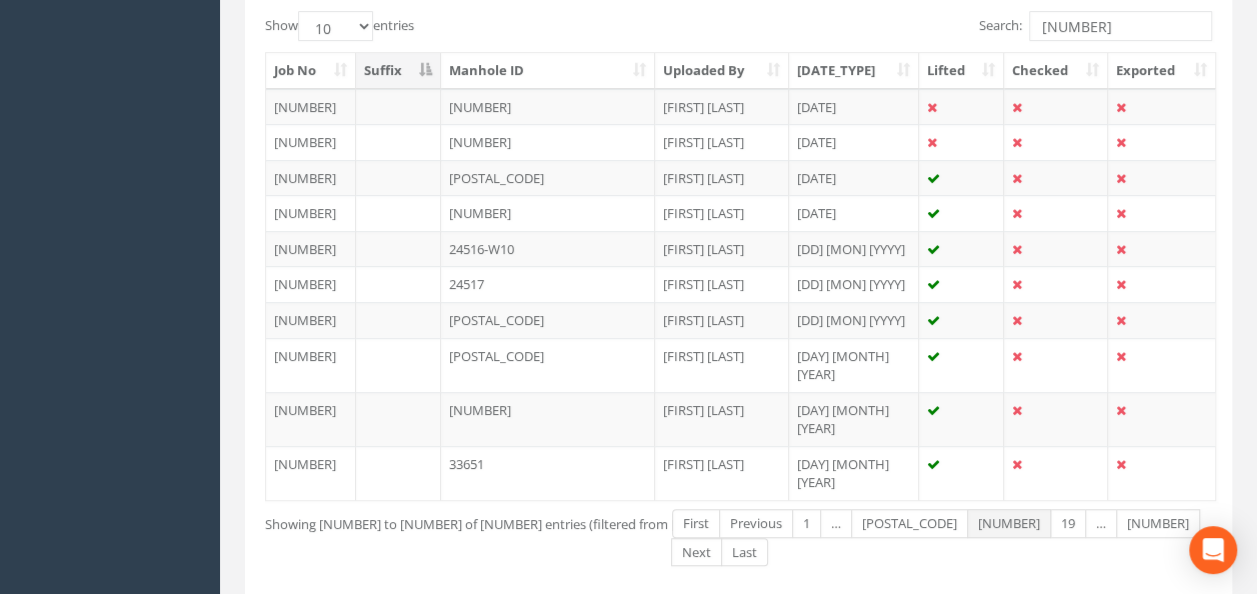 click on "[POSTAL_CODE]" at bounding box center (696, 523) 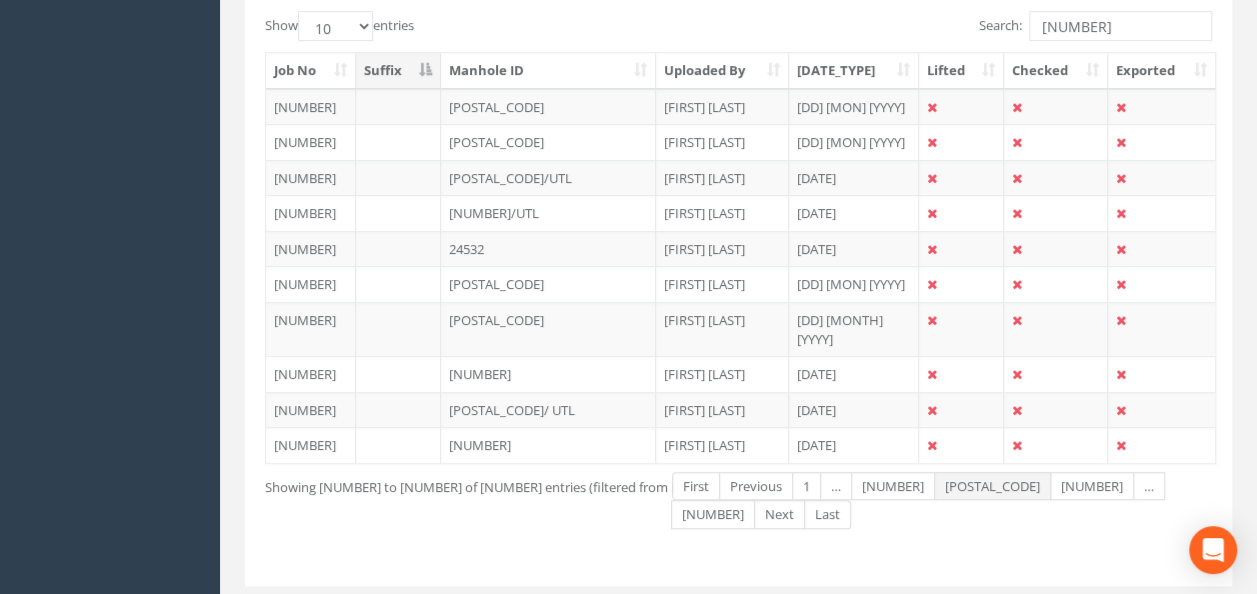click on "[NUMBER]" at bounding box center (696, 486) 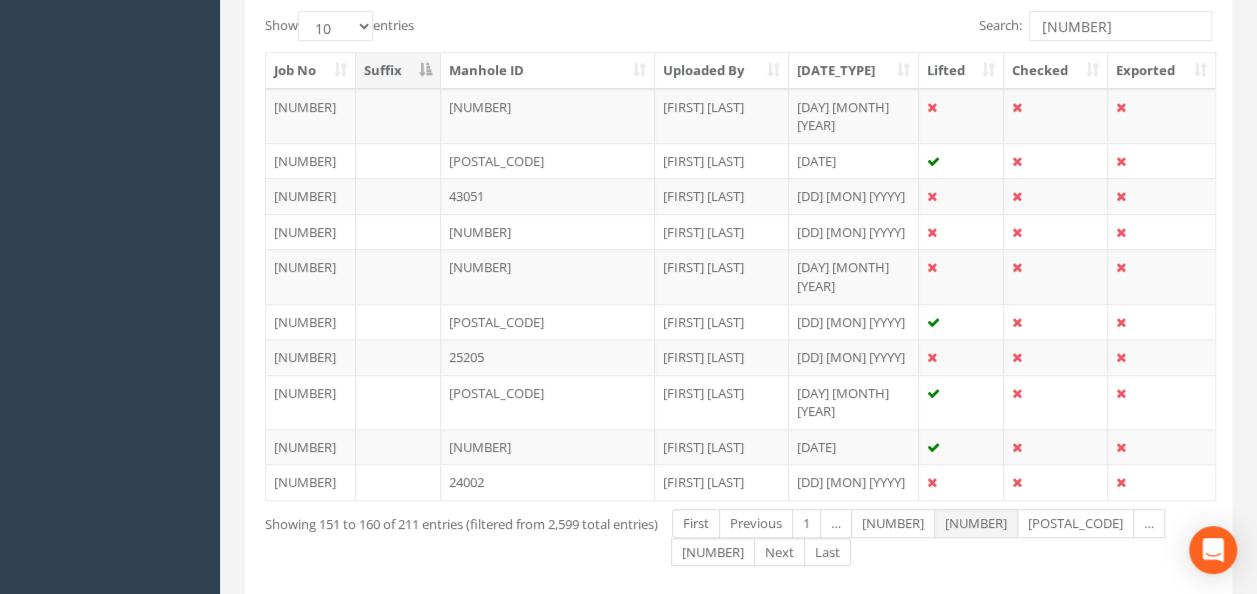 click on "[NUMBER]" at bounding box center [696, 523] 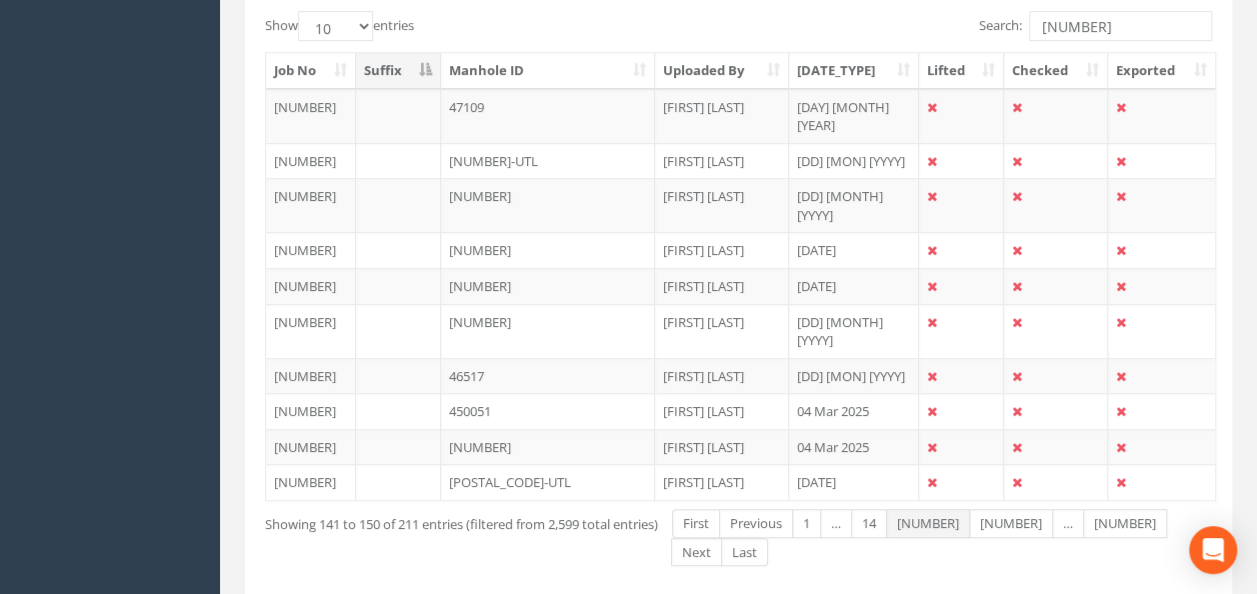 click on "14" at bounding box center [696, 523] 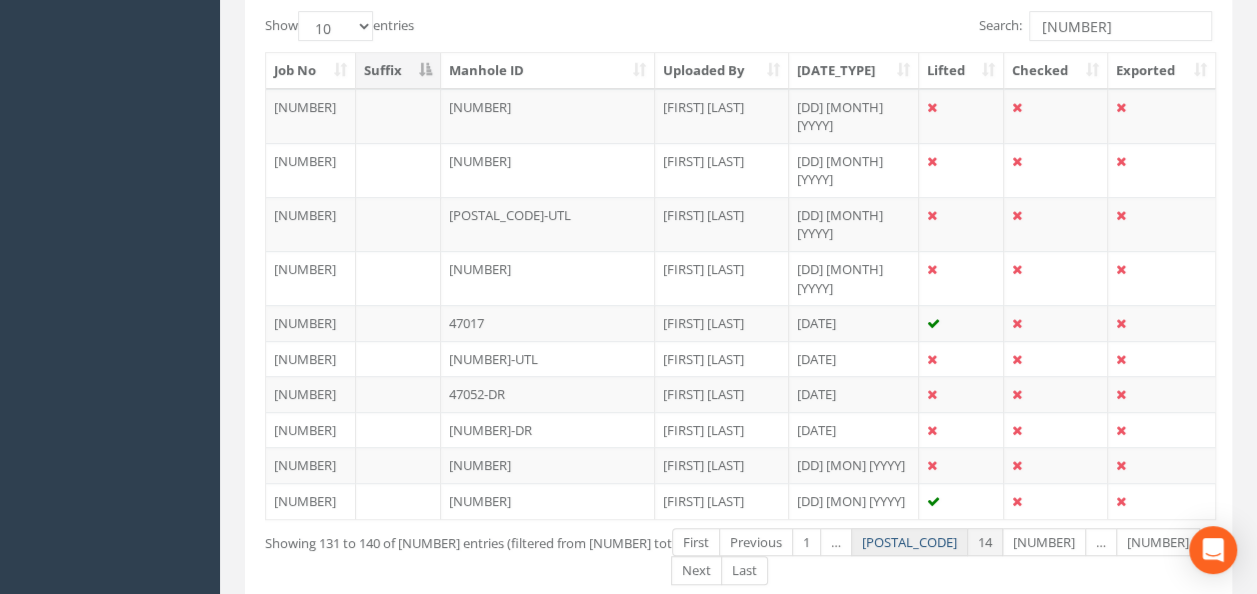 click on "[POSTAL_CODE]" at bounding box center (696, 542) 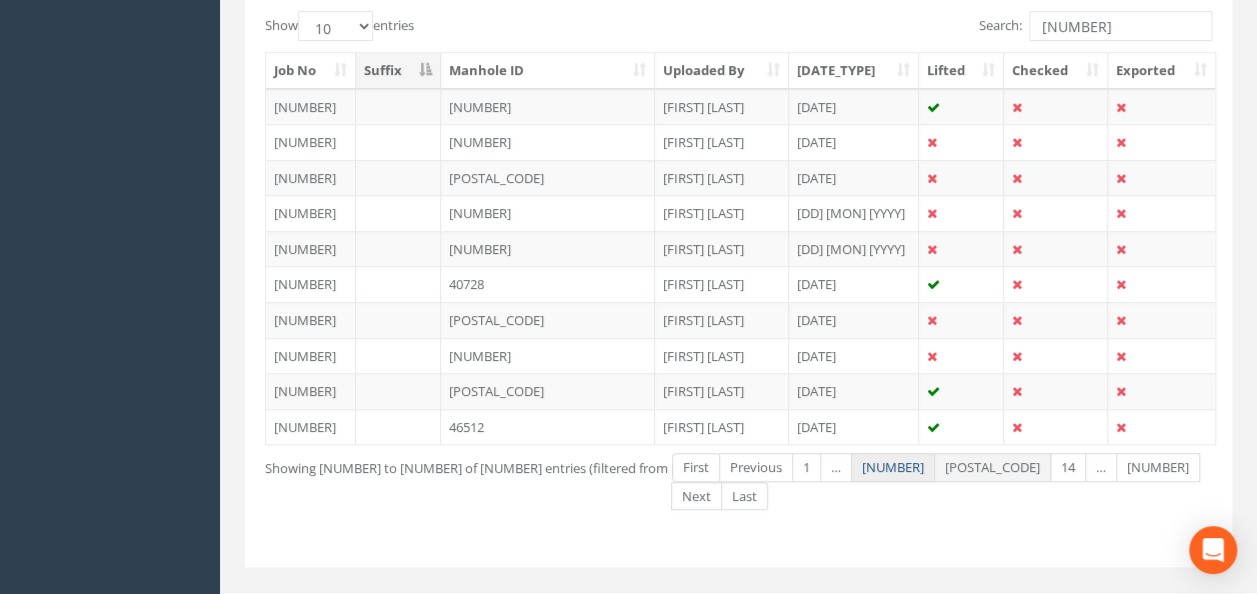 click on "[NUMBER]" at bounding box center (696, 467) 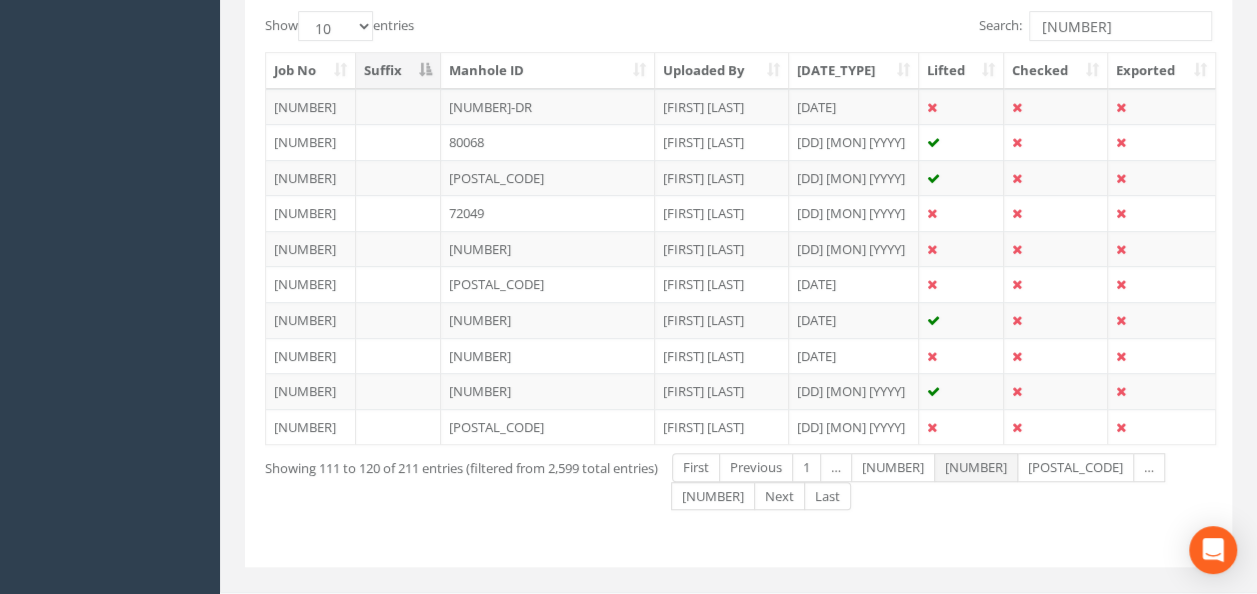 click on "[NUMBER]" at bounding box center (696, 467) 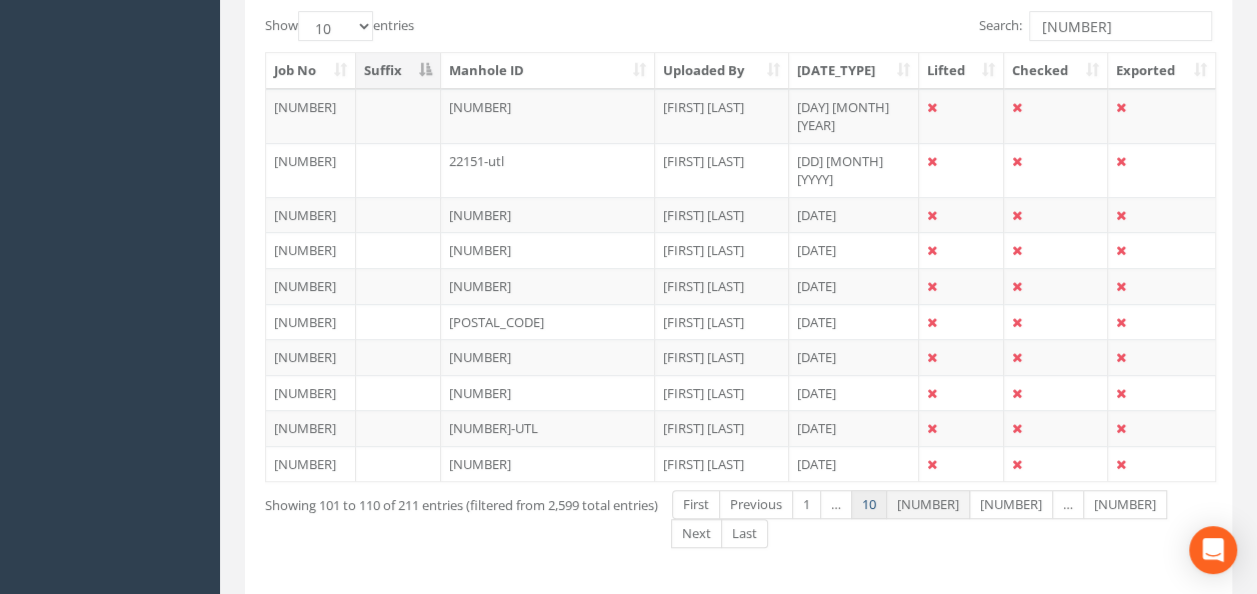 click on "10" at bounding box center (696, 504) 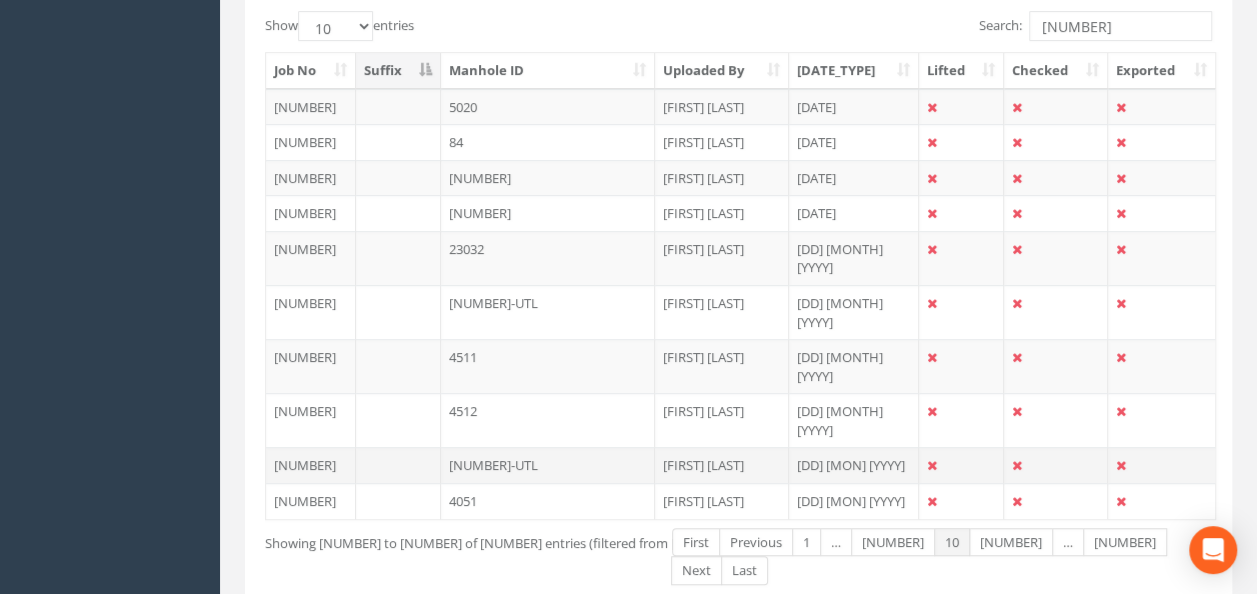click on "[NUMBER]-UTL" at bounding box center (548, 107) 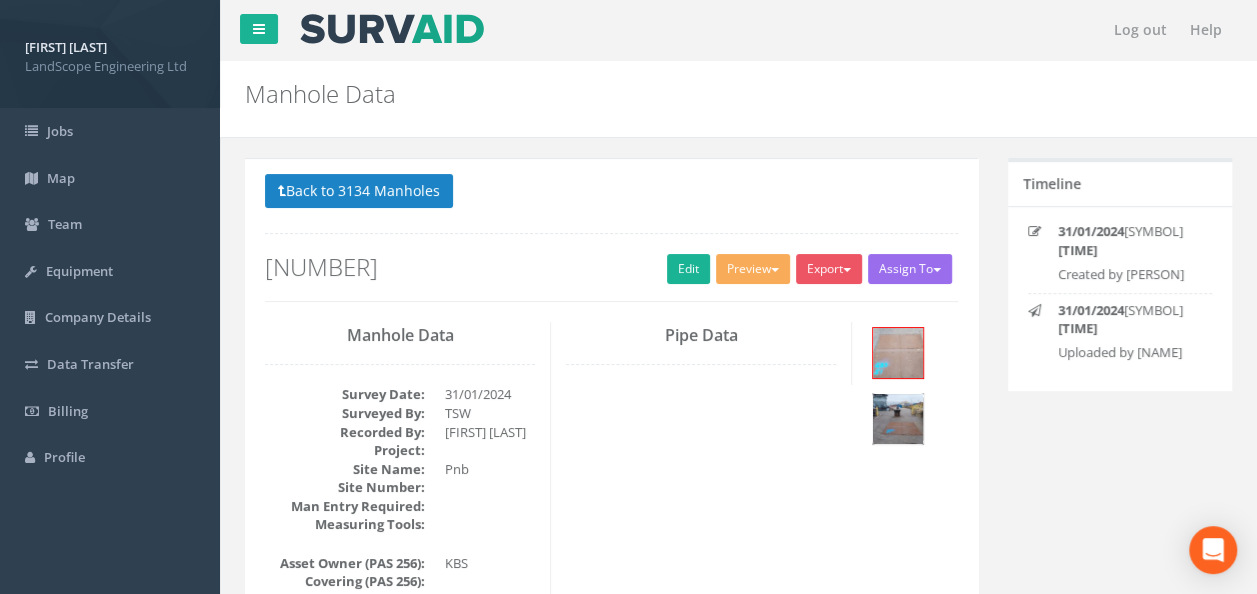 click at bounding box center (898, 419) 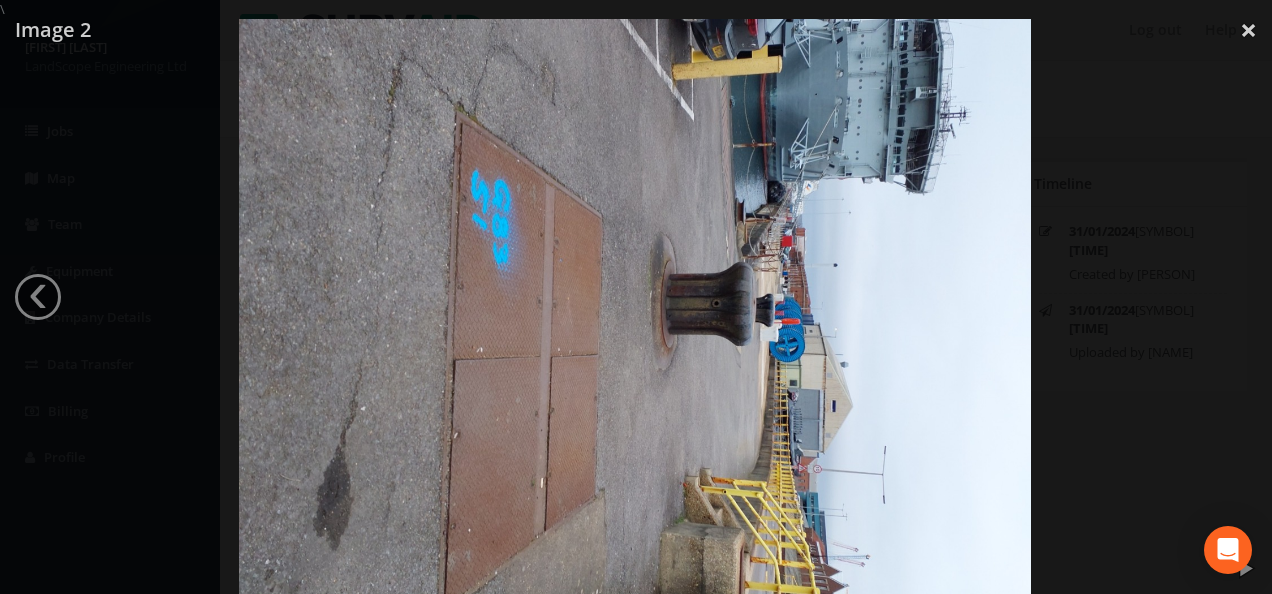 click at bounding box center (635, 316) 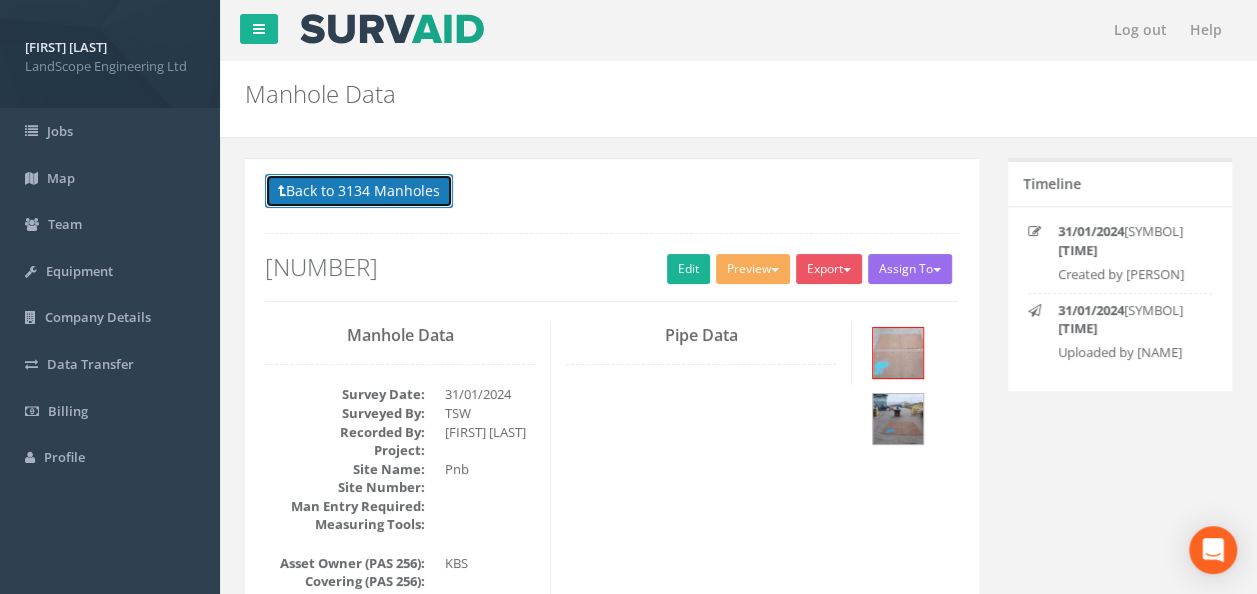 click on "Back to 3134 Manholes" at bounding box center (359, 191) 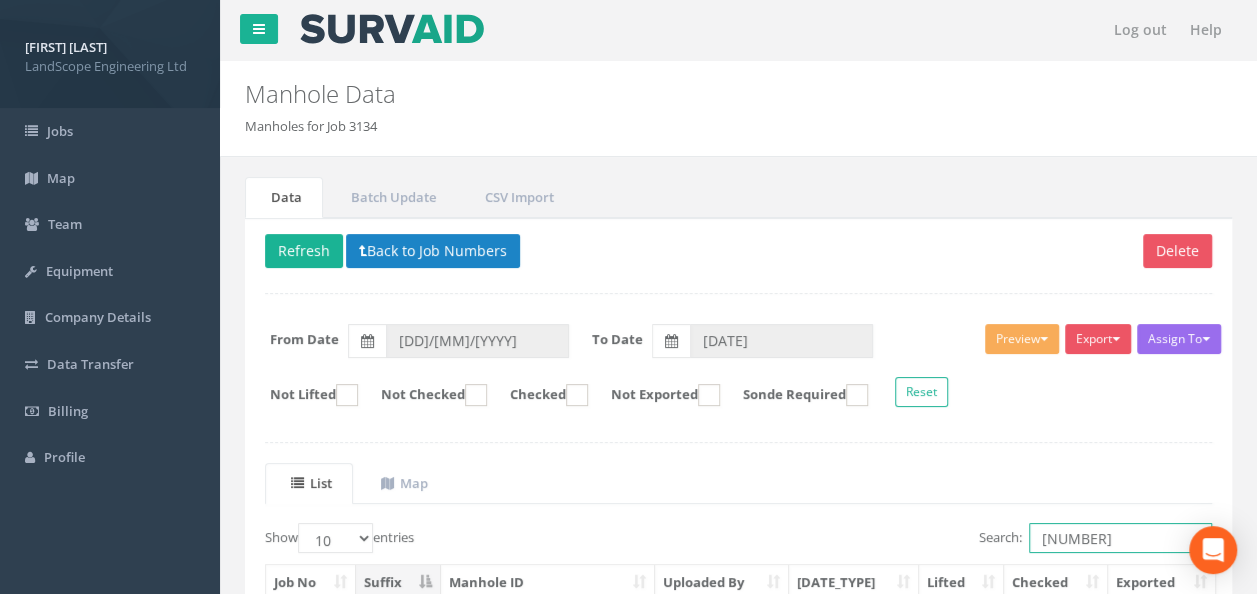 click on "[NUMBER]" at bounding box center [1120, 538] 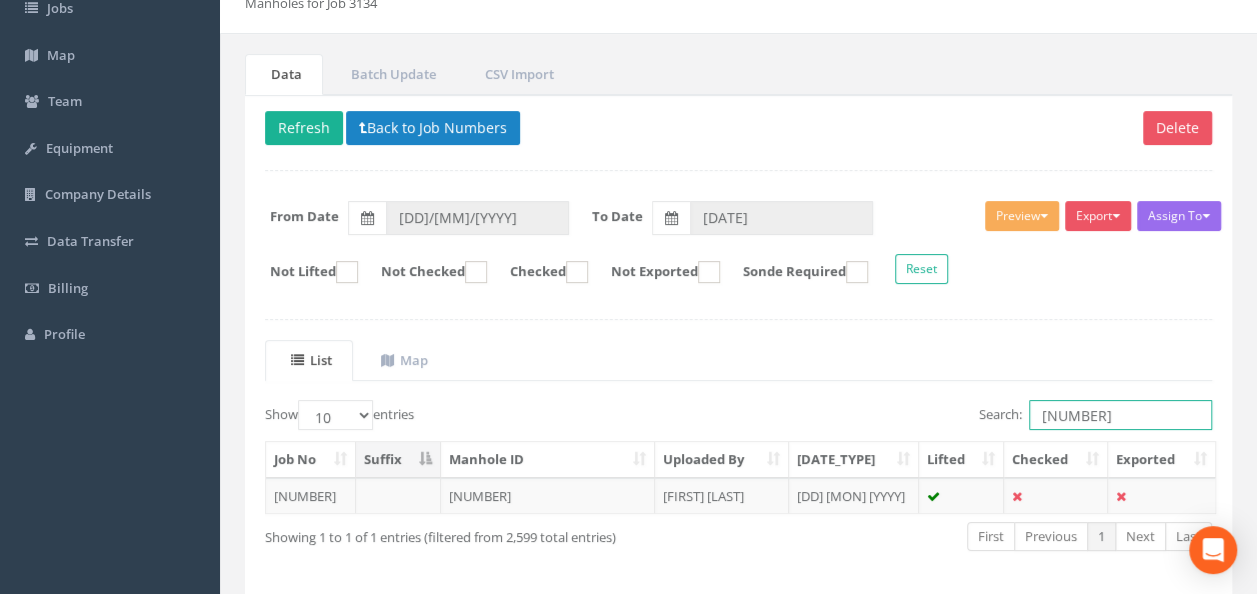 scroll, scrollTop: 195, scrollLeft: 0, axis: vertical 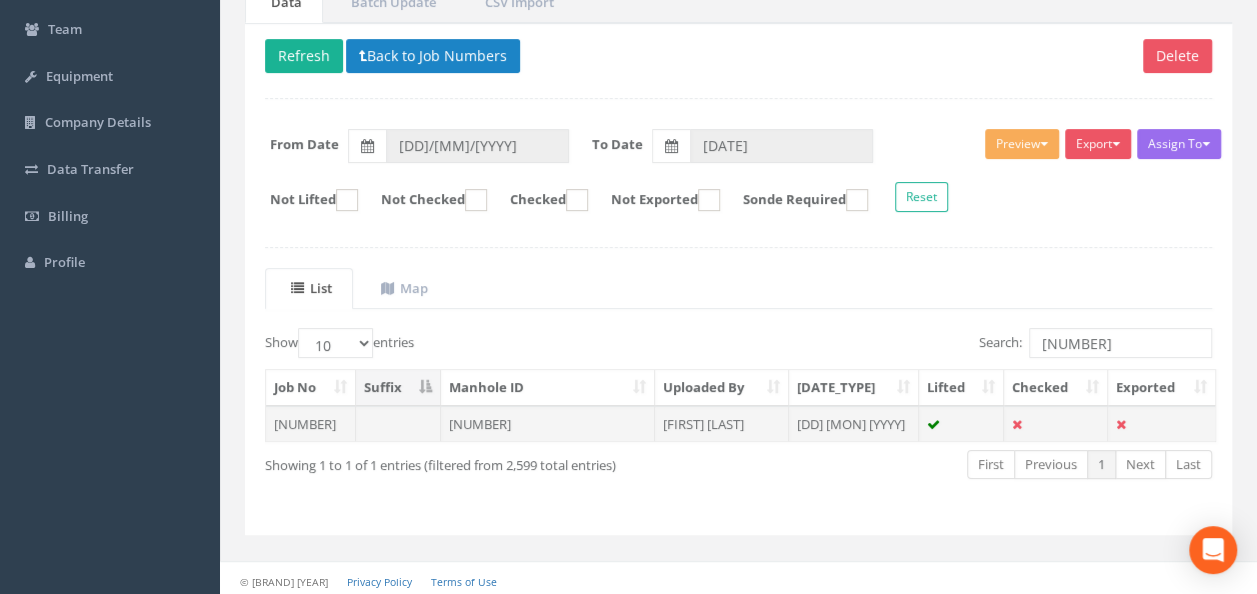 click on "[NUMBER]" at bounding box center (548, 424) 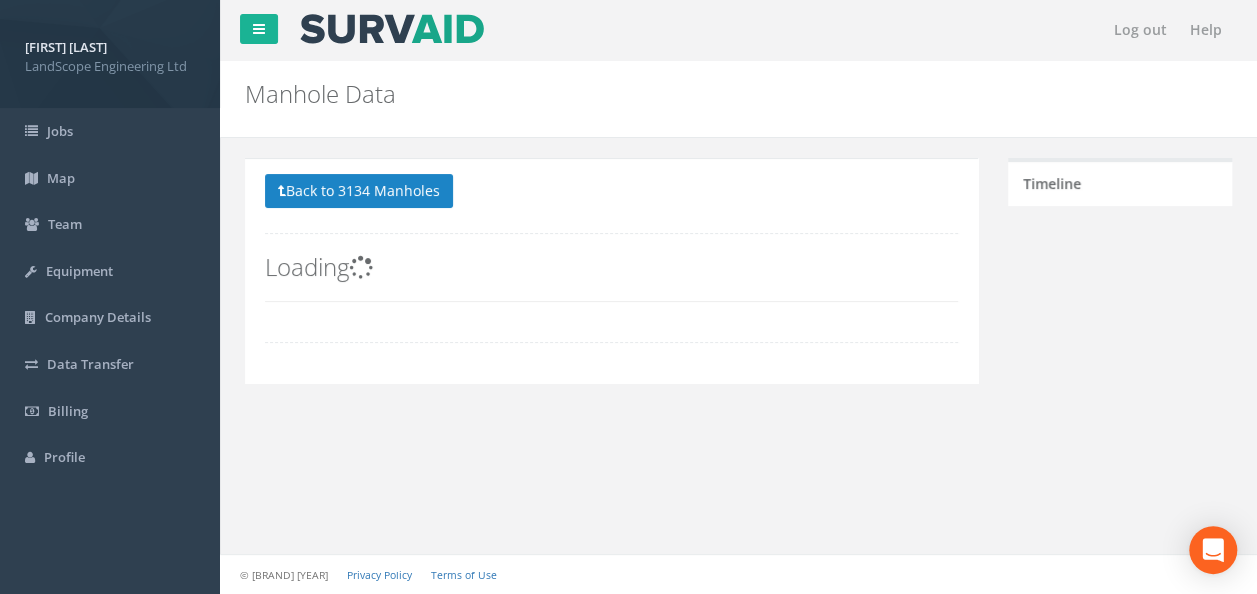 scroll, scrollTop: 0, scrollLeft: 0, axis: both 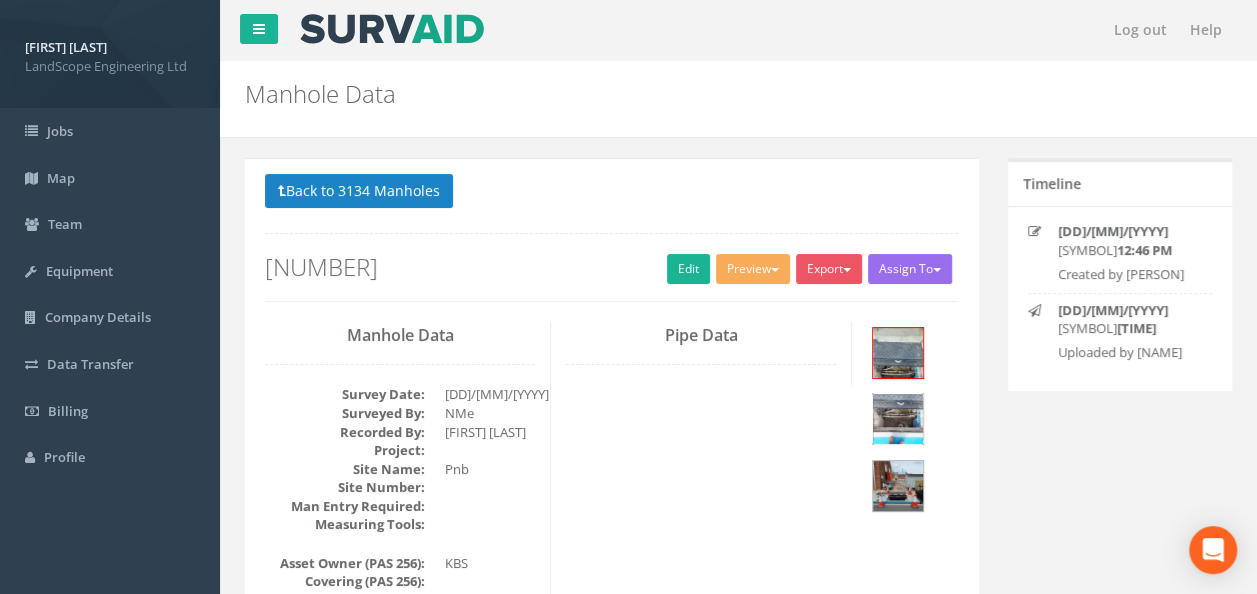 click at bounding box center (898, 419) 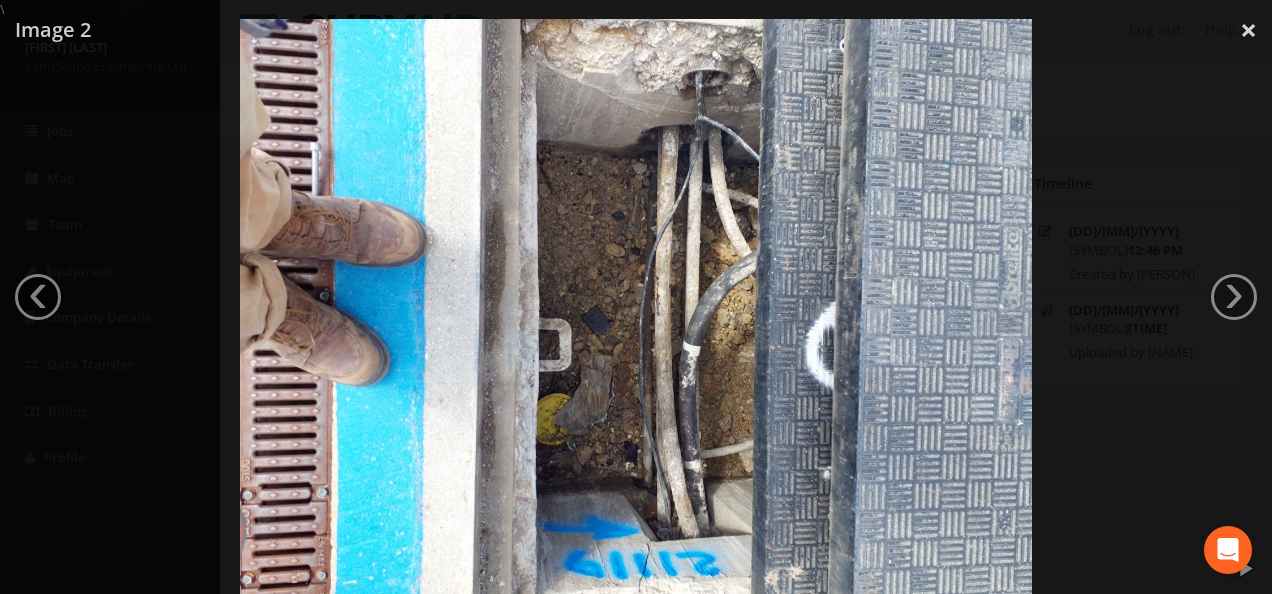 click at bounding box center (636, 316) 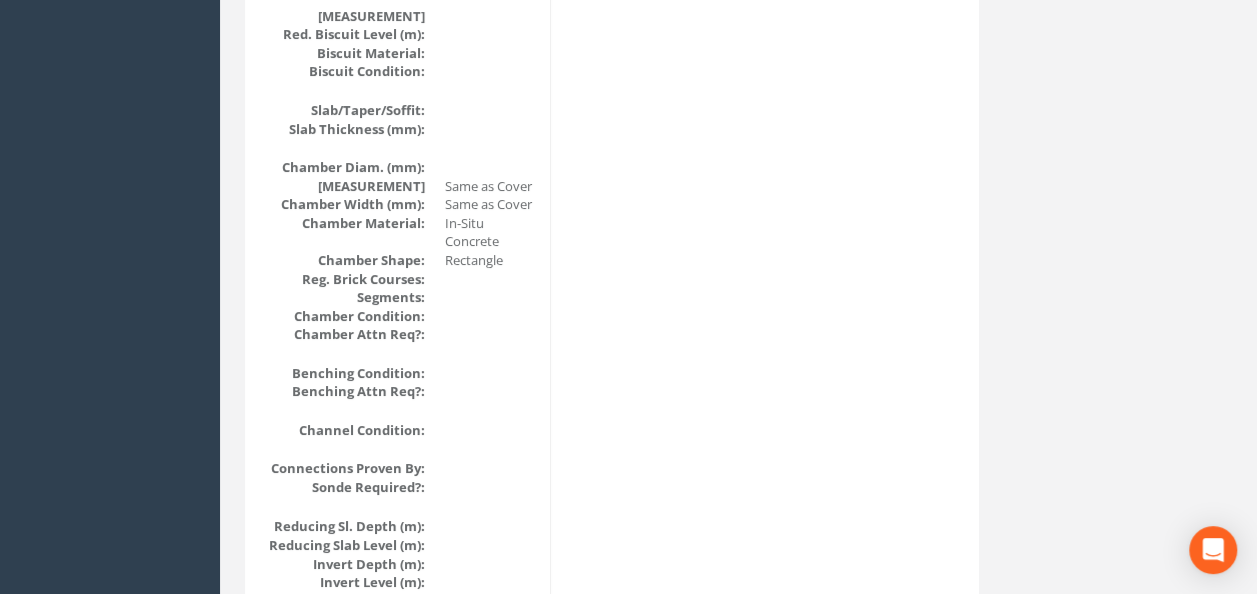 scroll, scrollTop: 1500, scrollLeft: 0, axis: vertical 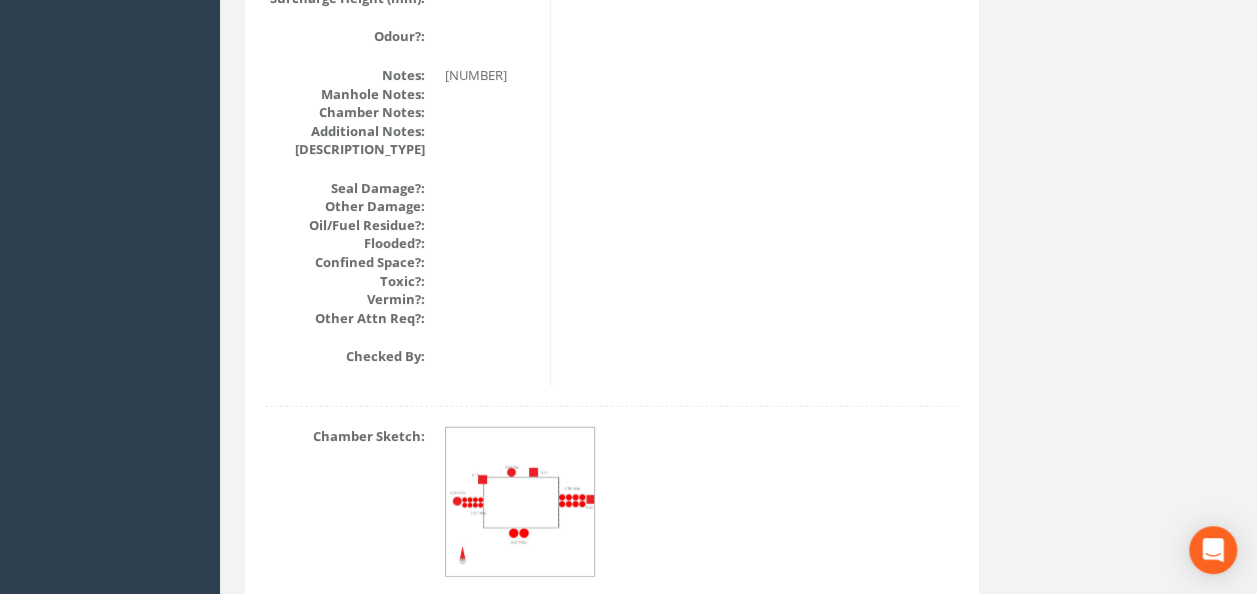 click at bounding box center (521, 503) 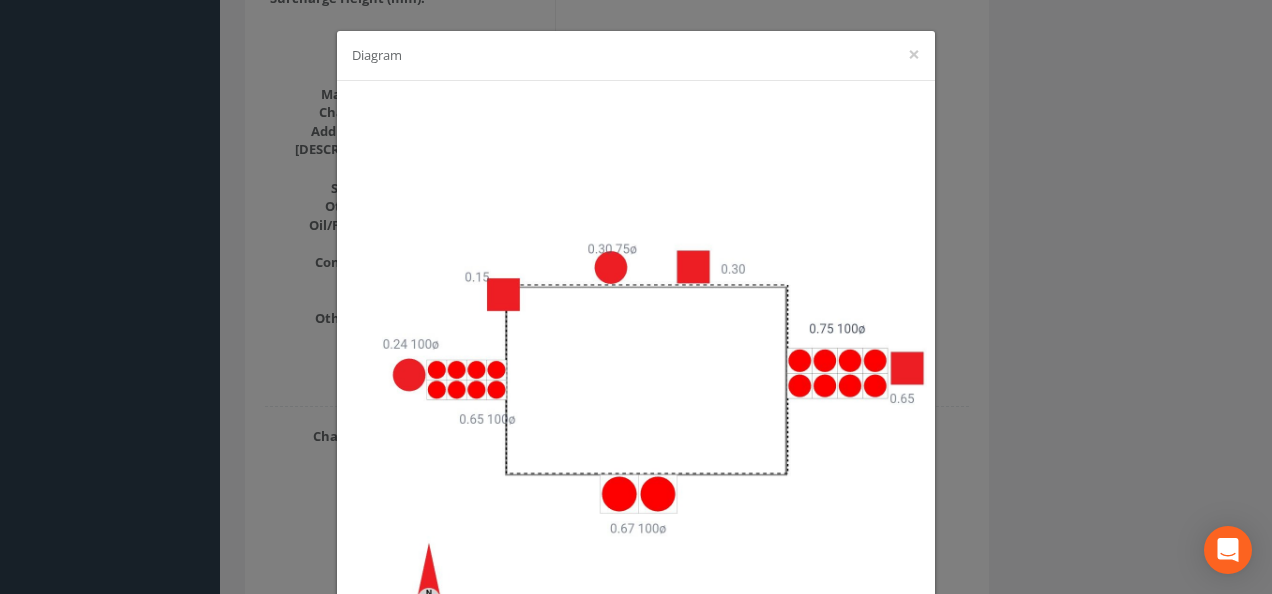 click on "Diagram  ×" at bounding box center (636, 297) 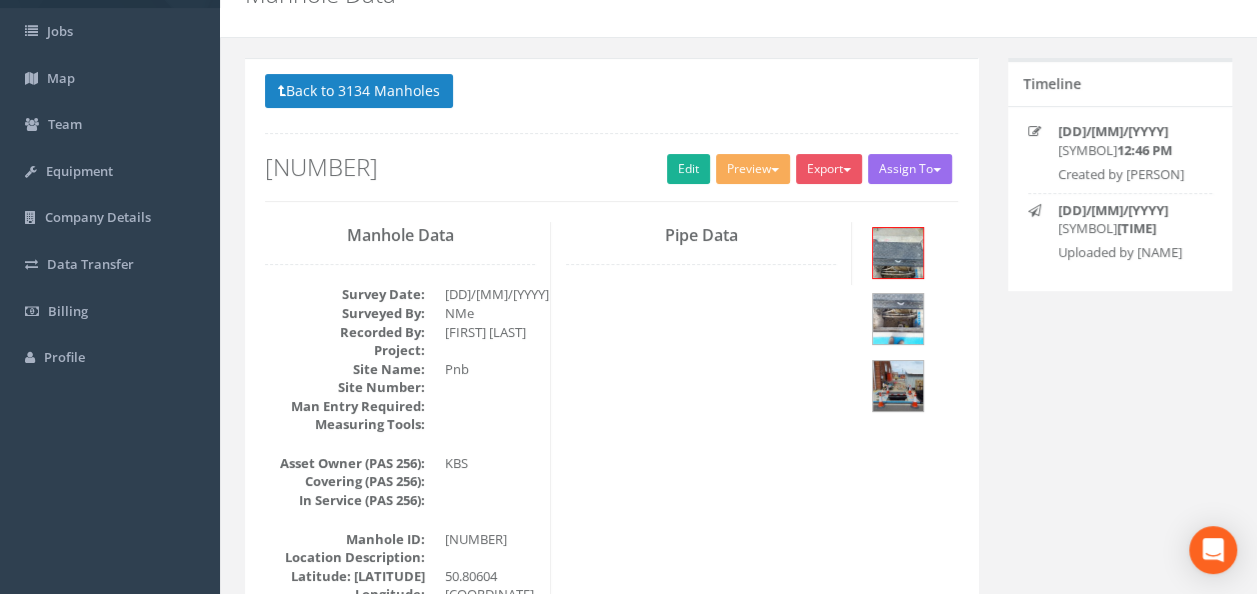 scroll, scrollTop: 0, scrollLeft: 0, axis: both 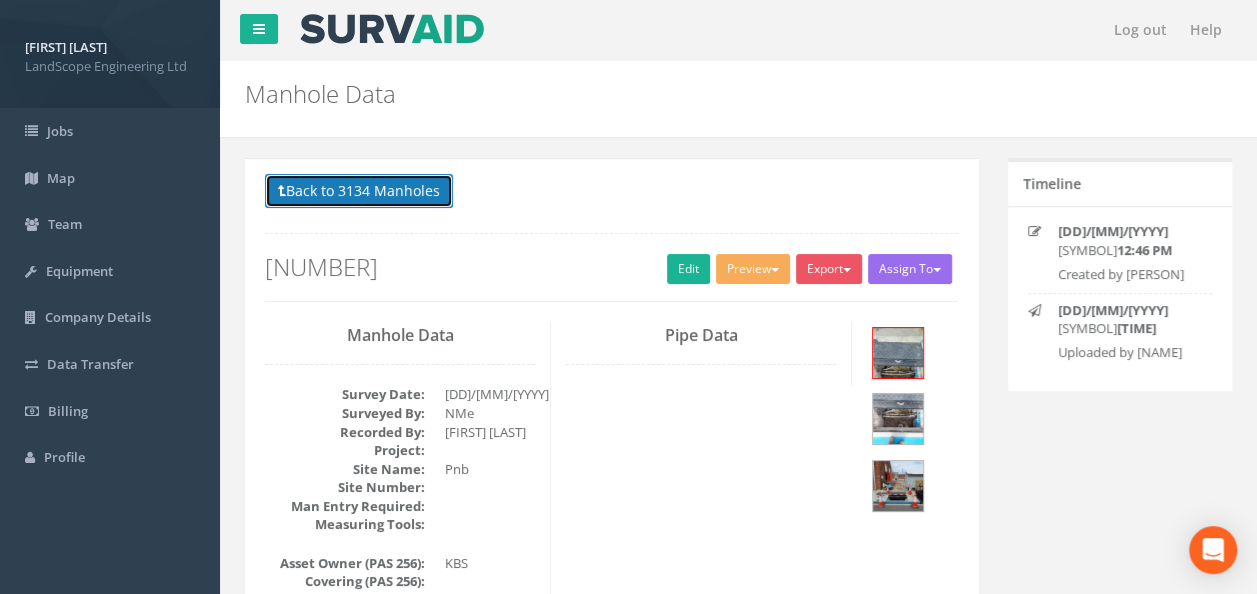 click on "Back to 3134 Manholes" at bounding box center (359, 191) 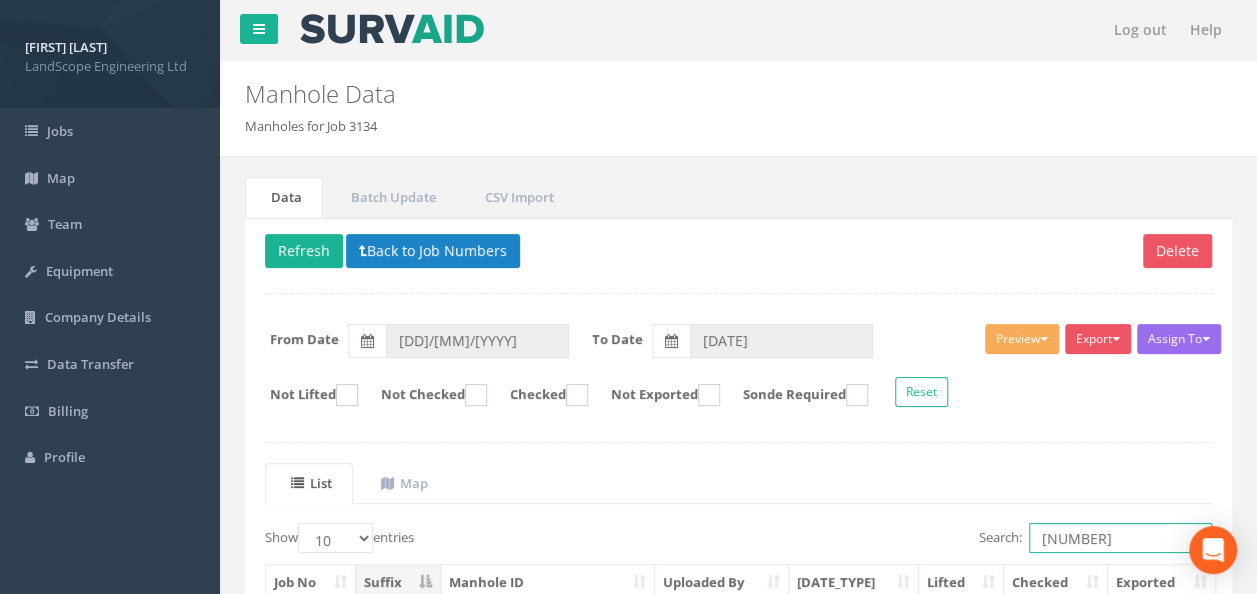 click on "[NUMBER]" at bounding box center [1120, 538] 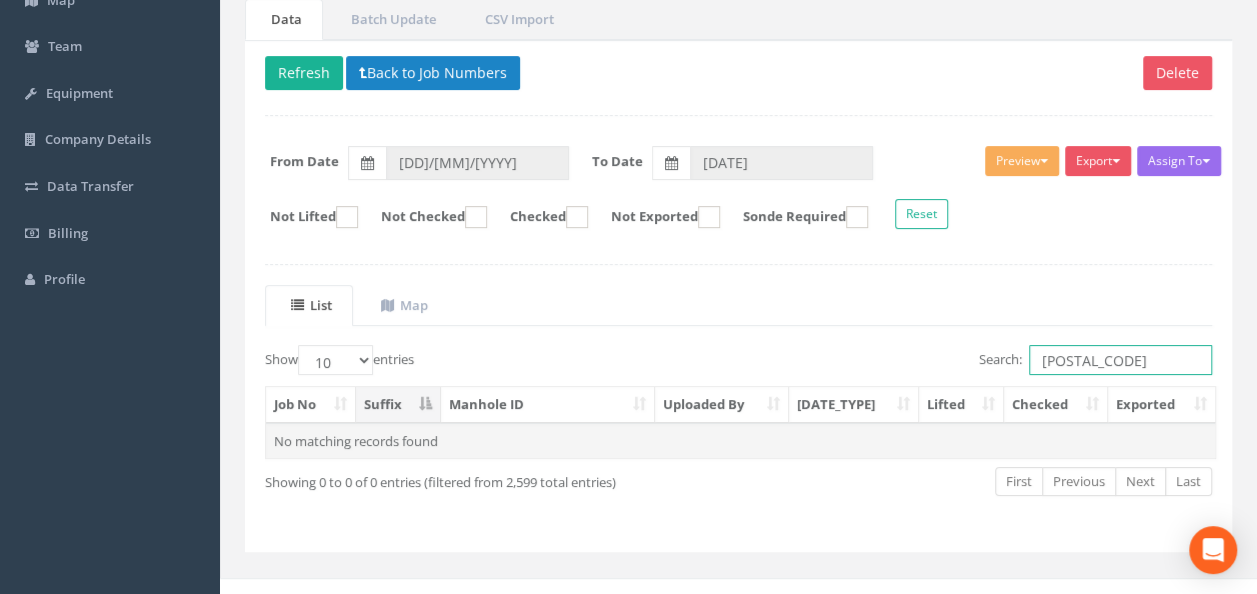scroll, scrollTop: 195, scrollLeft: 0, axis: vertical 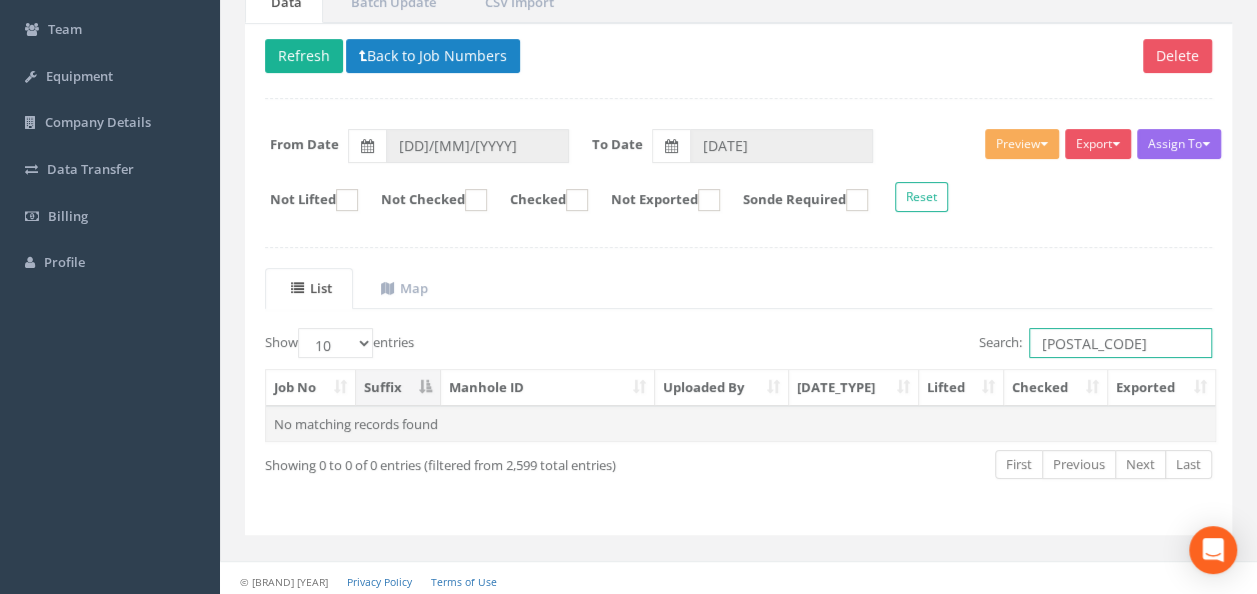type on "[POSTAL_CODE]" 